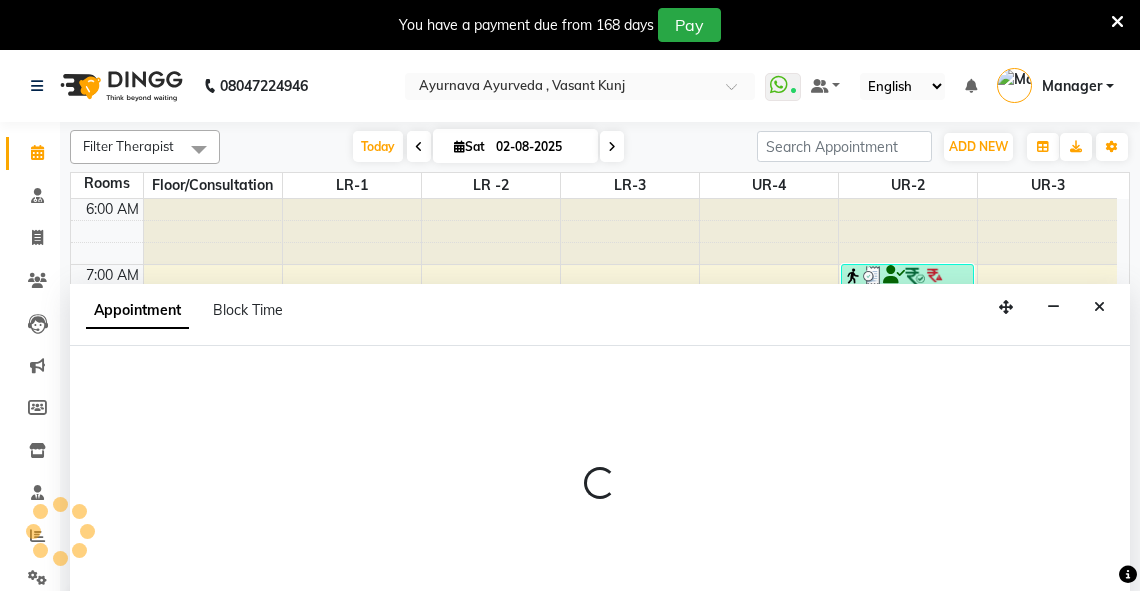 scroll, scrollTop: 50, scrollLeft: 0, axis: vertical 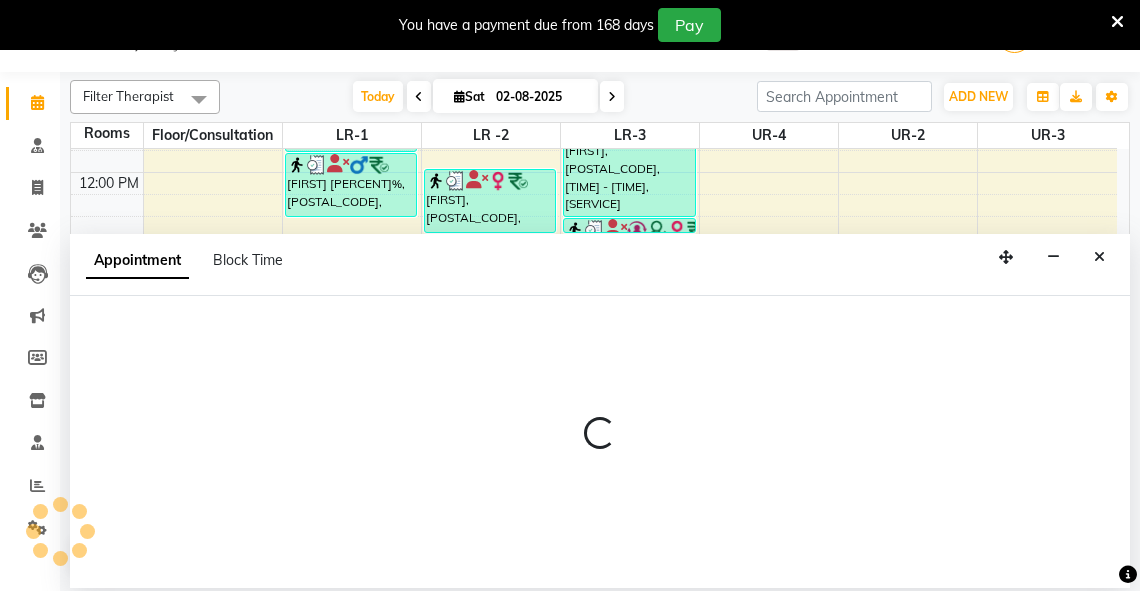 select on "960" 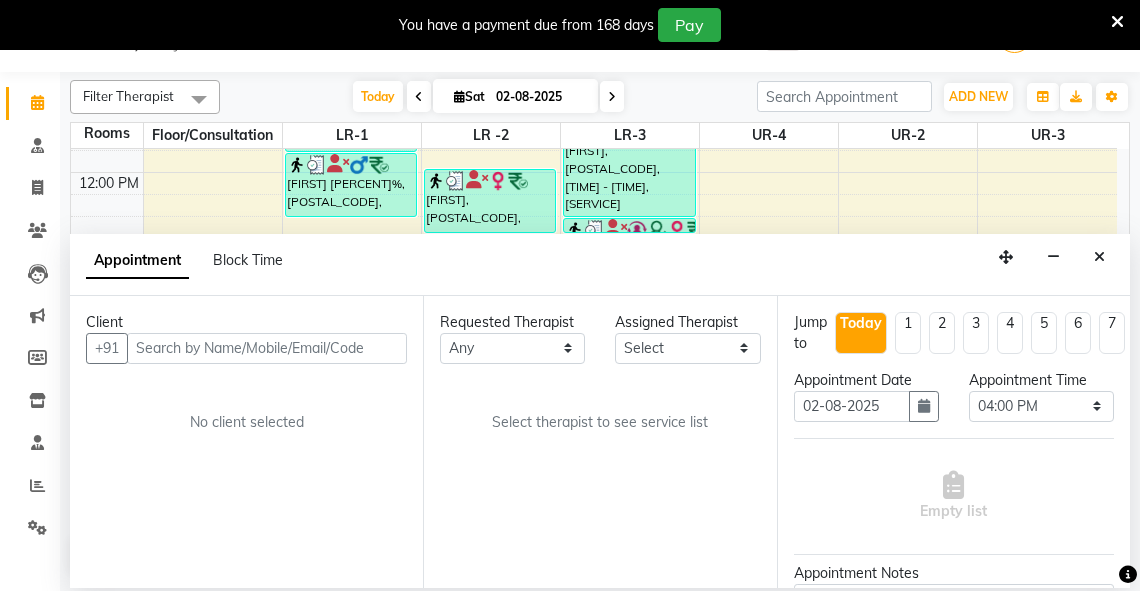 click at bounding box center [267, 348] 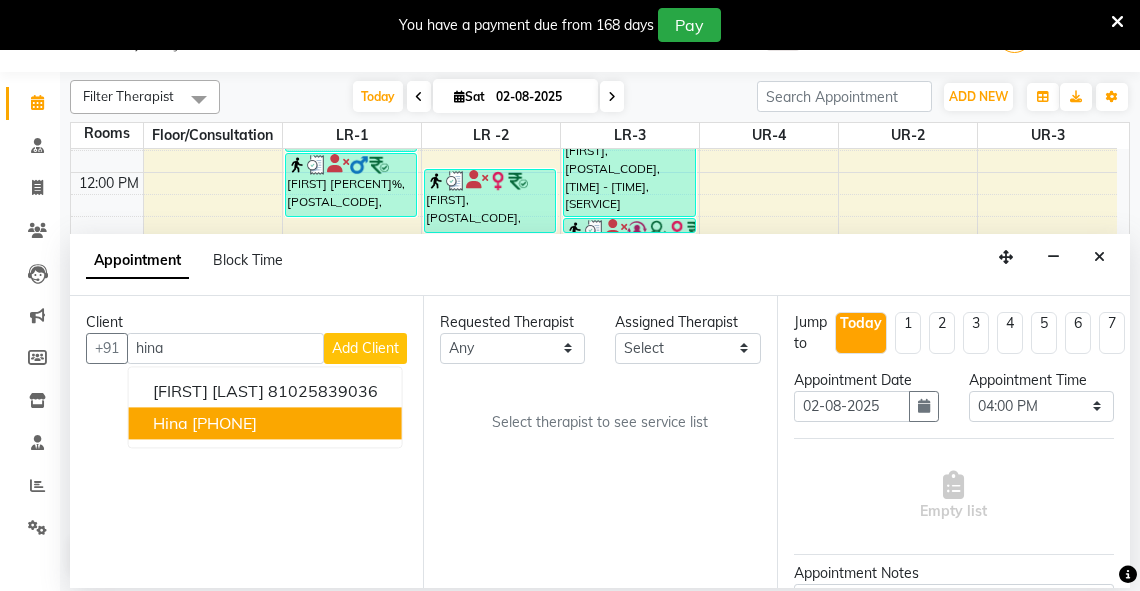 drag, startPoint x: 265, startPoint y: 412, endPoint x: 321, endPoint y: 415, distance: 56.0803 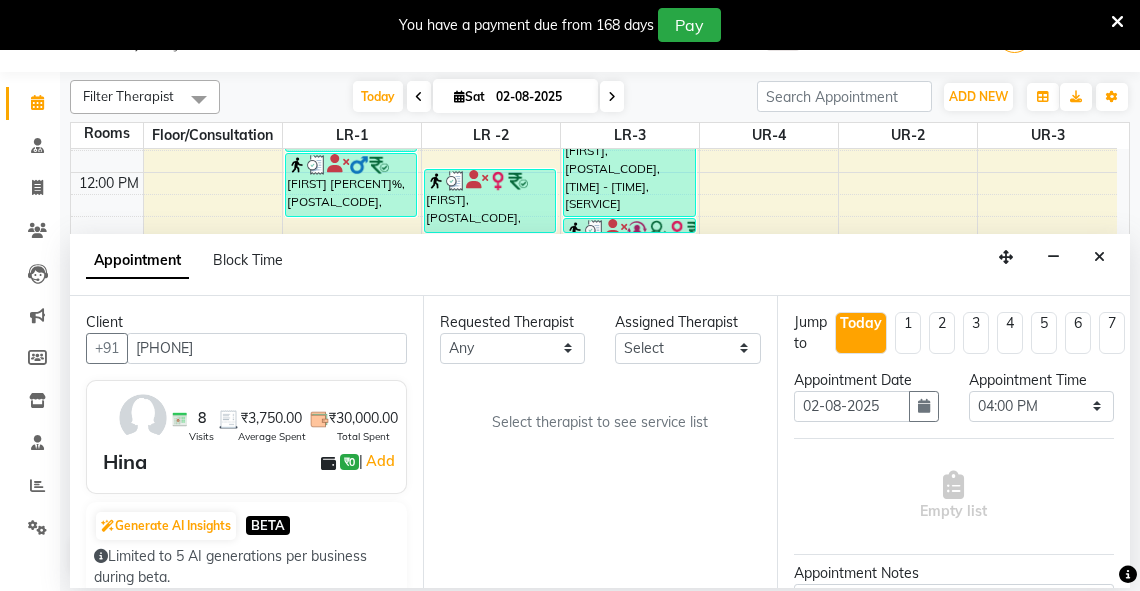 type on "[PHONE]" 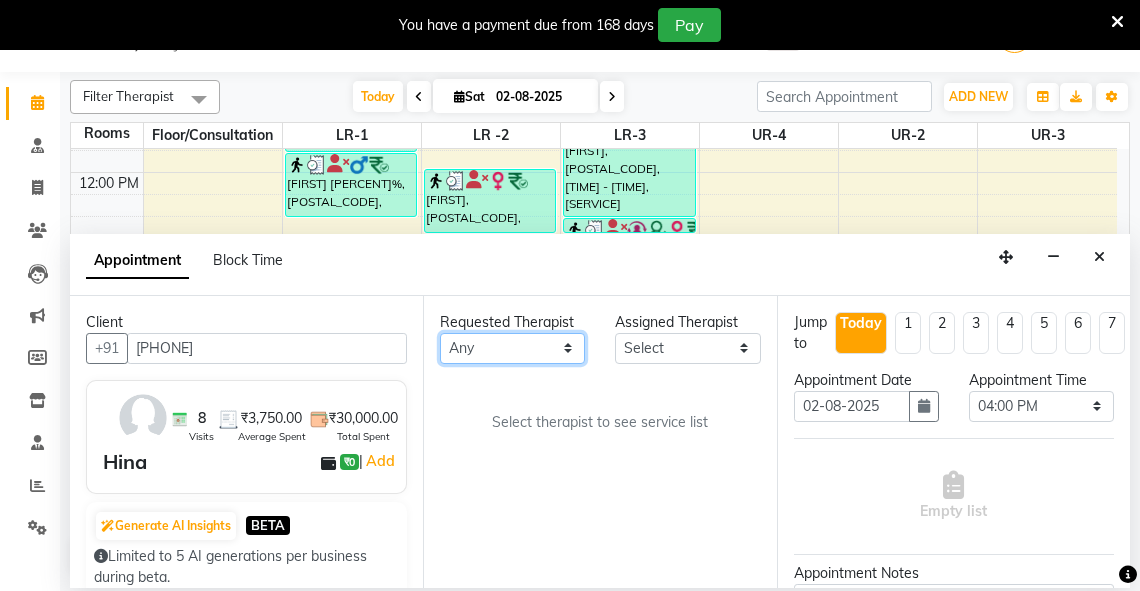 click on "Any Adarsh Akshaya V Aleena Thankachan Anakha A K Anaswara N anusha  Dhaneesha Dr JIJI K P elizabeth gopika Guddu Maurya JISHNU maneesha a Manoj K M OTHER BRANCH Sardinia Shyamjith Vineeth Vijayan vishnu priya yadhu" at bounding box center (512, 348) 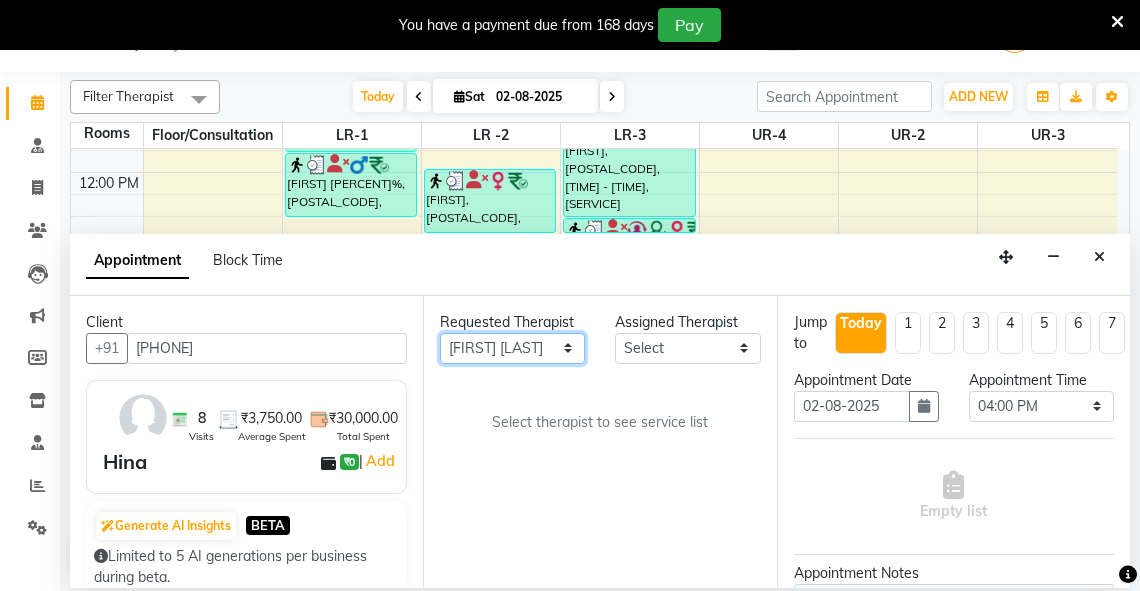 click on "Any Adarsh Akshaya V Aleena Thankachan Anakha A K Anaswara N anusha  Dhaneesha Dr JIJI K P elizabeth gopika Guddu Maurya JISHNU maneesha a Manoj K M OTHER BRANCH Sardinia Shyamjith Vineeth Vijayan vishnu priya yadhu" at bounding box center (512, 348) 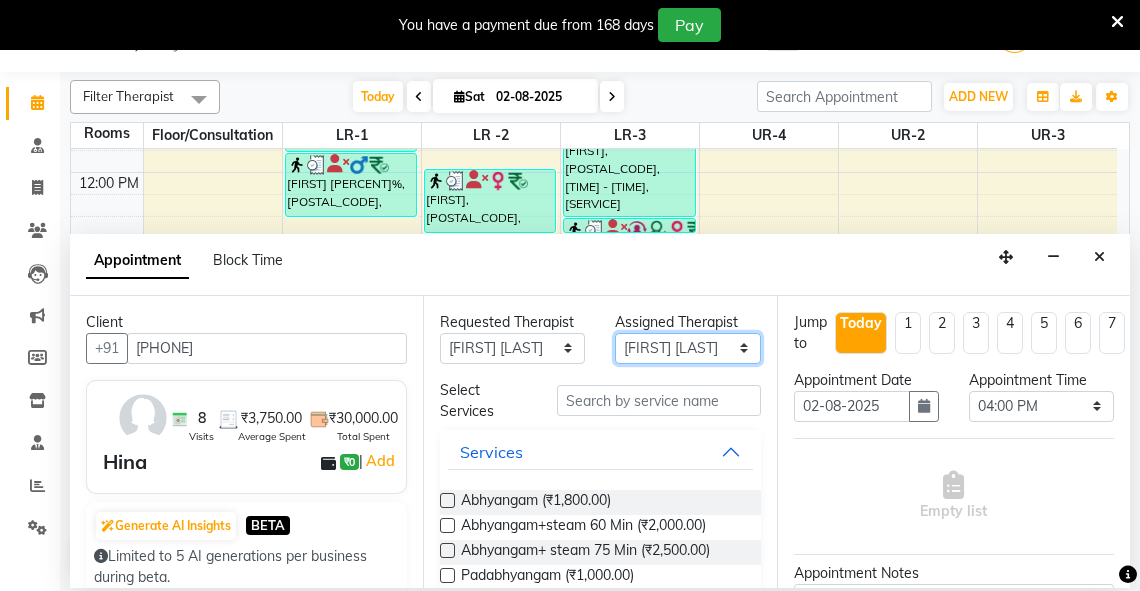 click on "Select Adarsh Akshaya V Aleena Thankachan Anakha A K Anaswara N anusha  Dhaneesha Dr JIJI K P elizabeth gopika Guddu Maurya JISHNU maneesha a Manoj K M OTHER BRANCH Sardinia Shyamjith Vineeth Vijayan vishnu priya yadhu" at bounding box center (687, 348) 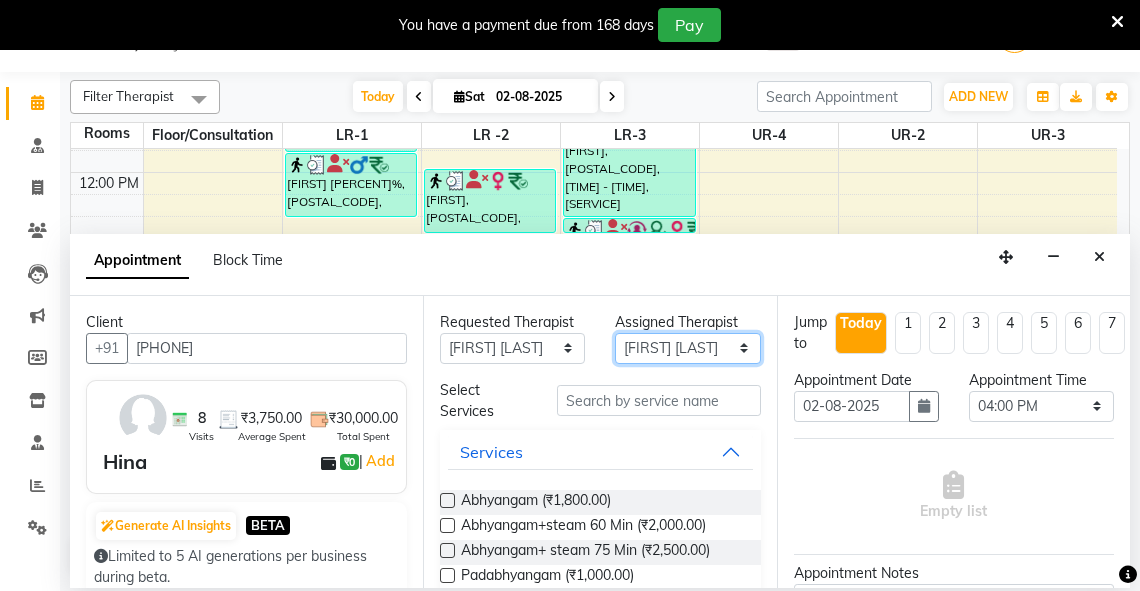 select on "79269" 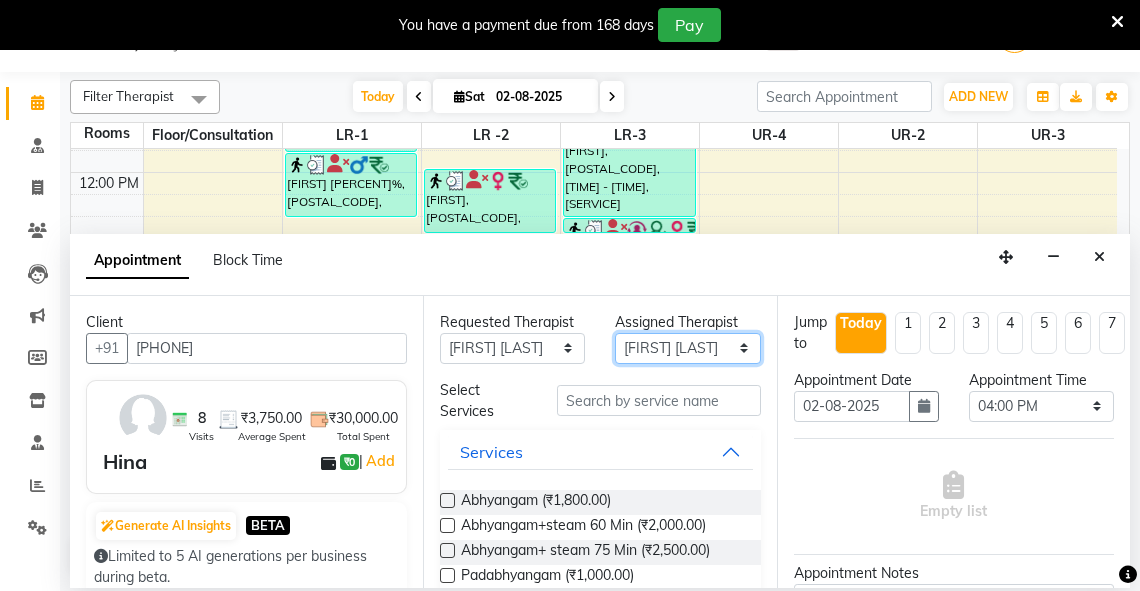 click on "Select Adarsh Akshaya V Aleena Thankachan Anakha A K Anaswara N anusha  Dhaneesha Dr JIJI K P elizabeth gopika Guddu Maurya JISHNU maneesha a Manoj K M OTHER BRANCH Sardinia Shyamjith Vineeth Vijayan vishnu priya yadhu" at bounding box center [687, 348] 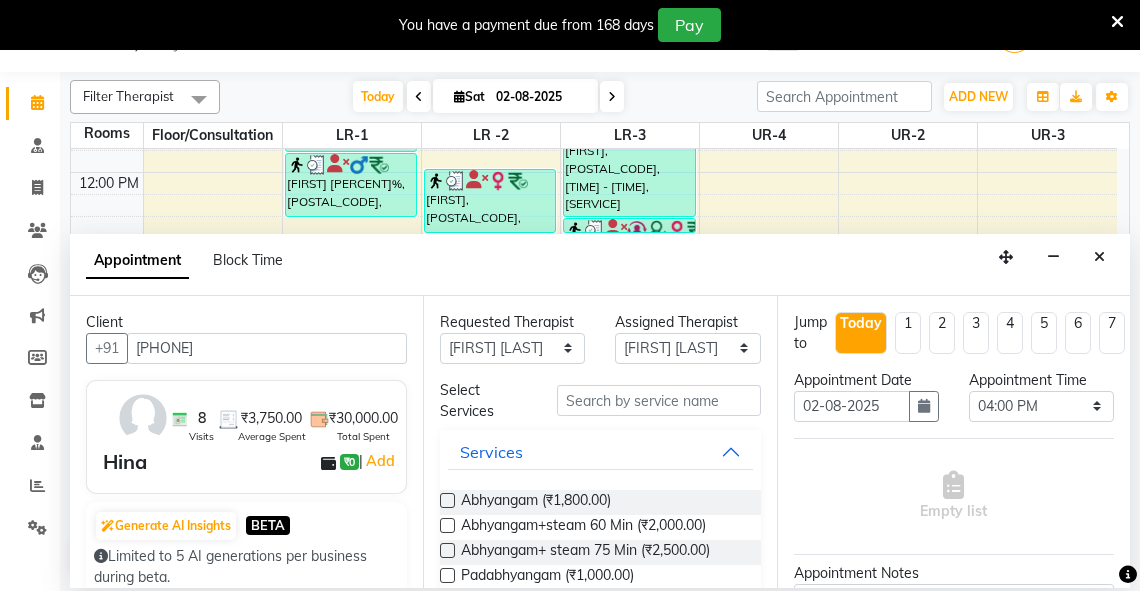 click at bounding box center [447, 550] 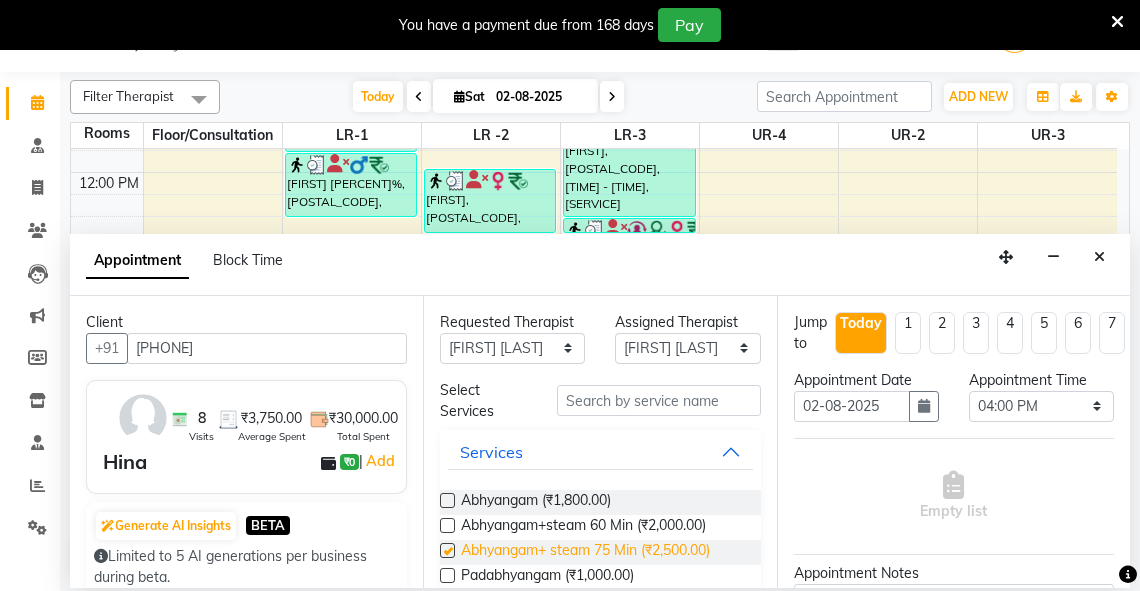 select on "2647" 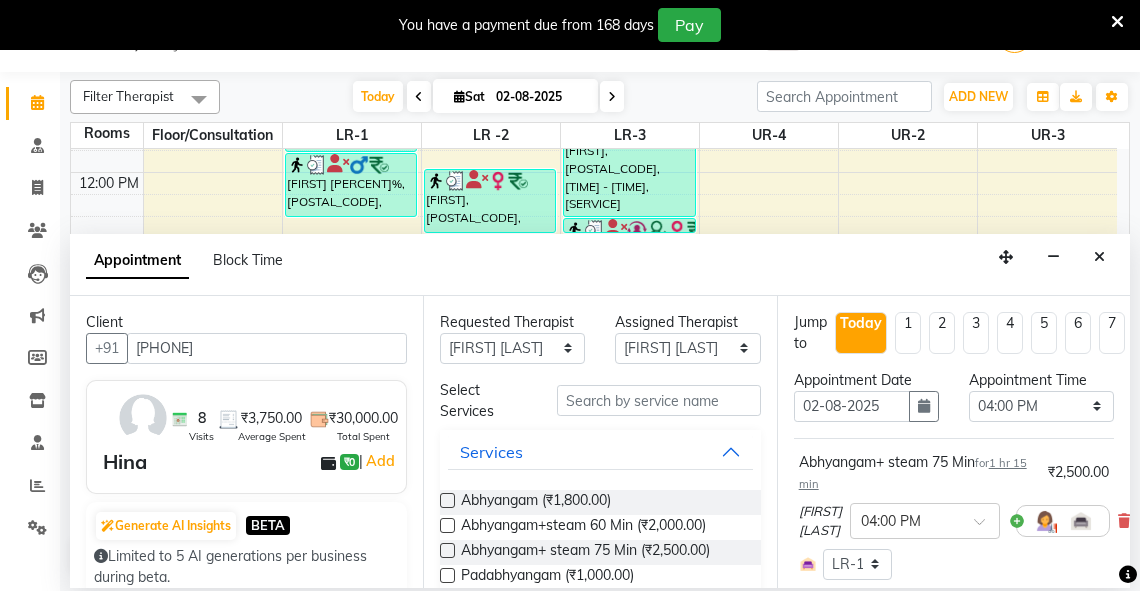 checkbox on "false" 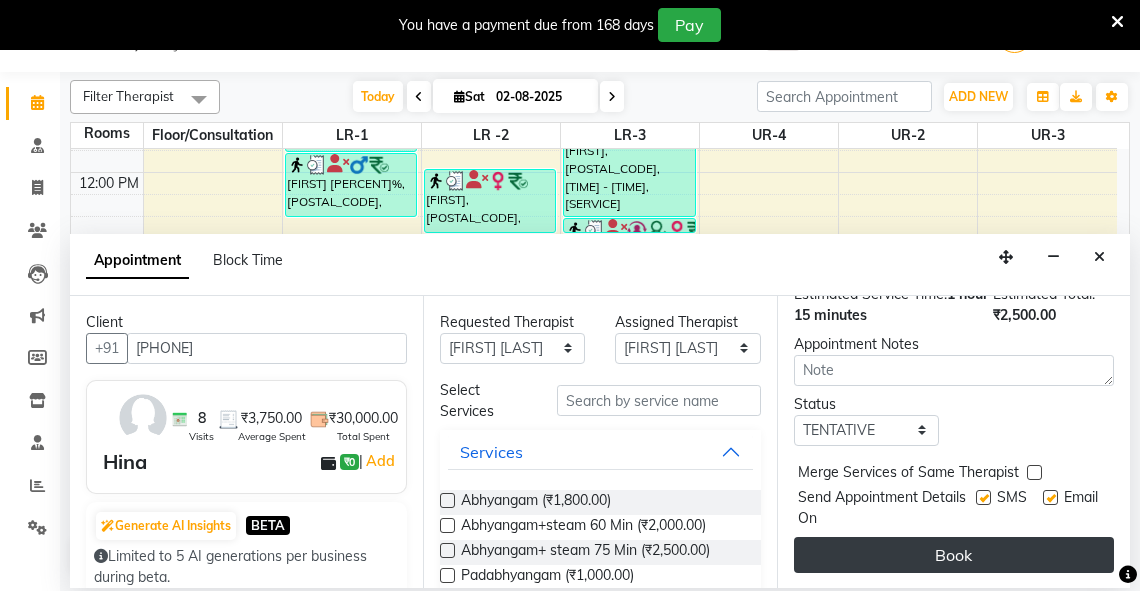 click on "Book" at bounding box center (954, 555) 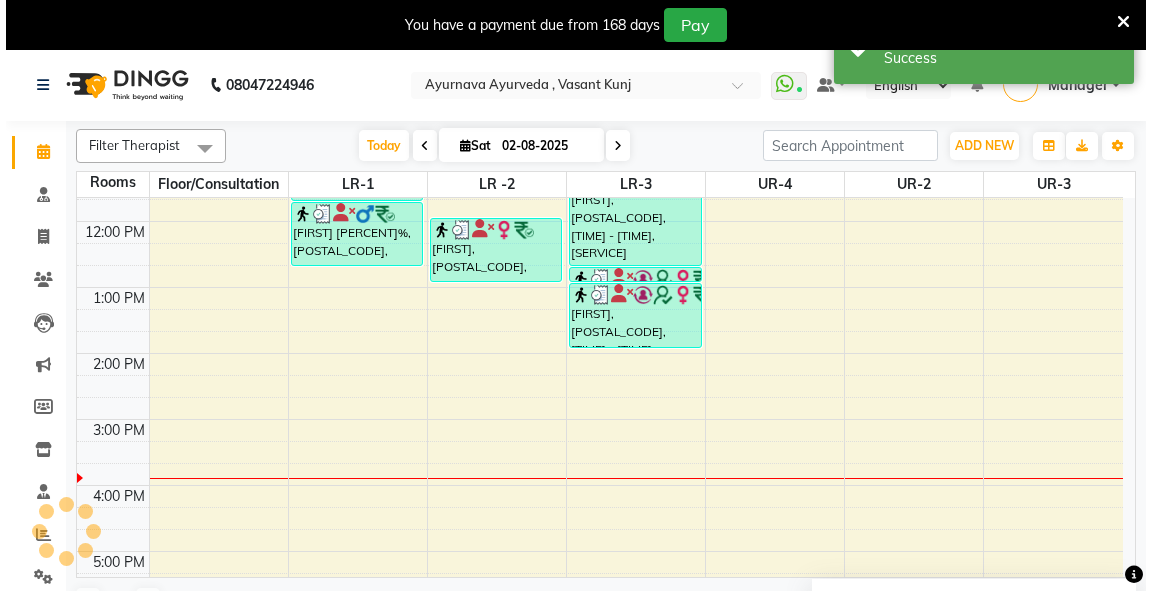 scroll, scrollTop: 0, scrollLeft: 0, axis: both 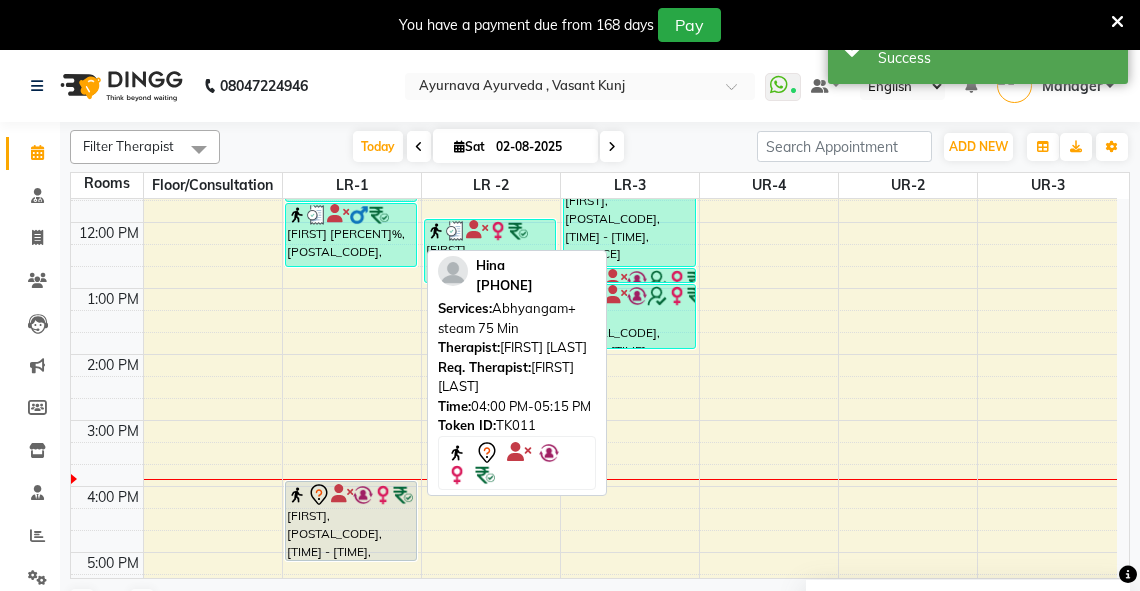 click on "[FIRST], [POSTAL_CODE], [TIME] - [TIME], [SERVICE]" at bounding box center [351, 521] 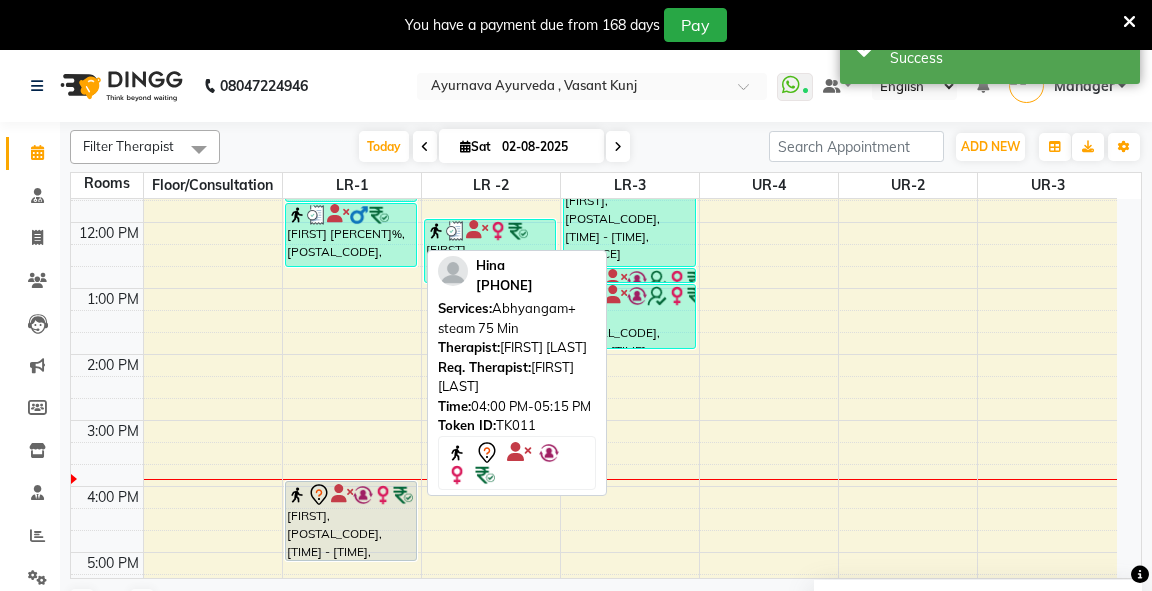 select on "7" 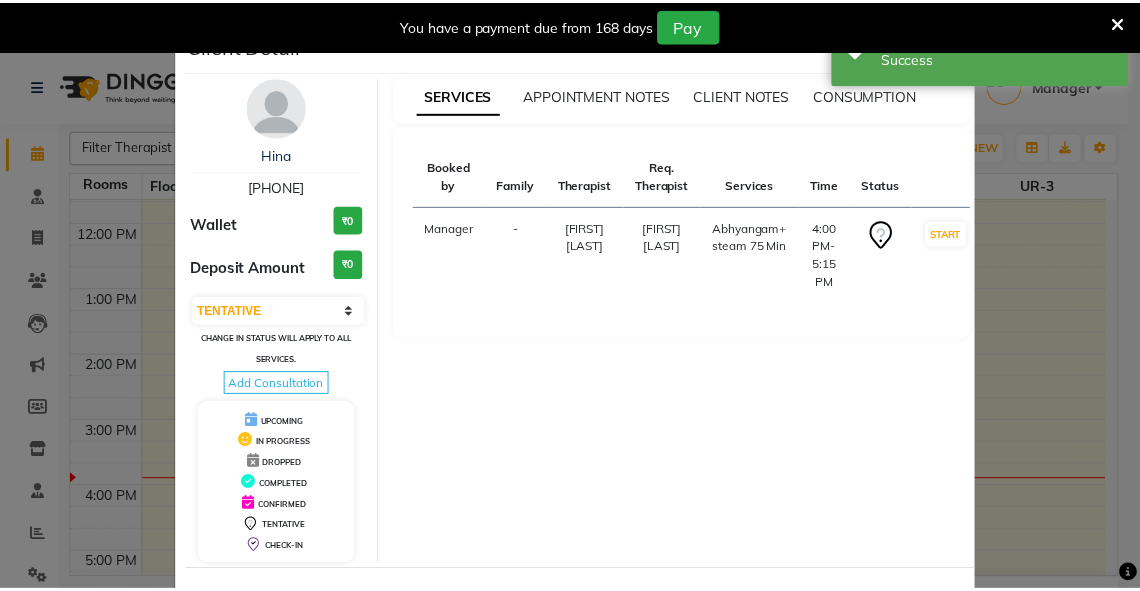 scroll, scrollTop: 78, scrollLeft: 0, axis: vertical 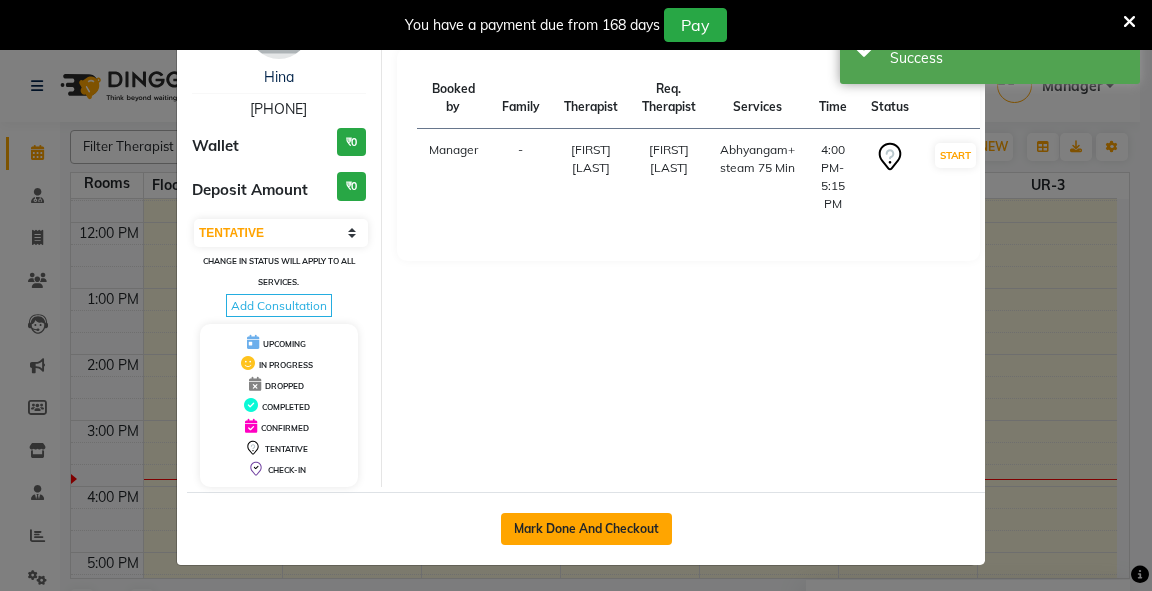 click on "Mark Done And Checkout" 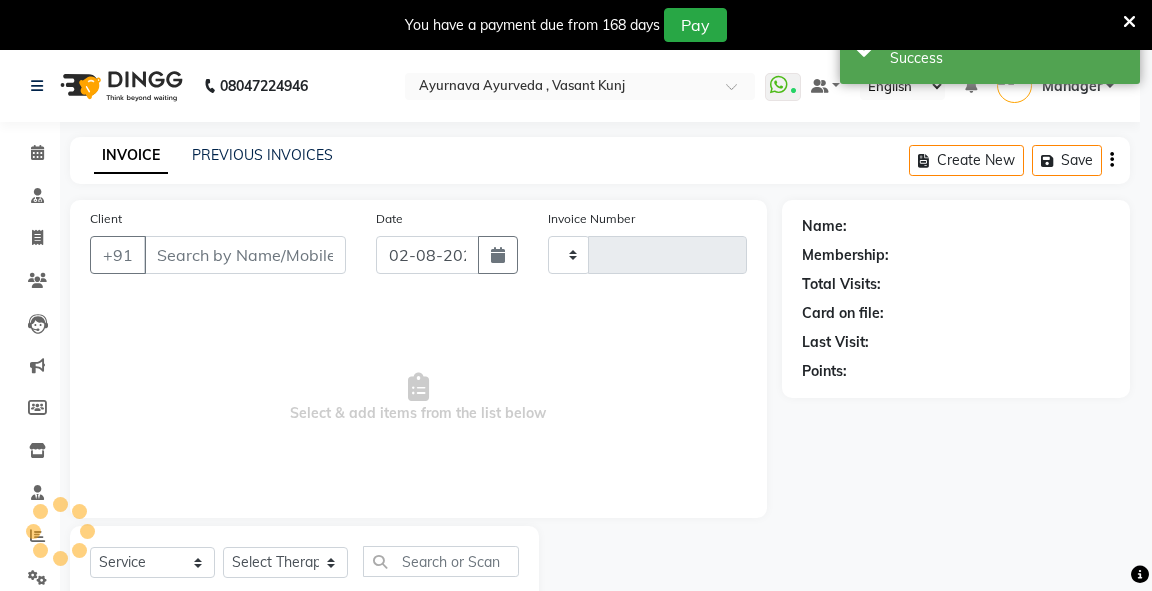 type on "2274" 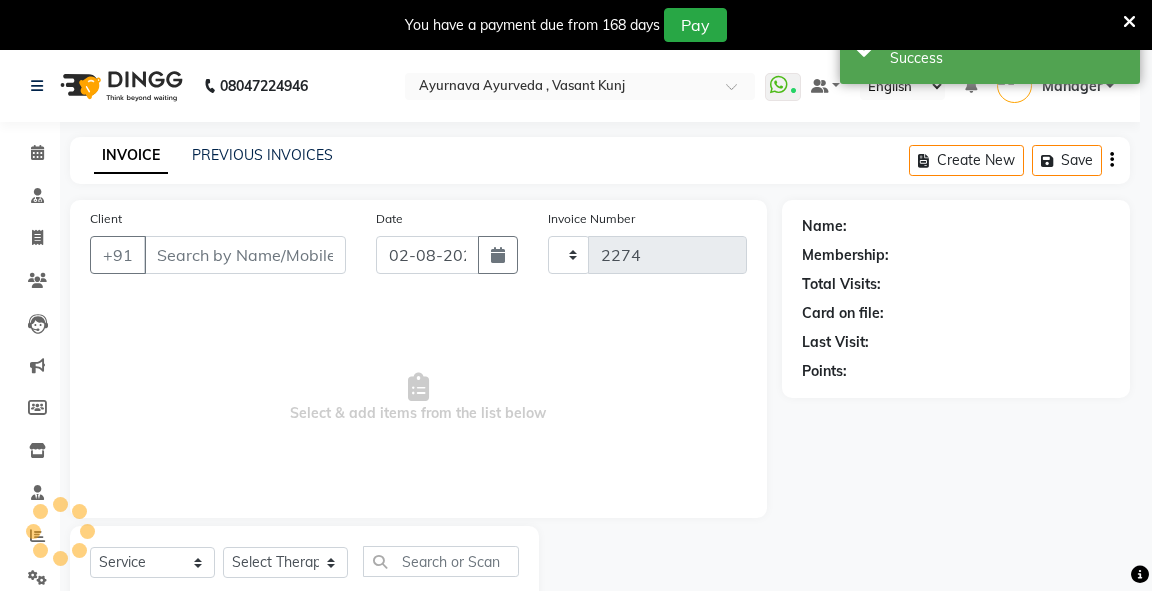 select on "5571" 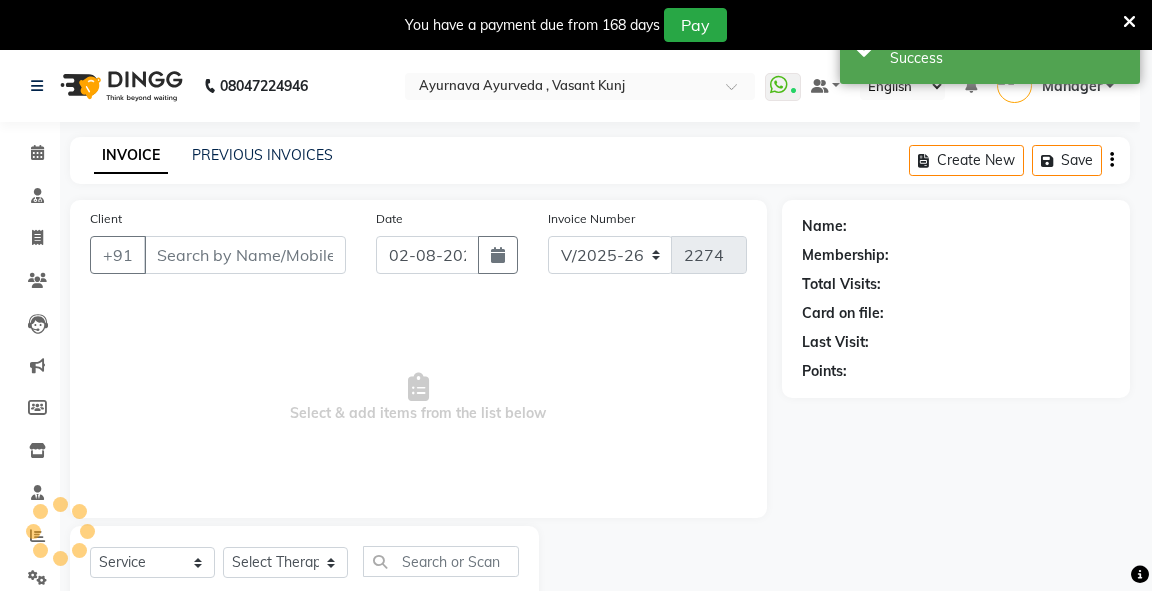 select on "3" 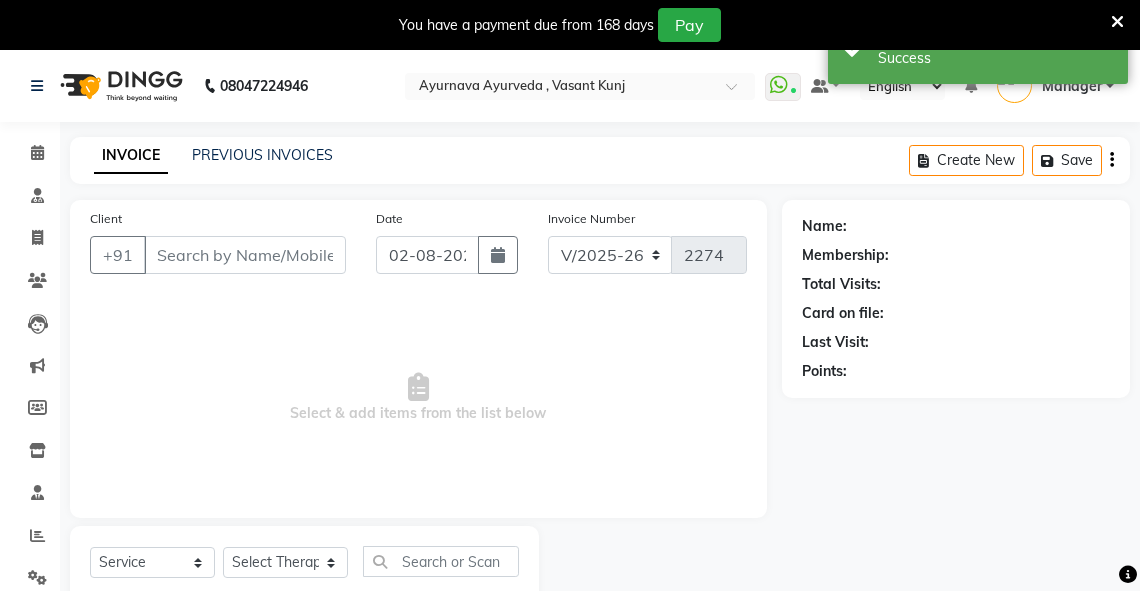 type on "[PHONE]" 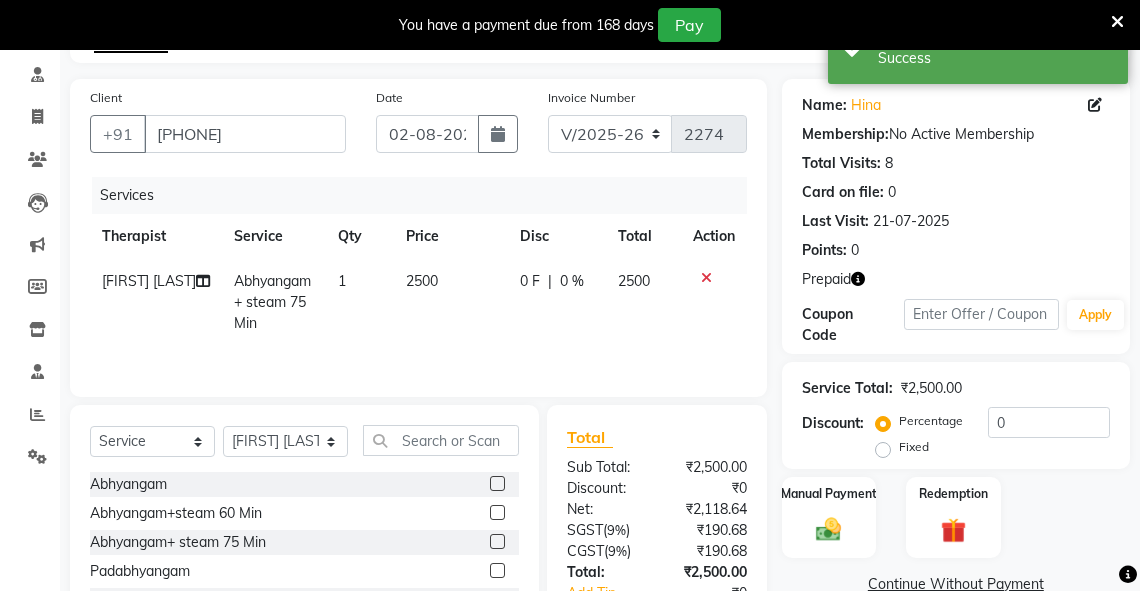 scroll, scrollTop: 260, scrollLeft: 0, axis: vertical 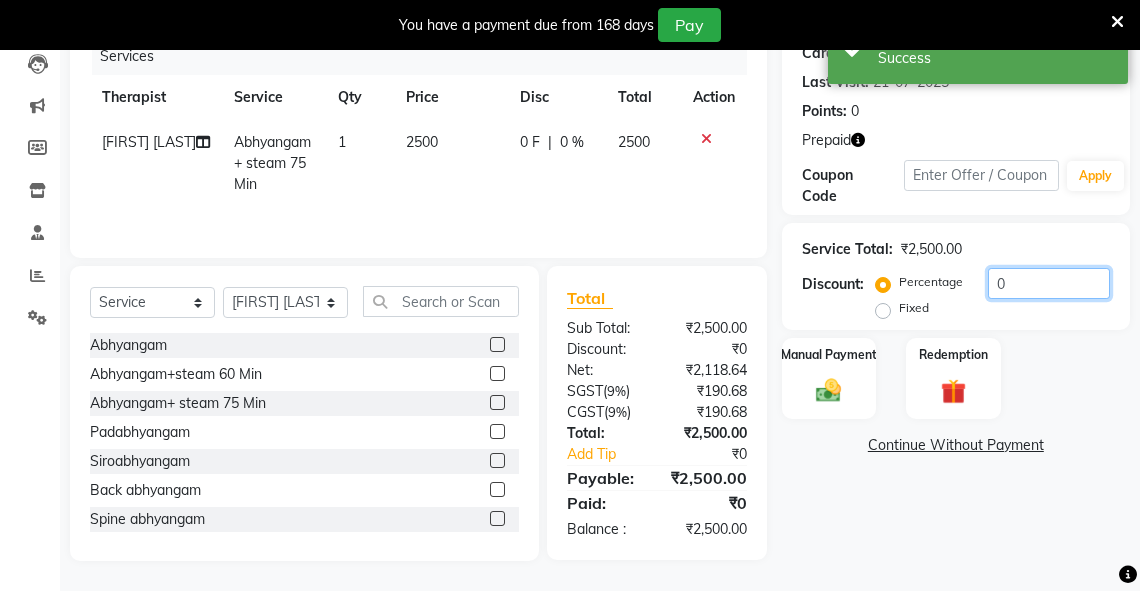 click on "Percentage   Fixed  0" 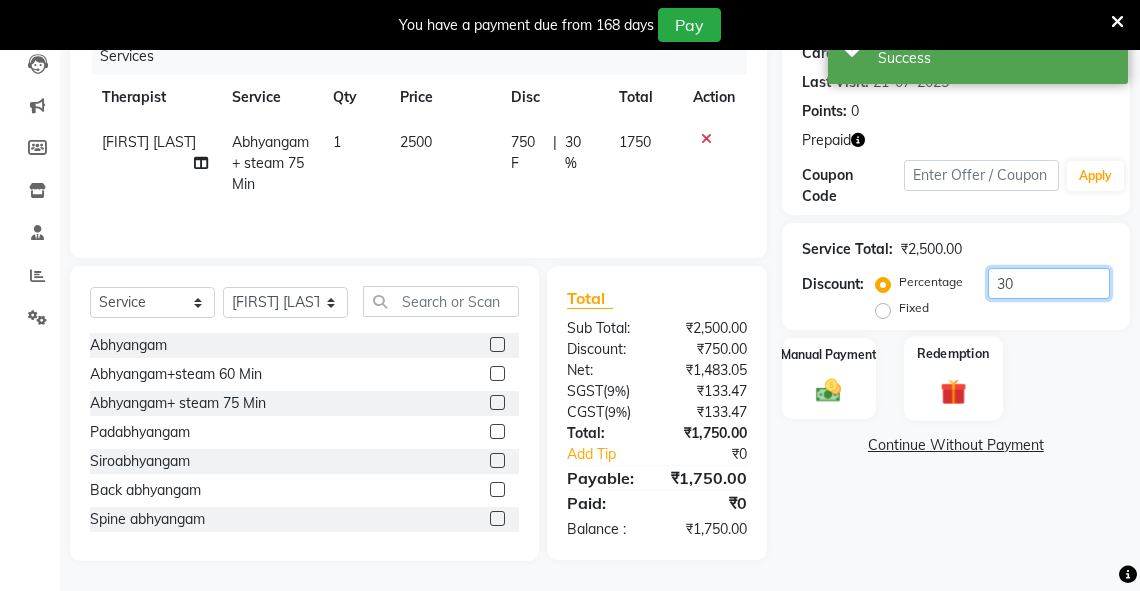 type on "30" 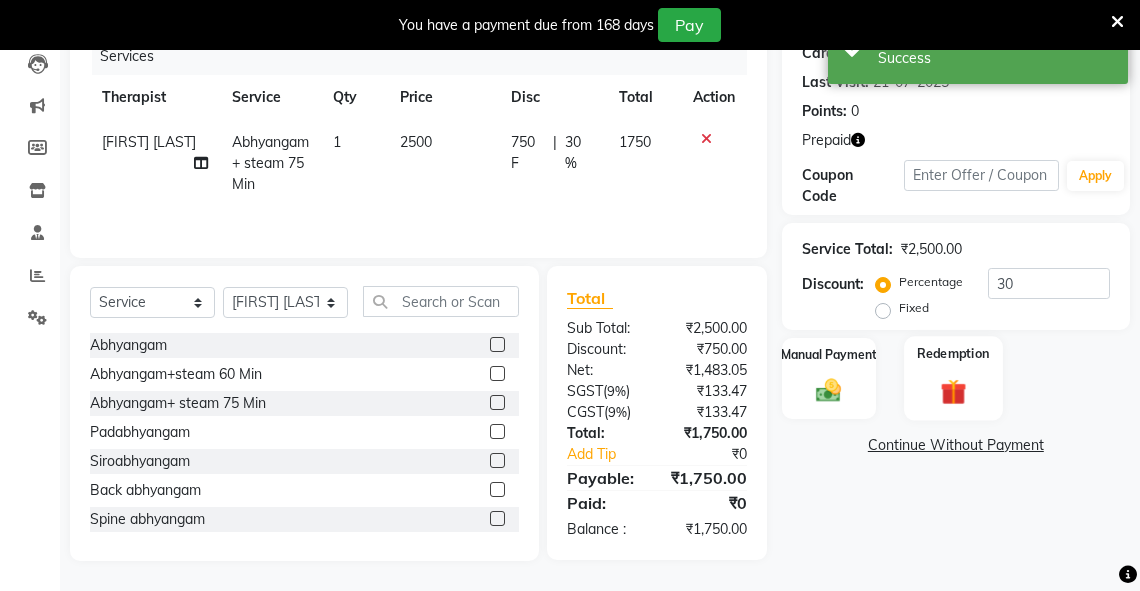 click 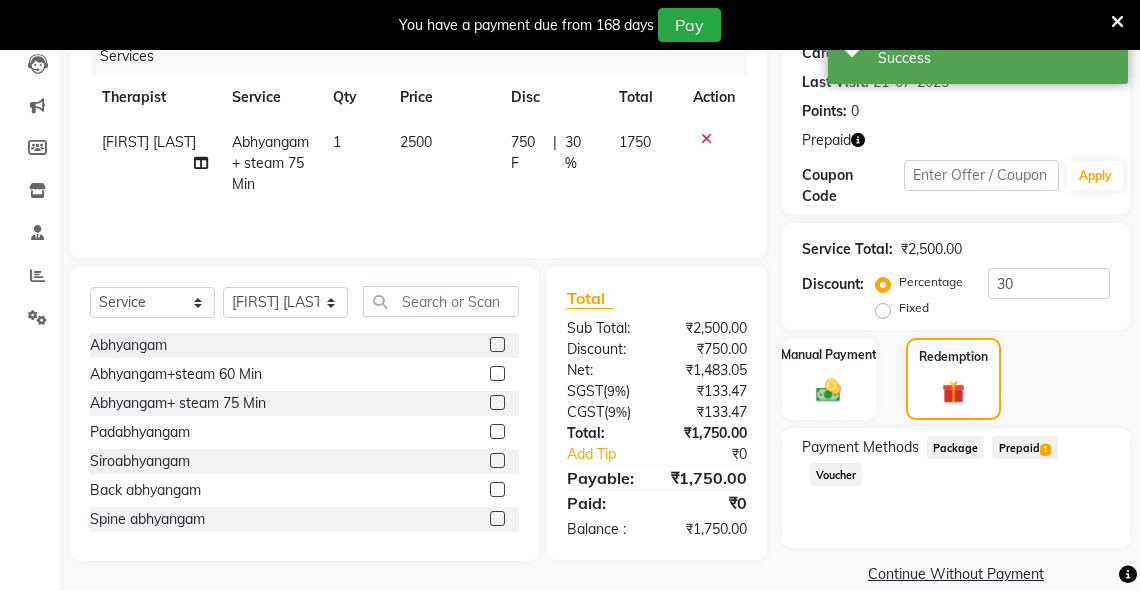 drag, startPoint x: 1011, startPoint y: 444, endPoint x: 1151, endPoint y: 442, distance: 140.01428 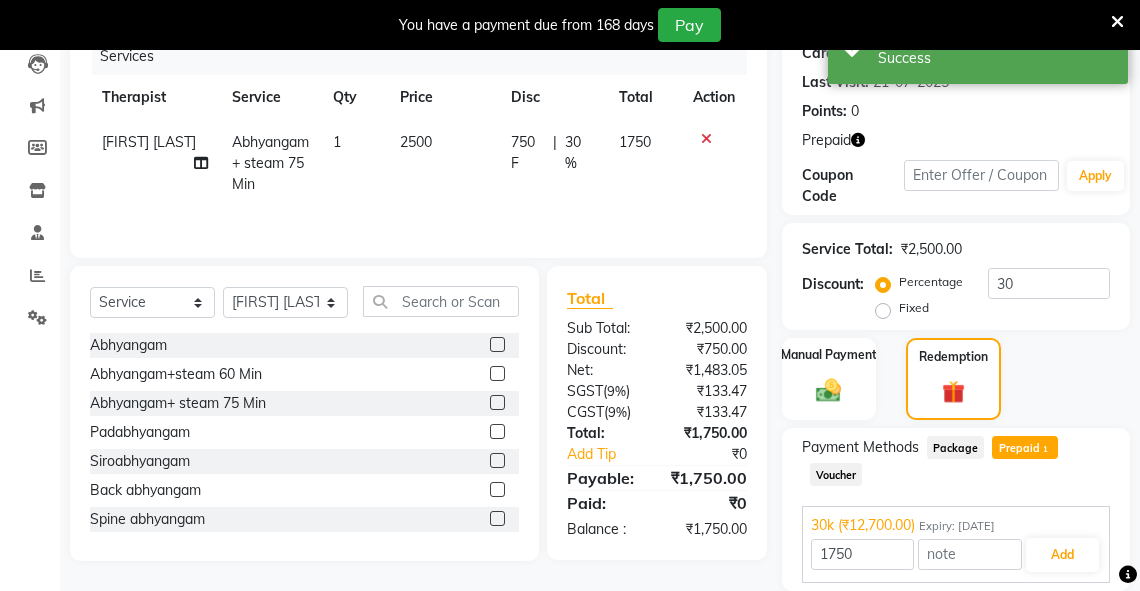 scroll, scrollTop: 331, scrollLeft: 0, axis: vertical 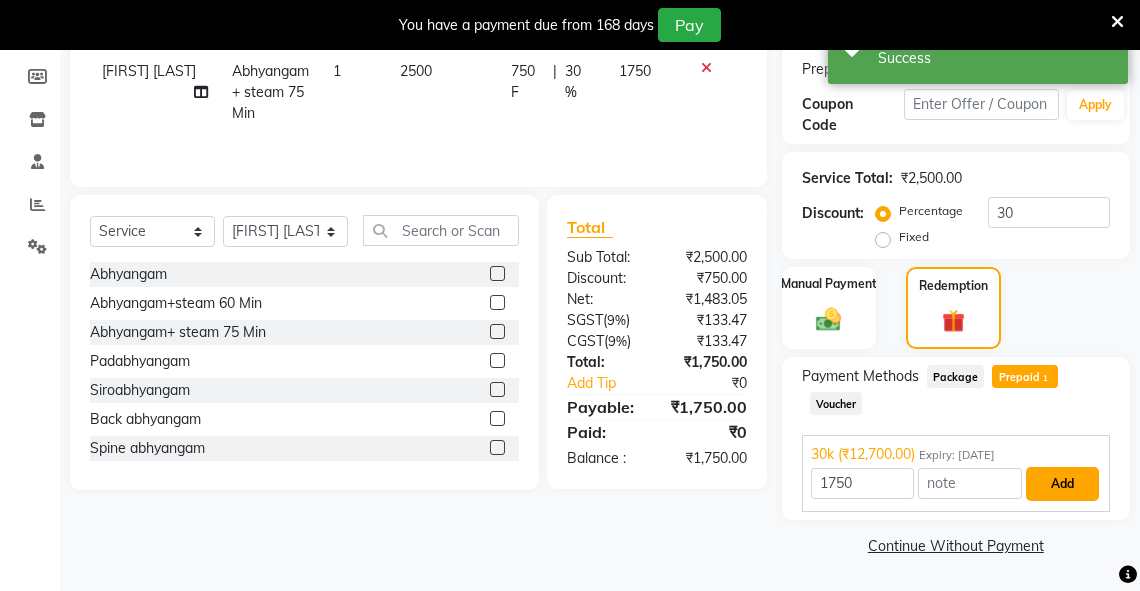 click on "Add" at bounding box center (1062, 484) 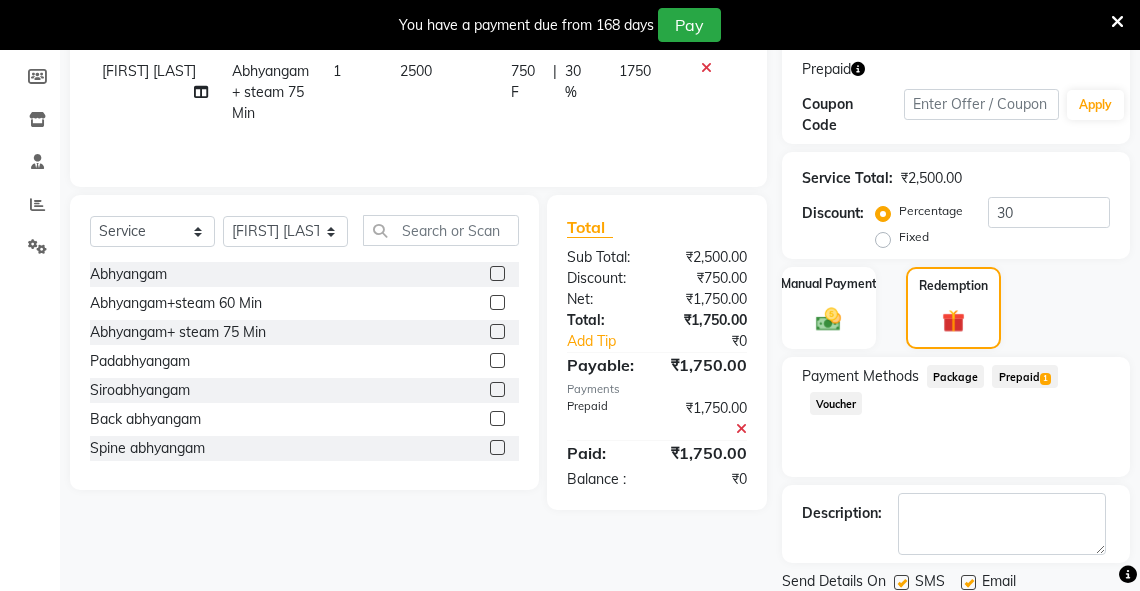 scroll, scrollTop: 399, scrollLeft: 0, axis: vertical 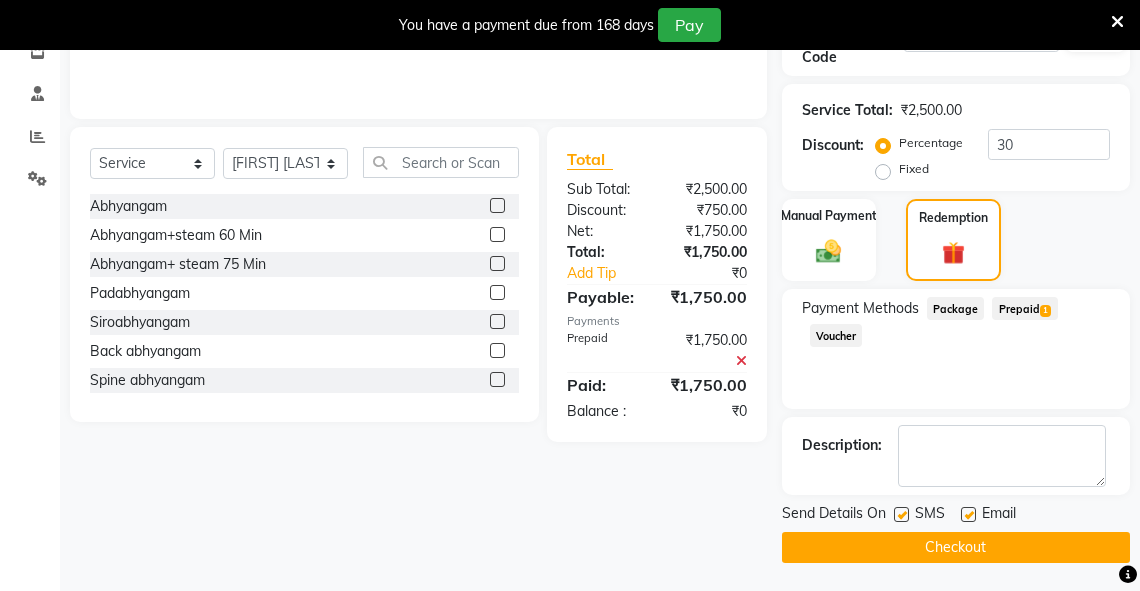 click on "Checkout" 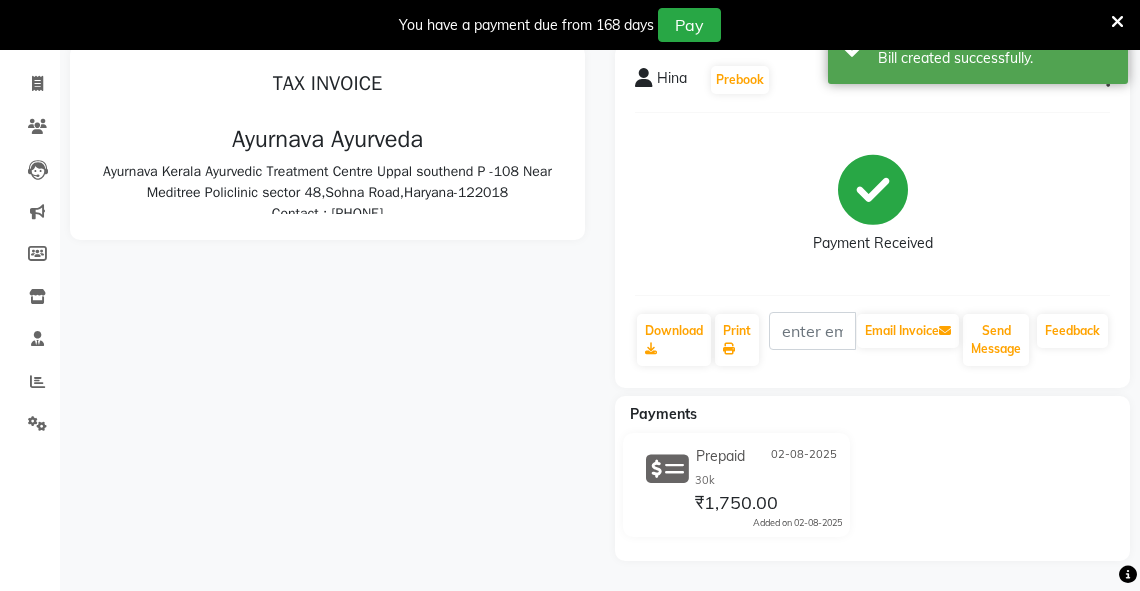 scroll, scrollTop: 0, scrollLeft: 0, axis: both 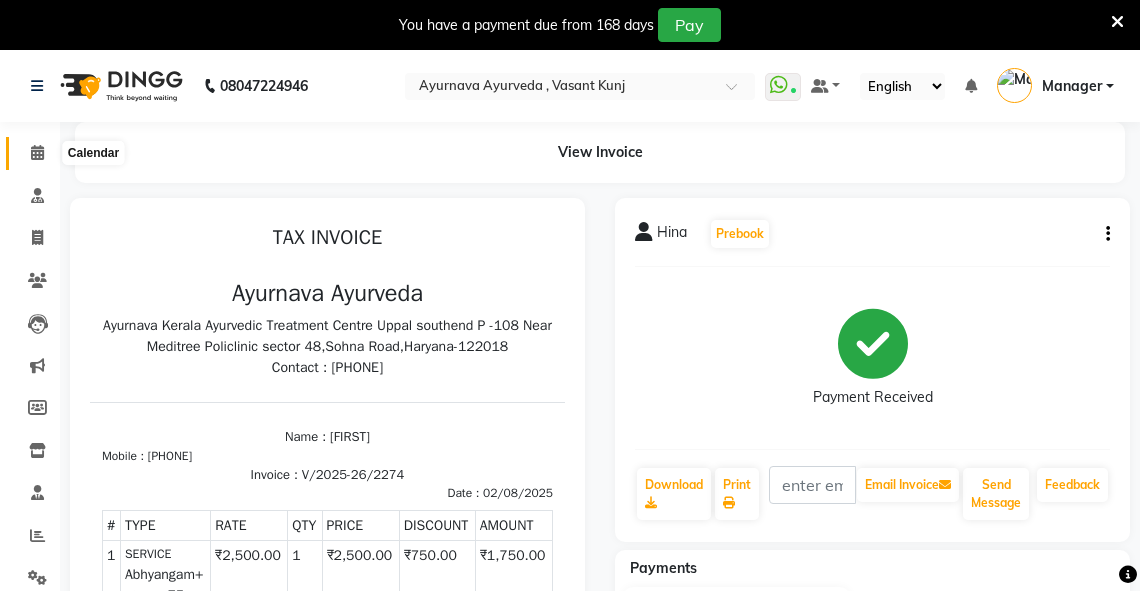 click 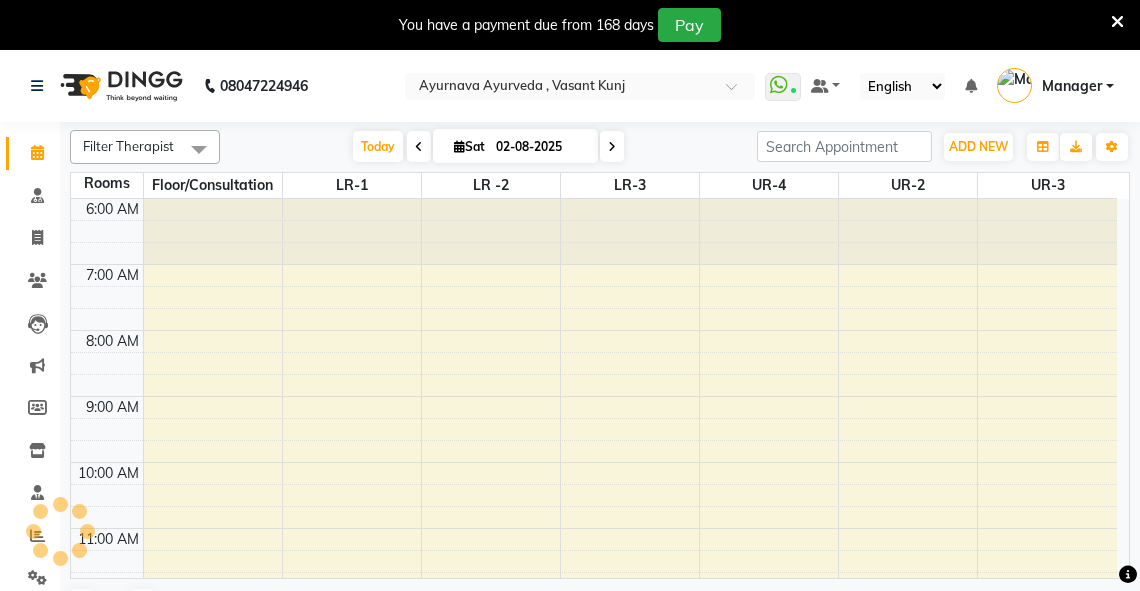 scroll, scrollTop: 0, scrollLeft: 0, axis: both 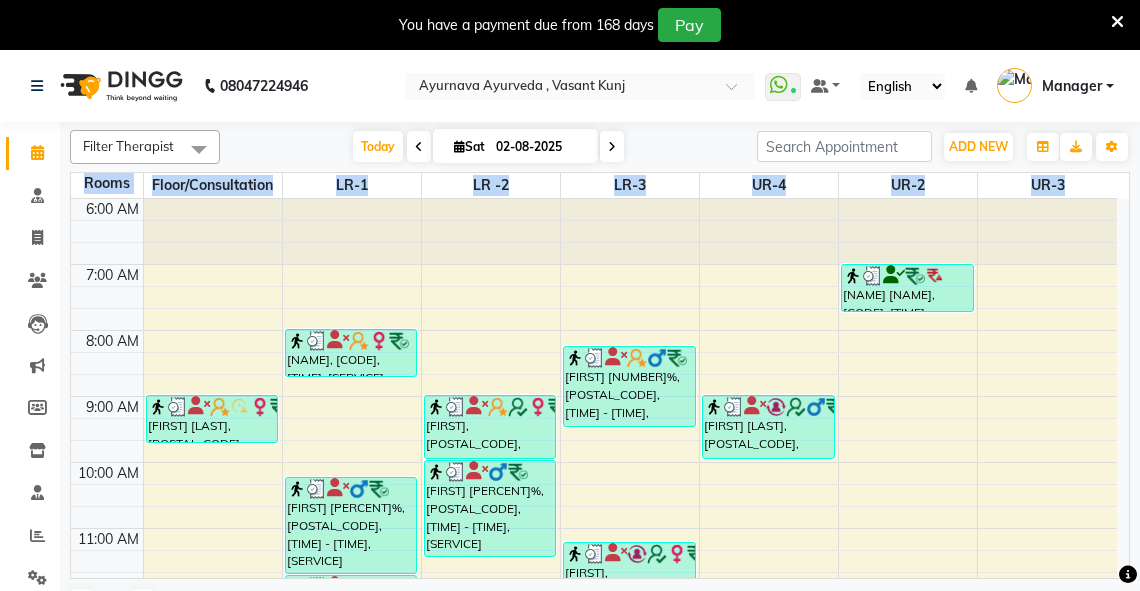 drag, startPoint x: 1129, startPoint y: 312, endPoint x: 1129, endPoint y: 328, distance: 16 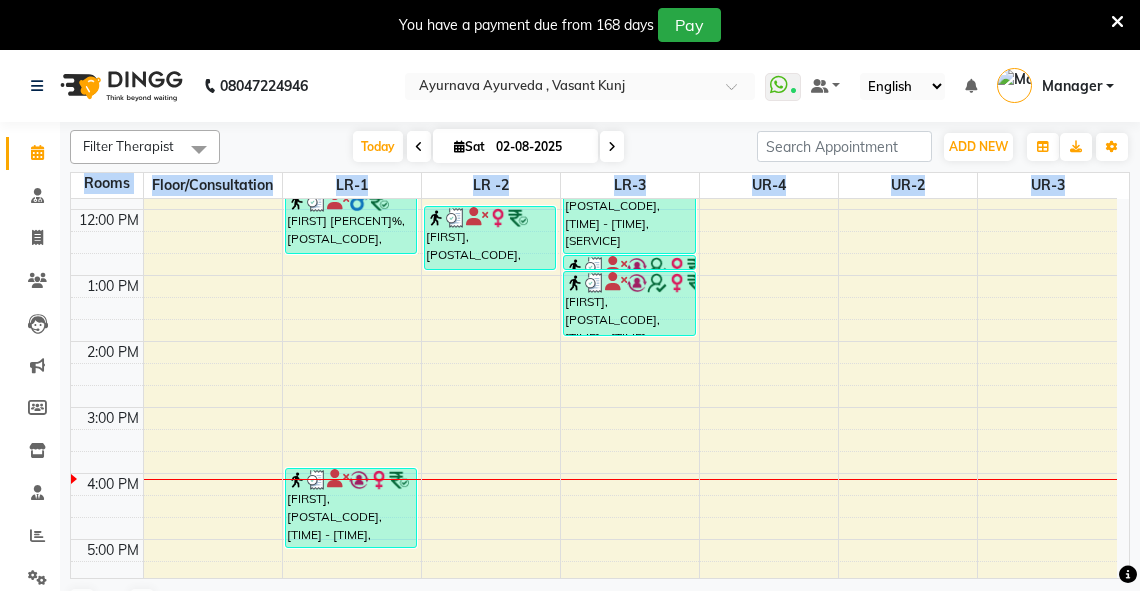 scroll, scrollTop: 446, scrollLeft: 0, axis: vertical 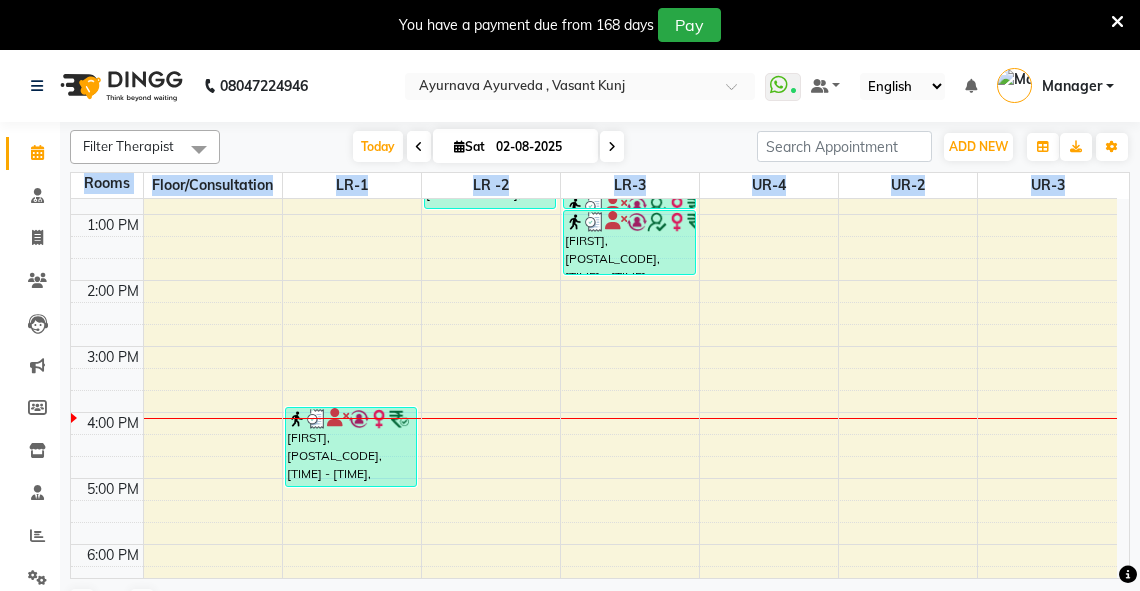 click on "6:00 AM 7:00 AM 8:00 AM 9:00 AM 10:00 AM 11:00 AM 12:00 PM 1:00 PM 2:00 PM 3:00 PM 4:00 PM 5:00 PM 6:00 PM 7:00 PM 8:00 PM     [FIRST] [PERCENT]%, [POSTAL_CODE], [TIME] - [TIME], [SERVICE]     [FIRST] [LAST], [POSTAL_CODE], [TIME] - [TIME], [SERVICE]     [FIRST] [PERCENT]%, [POSTAL_CODE], [TIME] - [TIME], [SERVICE]     [FIRST] [PERCENT]%, [POSTAL_CODE], [TIME] - [TIME], [SERVICE]     [FIRST], [POSTAL_CODE], [TIME] - [TIME], [SERVICE]     [FIRST], [POSTAL_CODE], [TIME] - [TIME], [SERVICE]     [FIRST] [PERCENT]%, [POSTAL_CODE], [TIME] - [TIME], [SERVICE]     [FIRST], [POSTAL_CODE], [TIME] - [TIME], [SERVICE]     [FIRST] [PERCENT]%, [POSTAL_CODE], [TIME] - [TIME], [SERVICE]     [FIRST] [PERCENT]%, [POSTAL_CODE], [TIME] - [TIME], [SERVICE]     [FIRST], [POSTAL_CODE], [TIME] - [TIME], [SERVICE]     [FIRST], [POSTAL_CODE], [TIME] - [TIME], [SERVICE]     [FIRST], [POSTAL_CODE], [TIME] - [TIME], [SERVICE]     [FIRST] [LAST], [POSTAL_CODE], [TIME] - [TIME], [SERVICE]     [FIRST] [LAST], [POSTAL_CODE], [TIME] - [TIME], [SERVICE]" at bounding box center (594, 247) 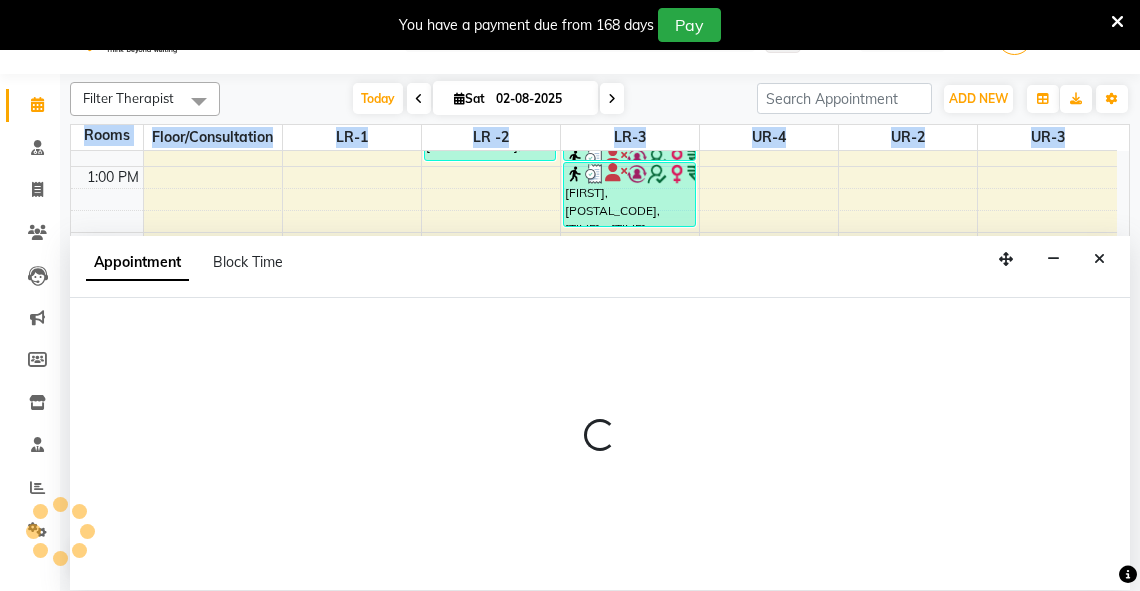 scroll, scrollTop: 50, scrollLeft: 0, axis: vertical 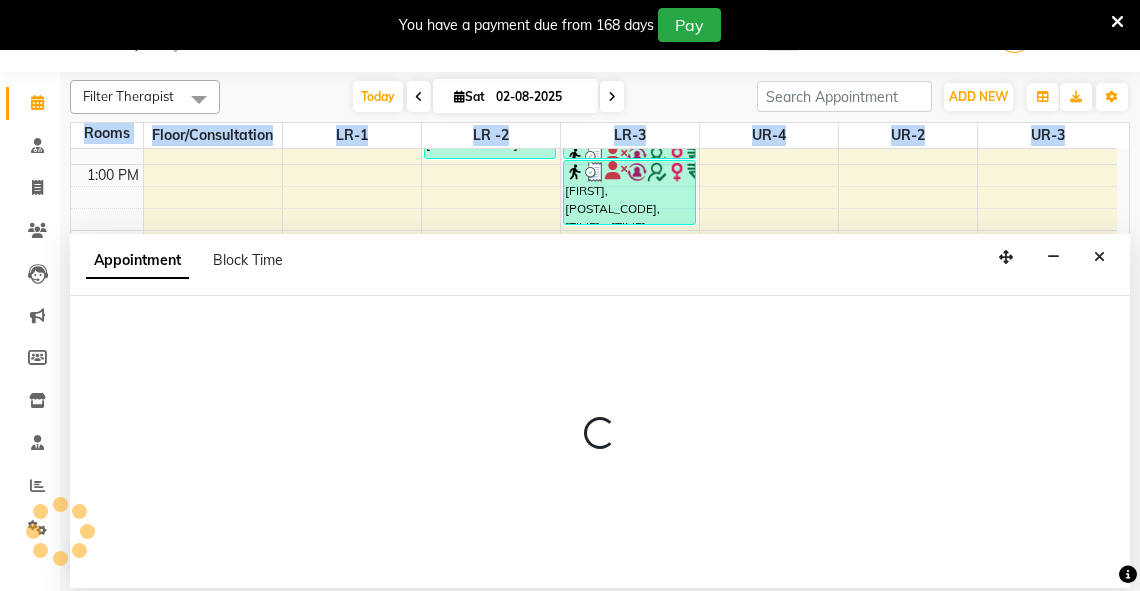 select on "tentative" 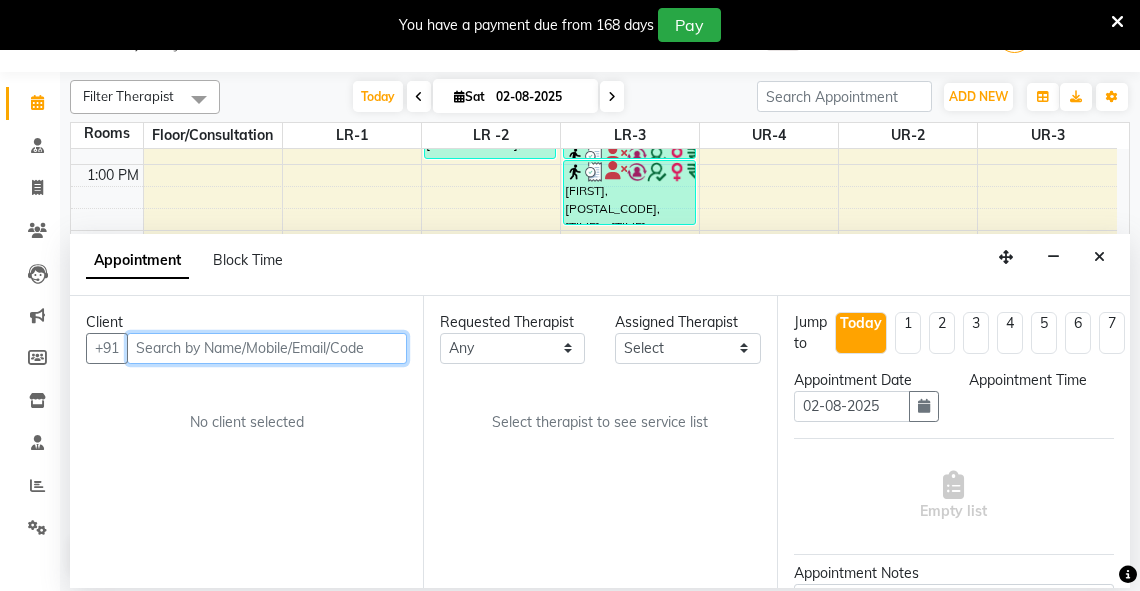 select on "960" 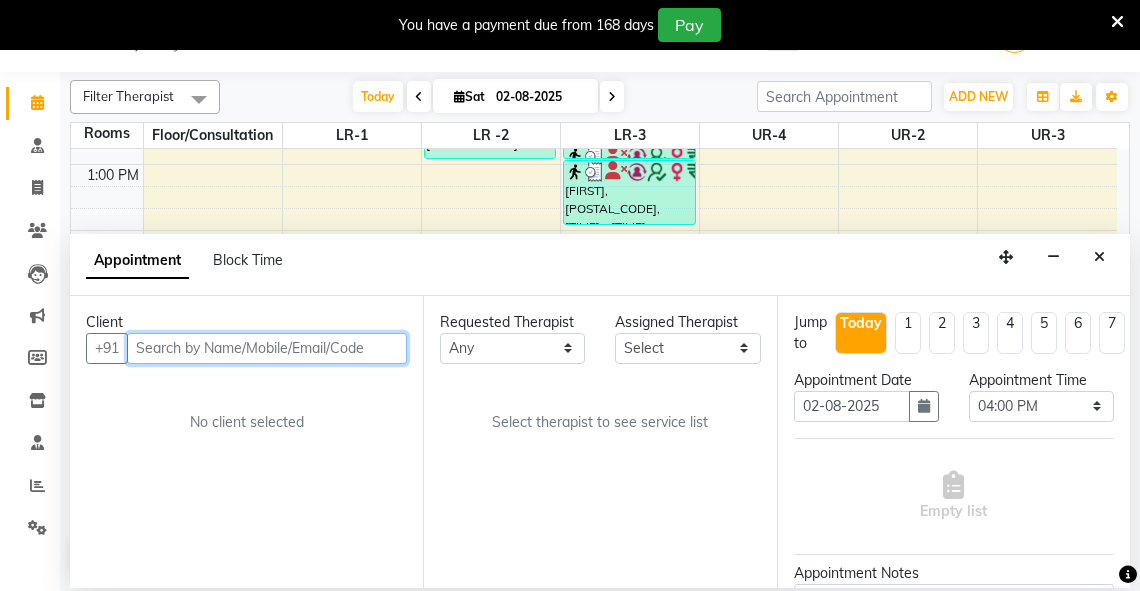 click at bounding box center [267, 348] 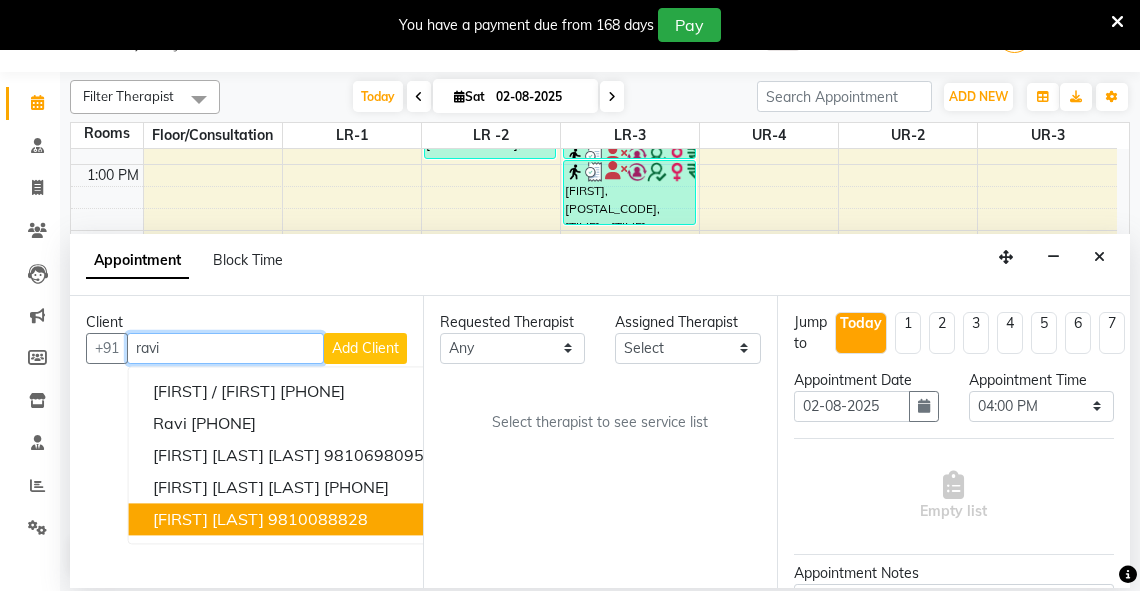 drag, startPoint x: 266, startPoint y: 515, endPoint x: 431, endPoint y: 478, distance: 169.09761 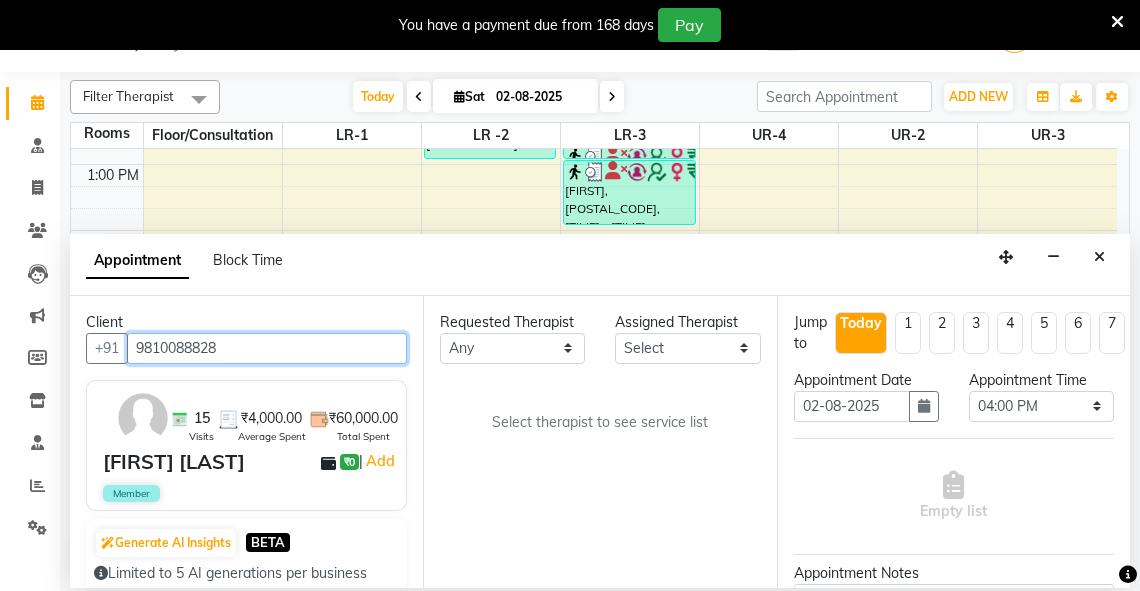 type on "9810088828" 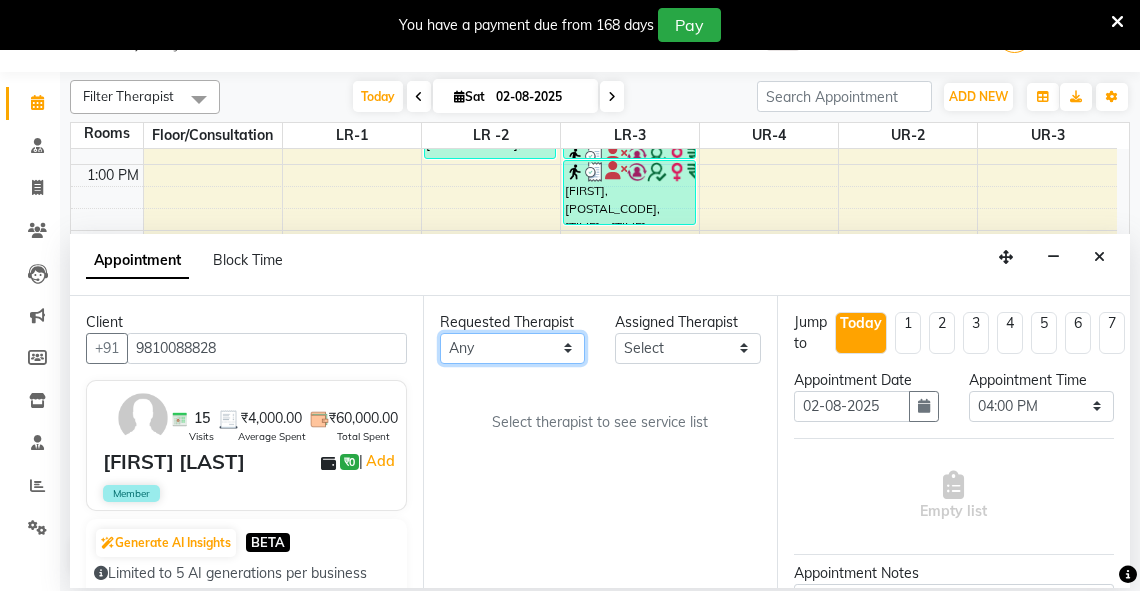 click on "Any Adarsh Akshaya V Aleena Thankachan Anakha A K Anaswara N anusha  Dhaneesha Dr JIJI K P elizabeth gopika Guddu Maurya JISHNU maneesha a Manoj K M OTHER BRANCH Sardinia Shyamjith Vineeth Vijayan vishnu priya yadhu" at bounding box center [512, 348] 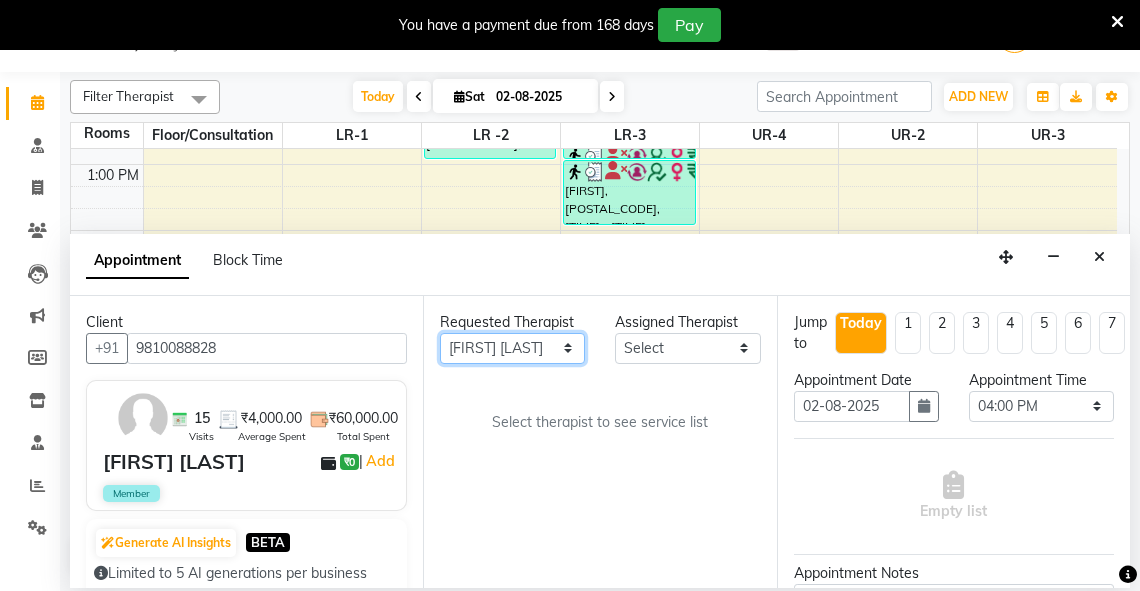 click on "Any Adarsh Akshaya V Aleena Thankachan Anakha A K Anaswara N anusha  Dhaneesha Dr JIJI K P elizabeth gopika Guddu Maurya JISHNU maneesha a Manoj K M OTHER BRANCH Sardinia Shyamjith Vineeth Vijayan vishnu priya yadhu" at bounding box center [512, 348] 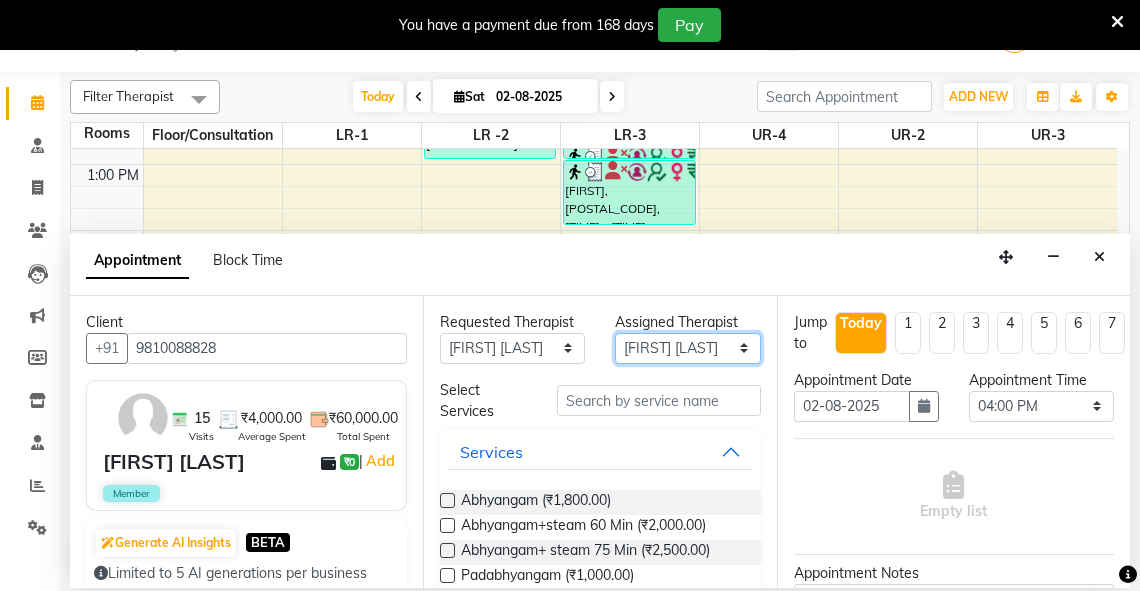 click on "Select Adarsh Akshaya V Aleena Thankachan Anakha A K Anaswara N anusha  Dhaneesha Dr JIJI K P elizabeth gopika Guddu Maurya JISHNU maneesha a Manoj K M OTHER BRANCH Sardinia Shyamjith Vineeth Vijayan vishnu priya yadhu" at bounding box center (687, 348) 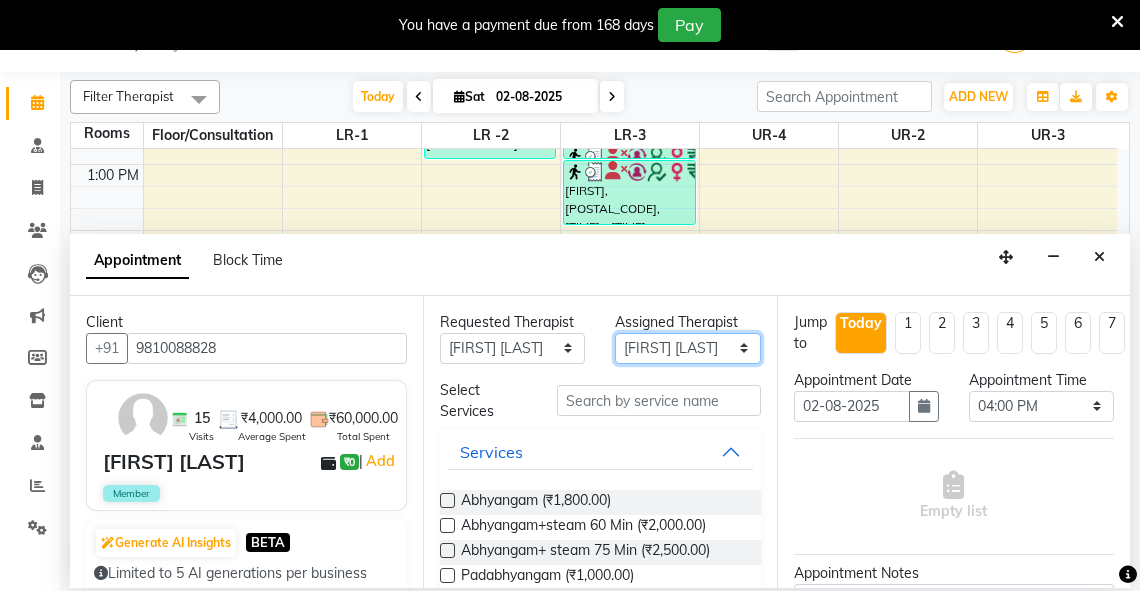 select on "39036" 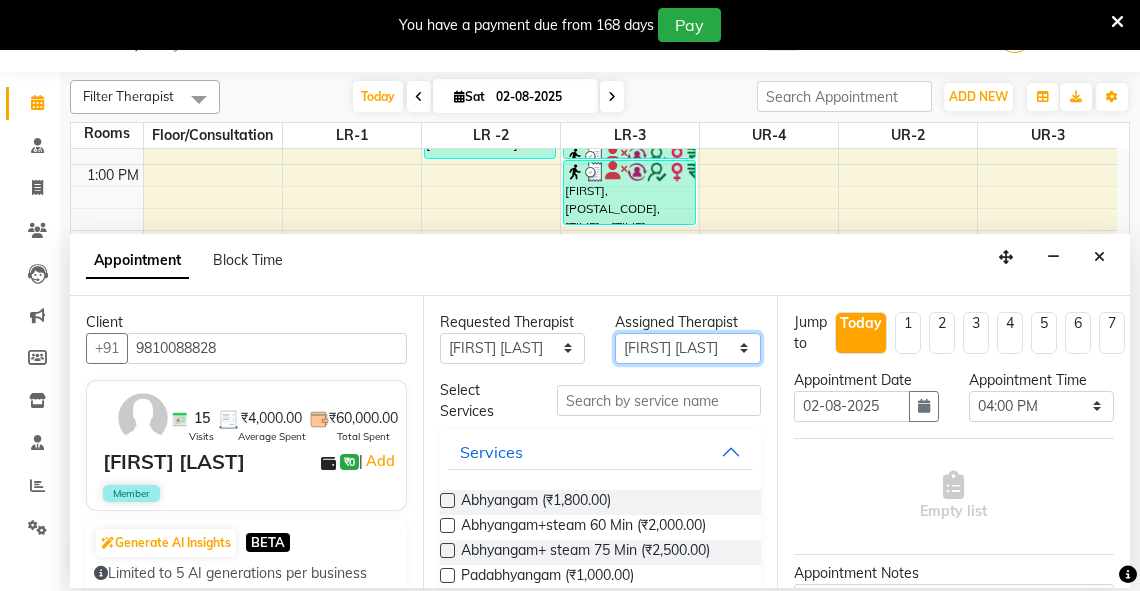 click on "Select Adarsh Akshaya V Aleena Thankachan Anakha A K Anaswara N anusha  Dhaneesha Dr JIJI K P elizabeth gopika Guddu Maurya JISHNU maneesha a Manoj K M OTHER BRANCH Sardinia Shyamjith Vineeth Vijayan vishnu priya yadhu" at bounding box center (687, 348) 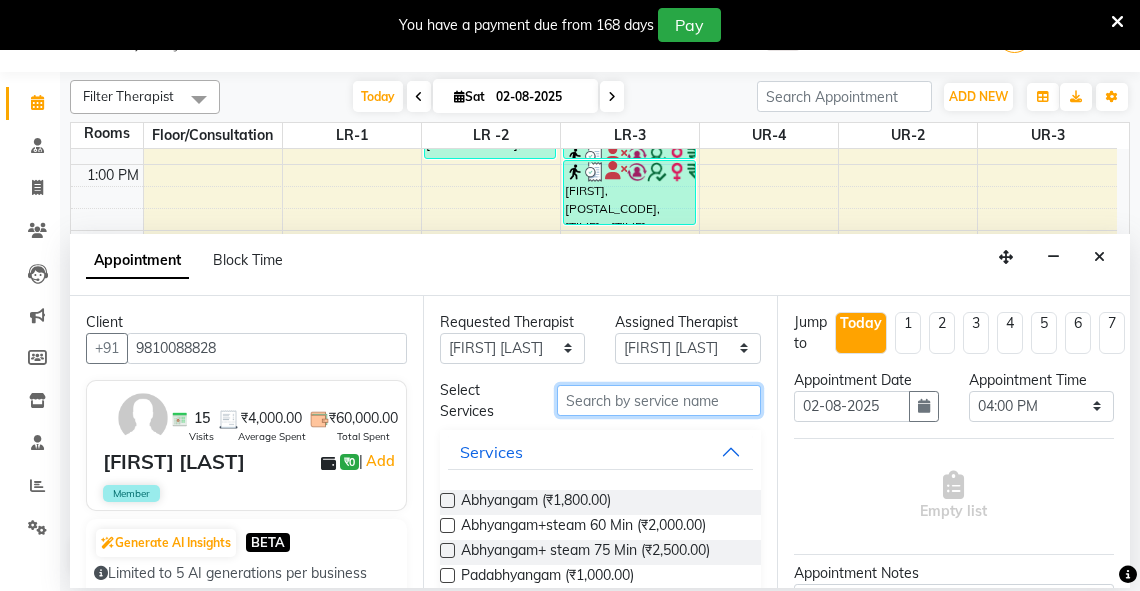 click at bounding box center (659, 400) 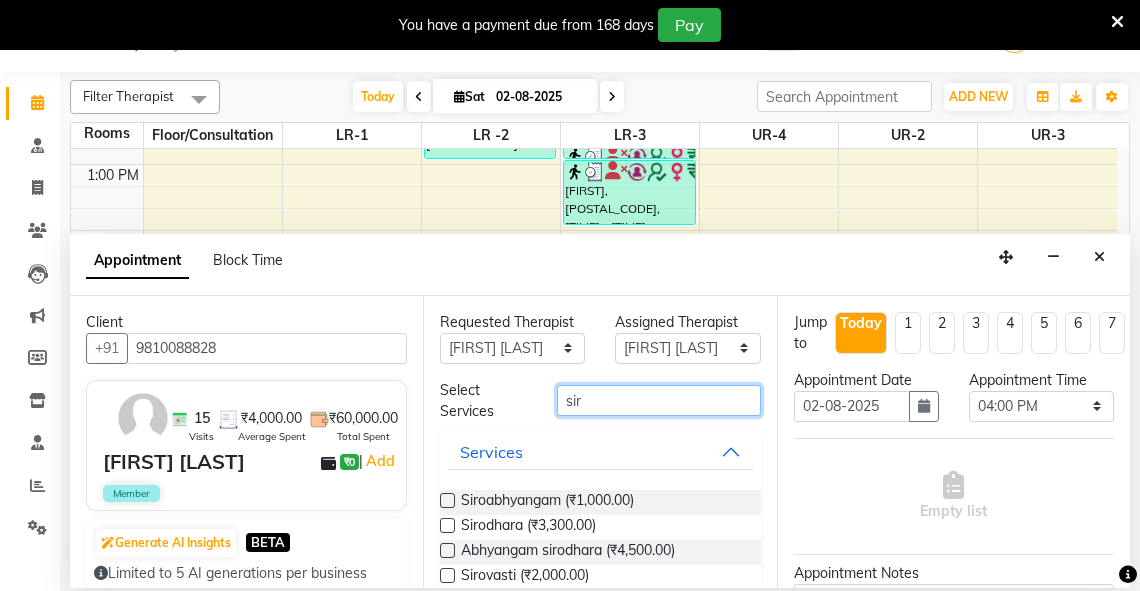 type on "sir" 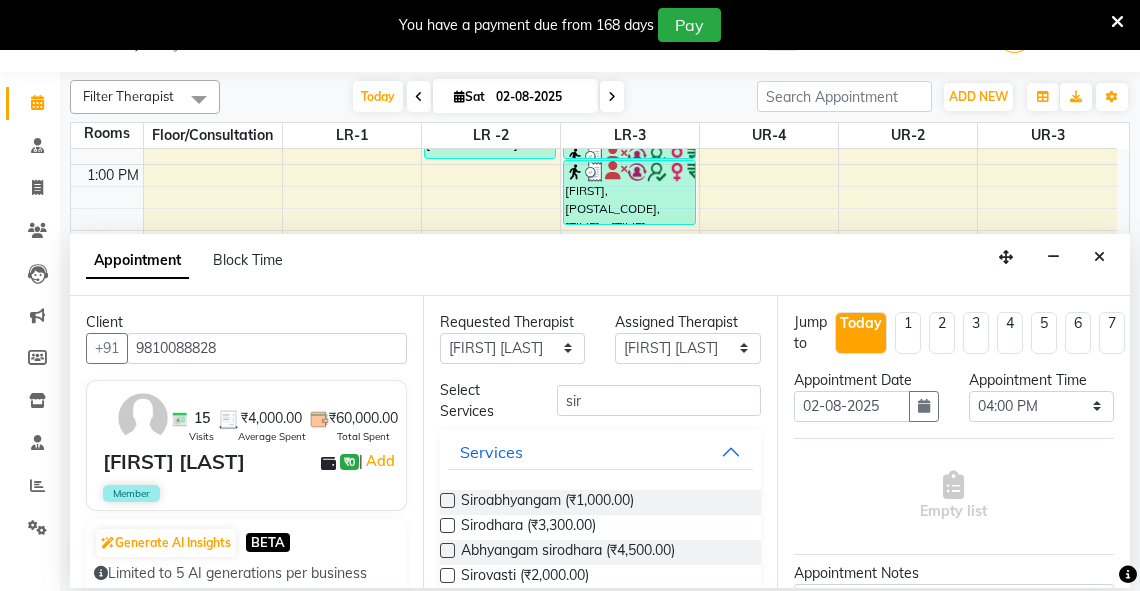 click at bounding box center [447, 550] 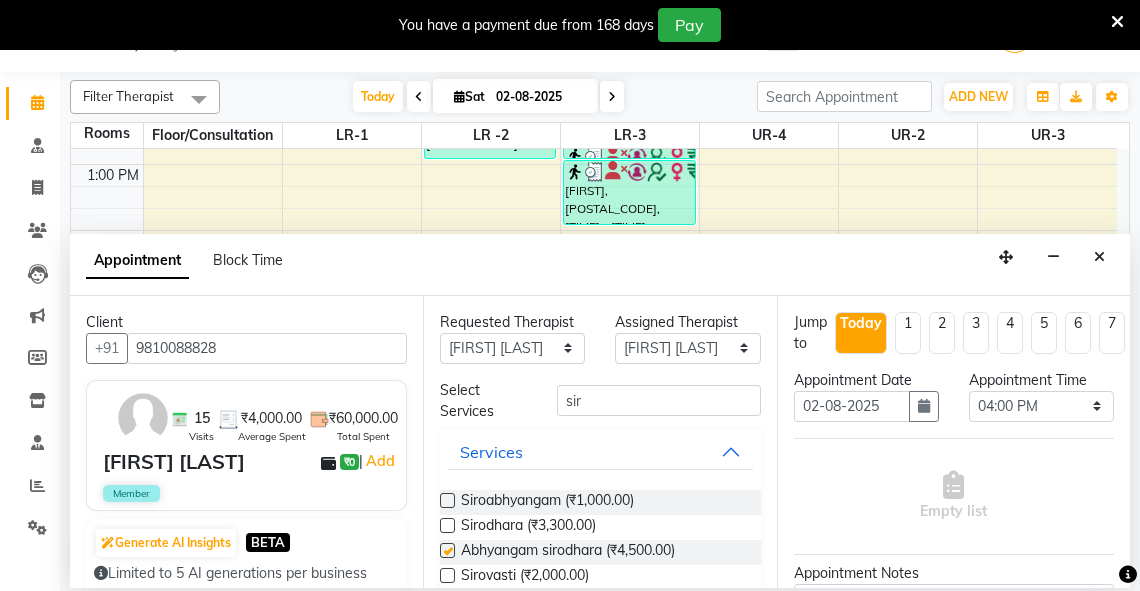 select on "2648" 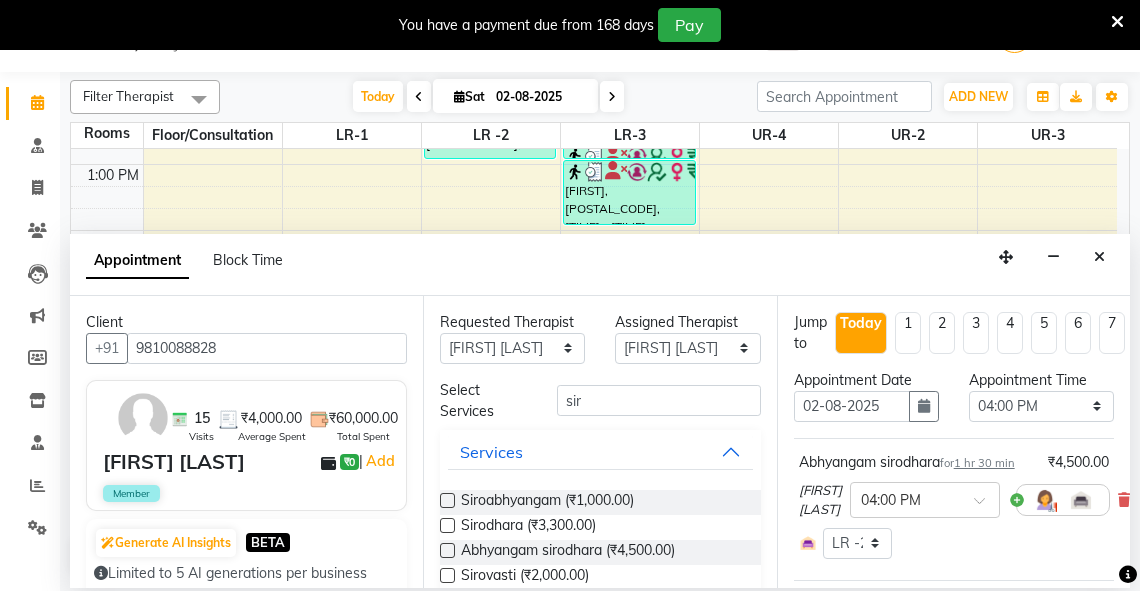 checkbox on "false" 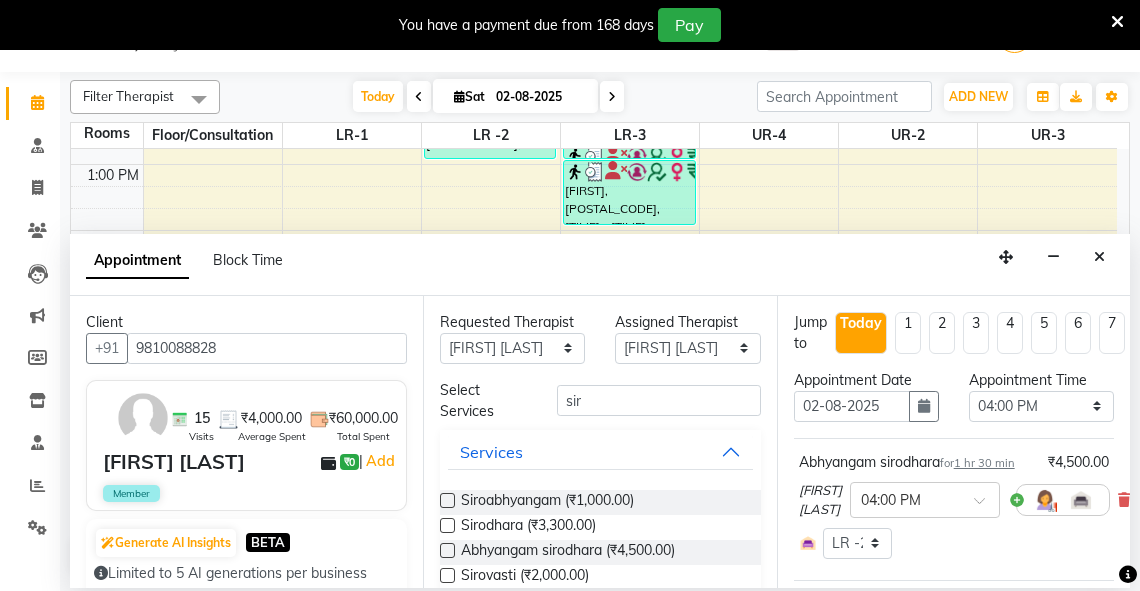scroll, scrollTop: 316, scrollLeft: 0, axis: vertical 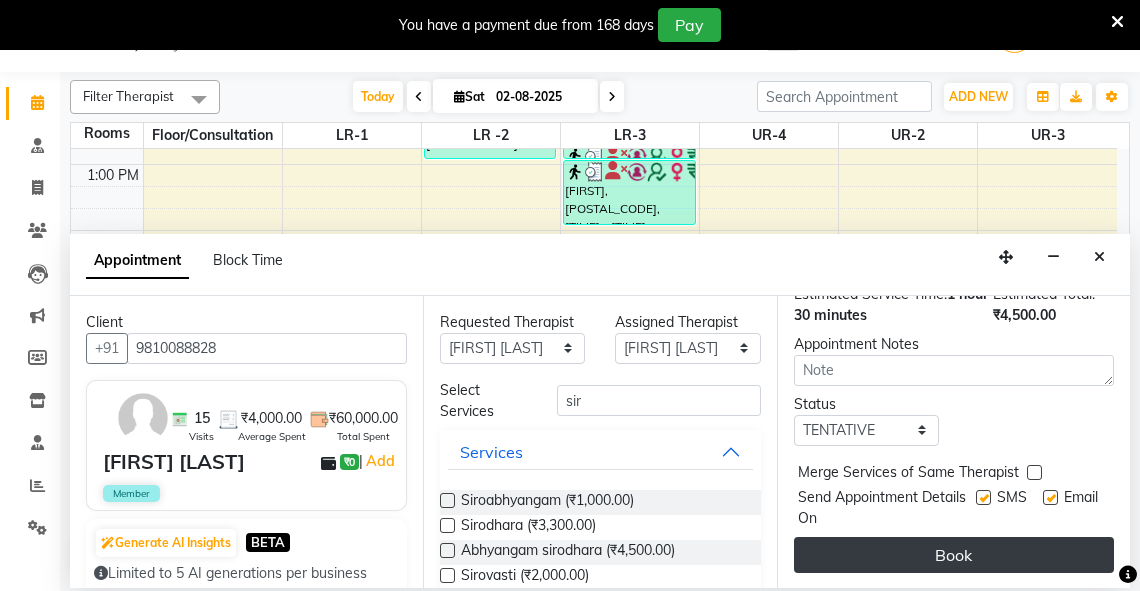 click on "Book" at bounding box center [954, 555] 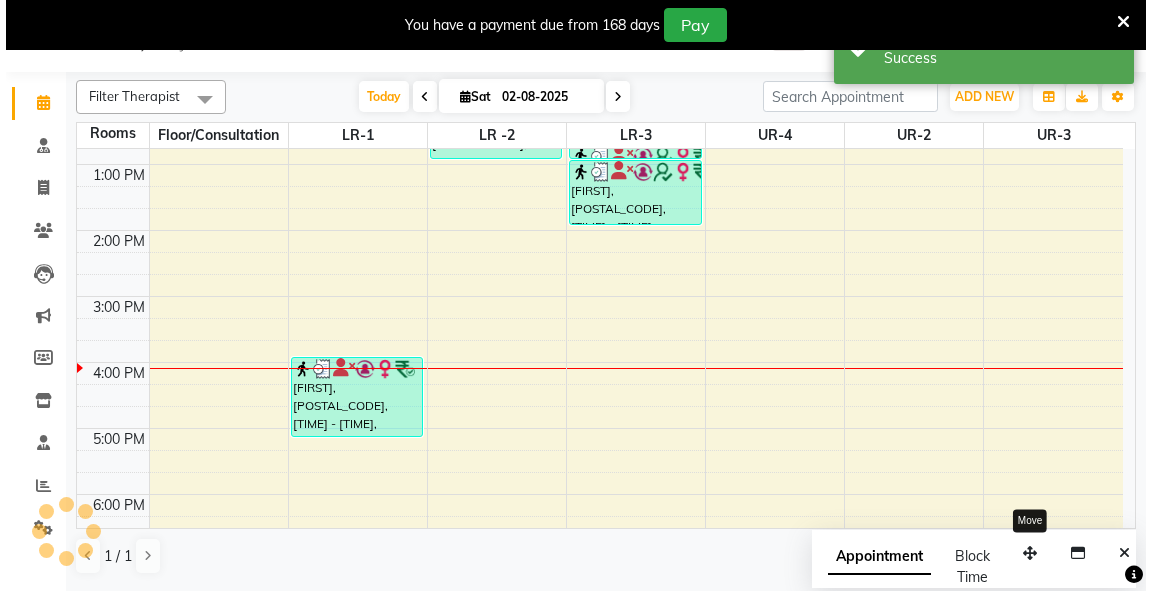 scroll, scrollTop: 0, scrollLeft: 0, axis: both 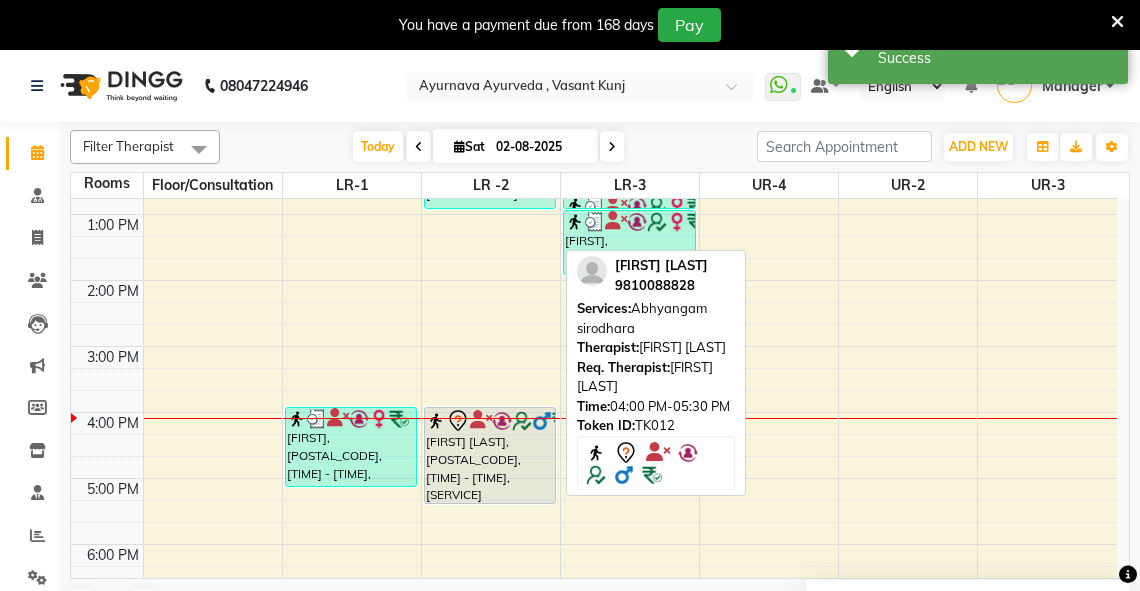 click on "[FIRST] [LAST], [POSTAL_CODE], [TIME] - [TIME], [SERVICE]" at bounding box center [490, 455] 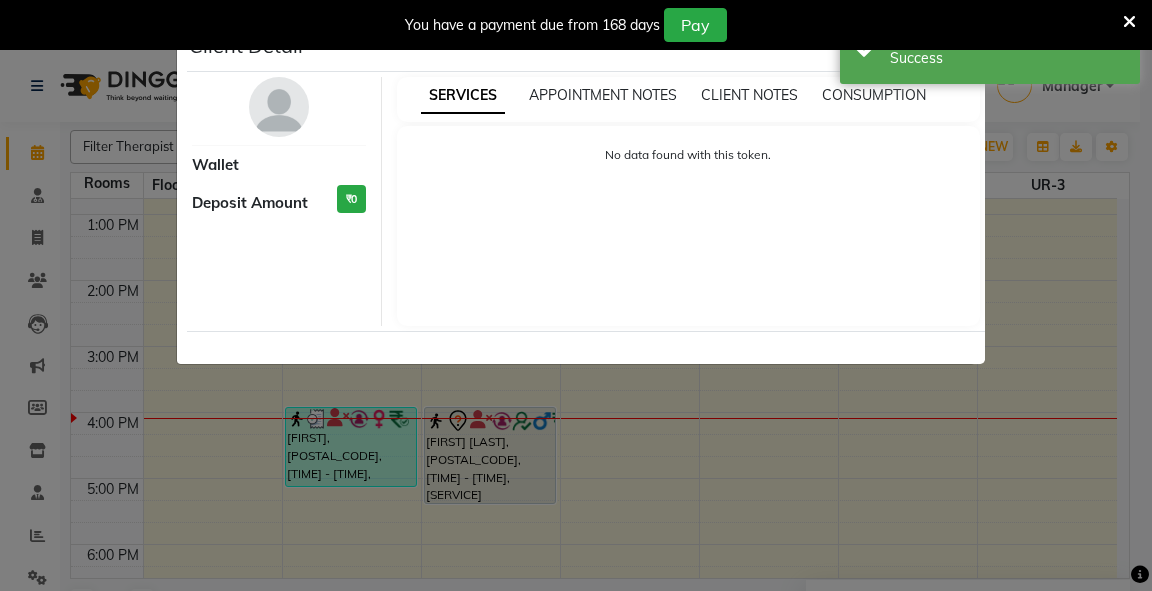 select on "7" 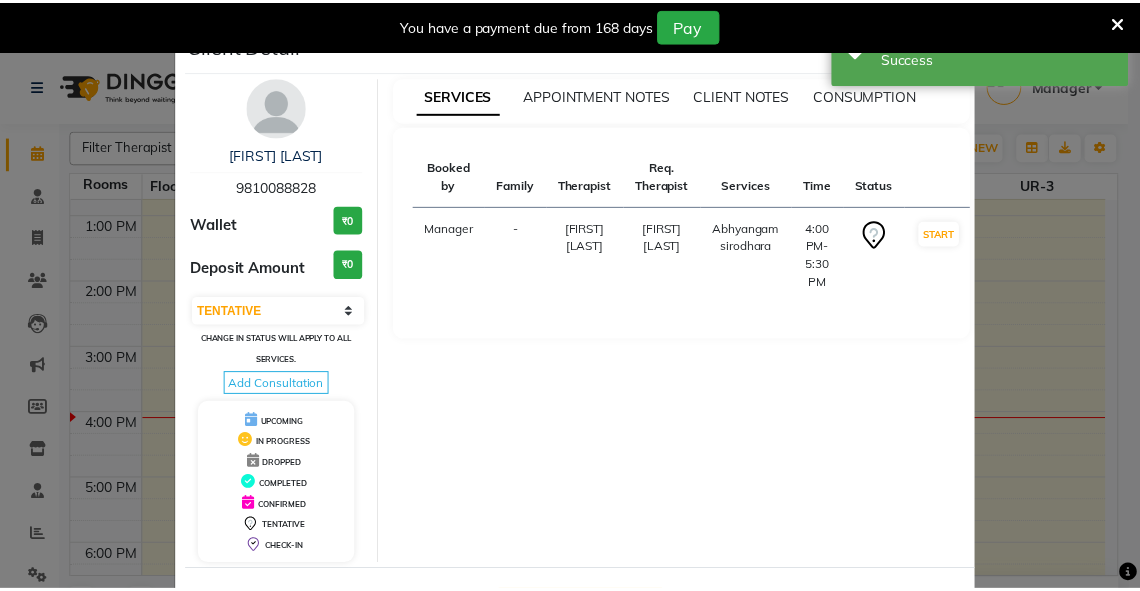 scroll, scrollTop: 78, scrollLeft: 0, axis: vertical 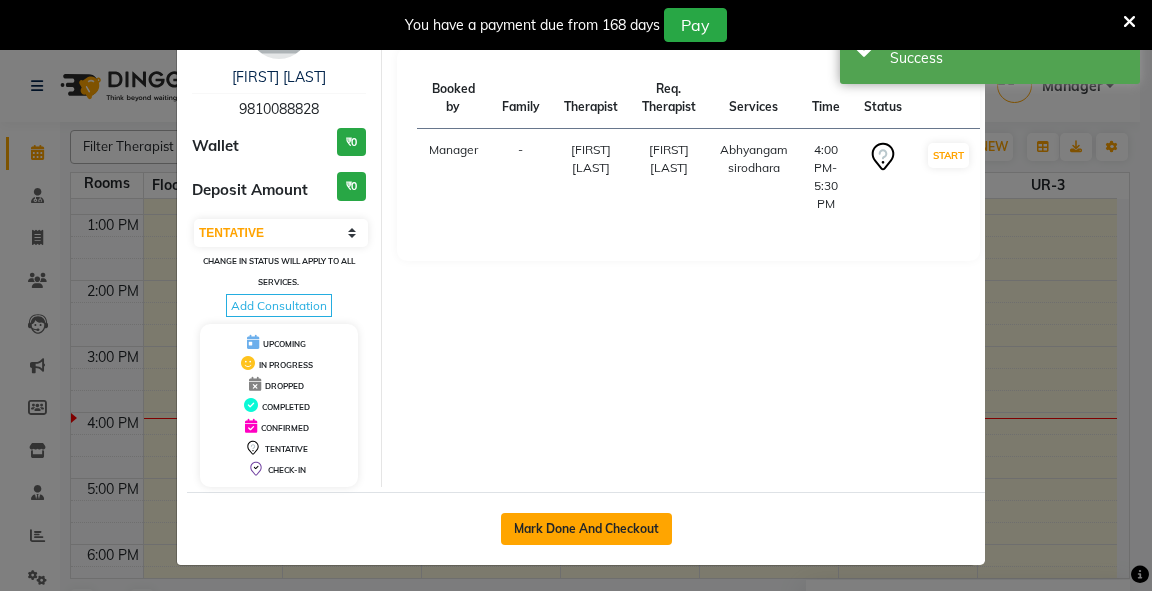 click on "Mark Done And Checkout" 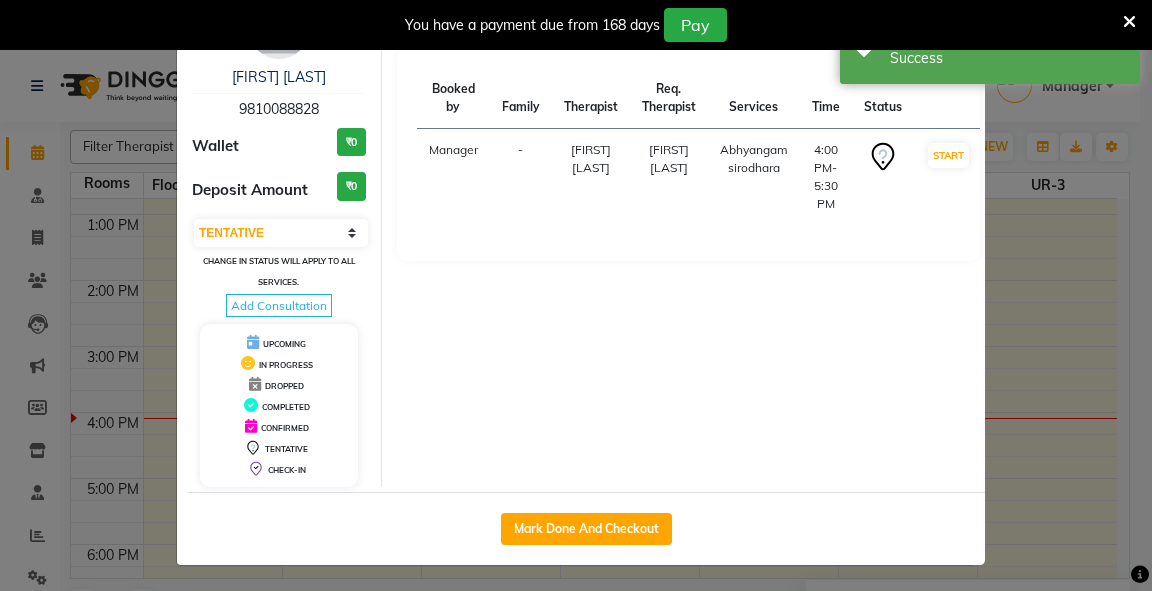 select on "service" 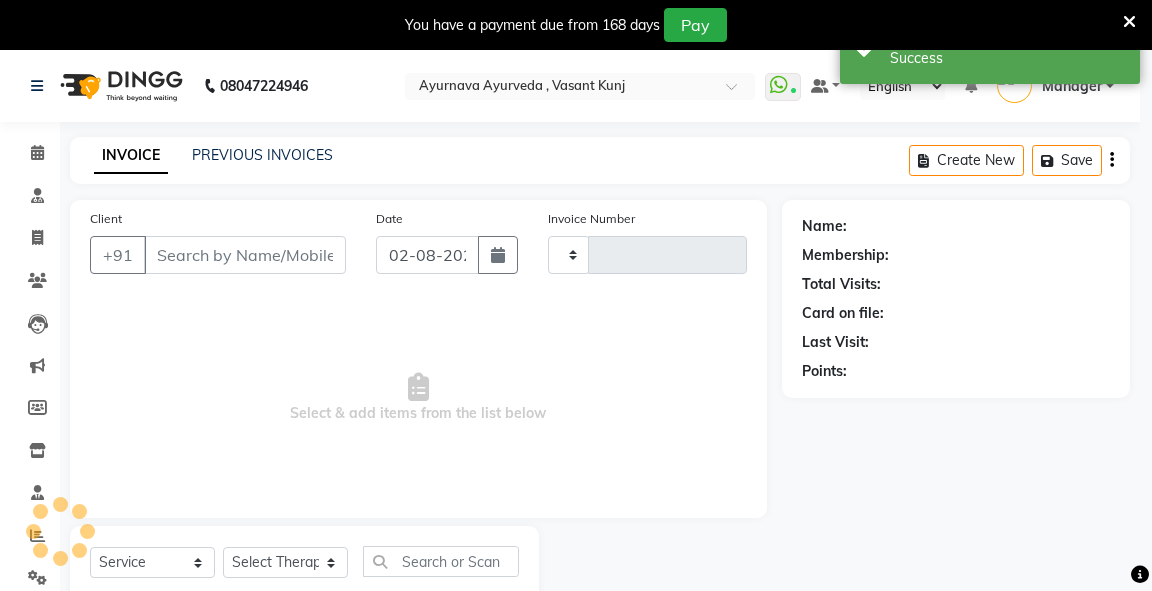 type on "2275" 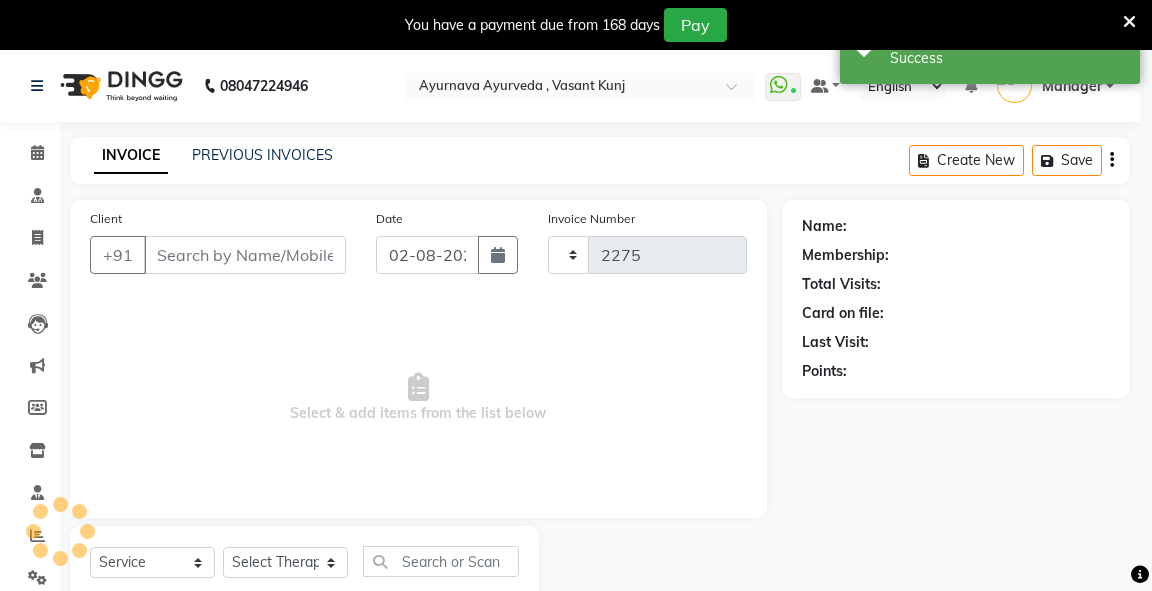 select on "5571" 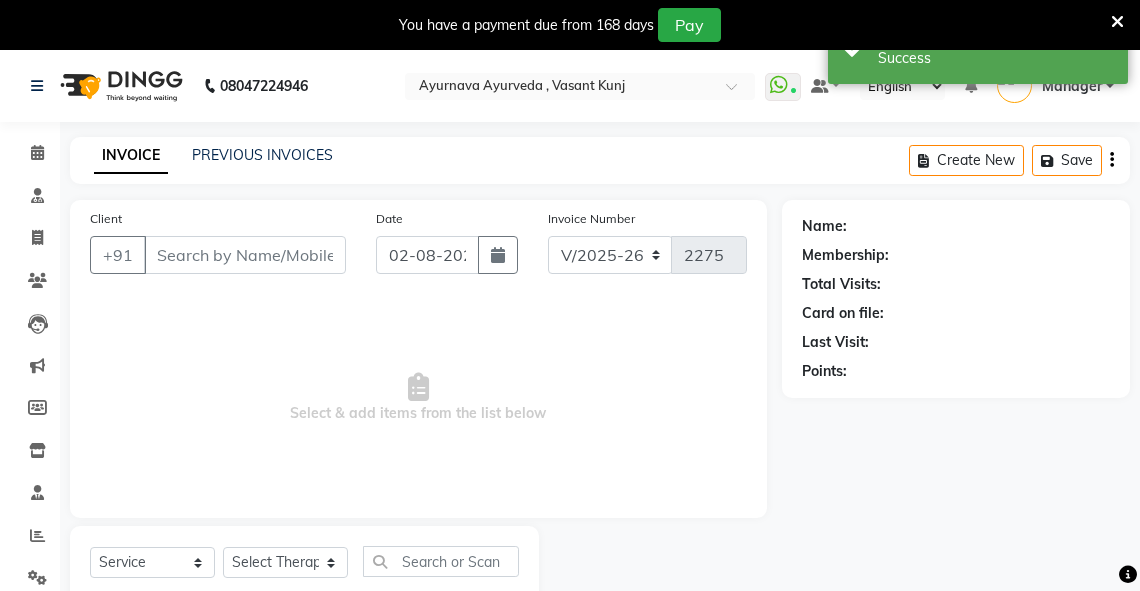 type on "9810088828" 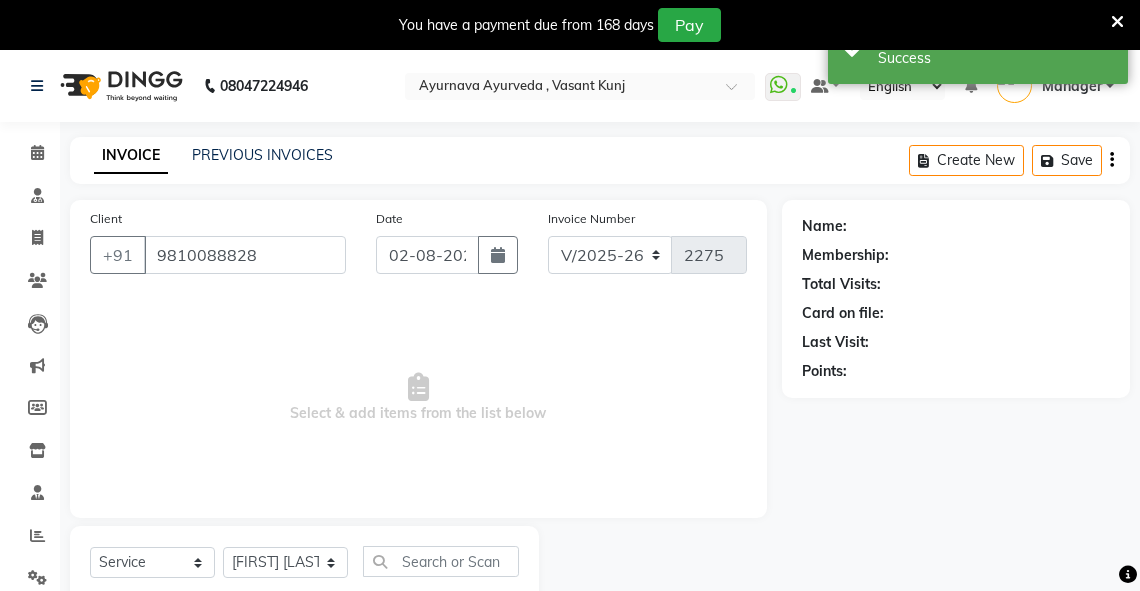 select on "1: Object" 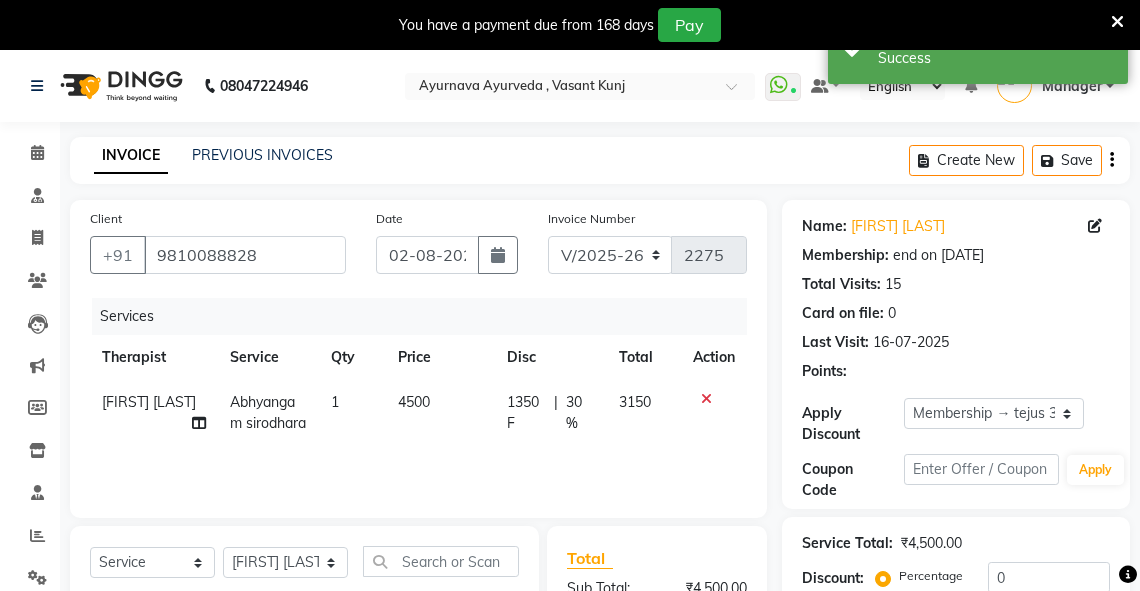 type on "30" 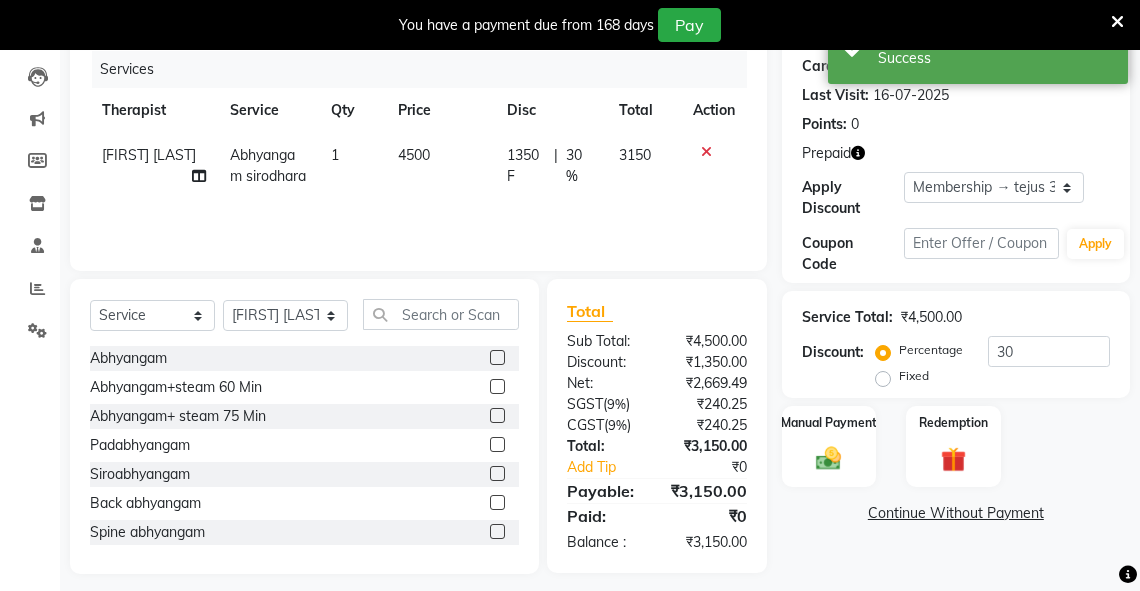 scroll, scrollTop: 260, scrollLeft: 0, axis: vertical 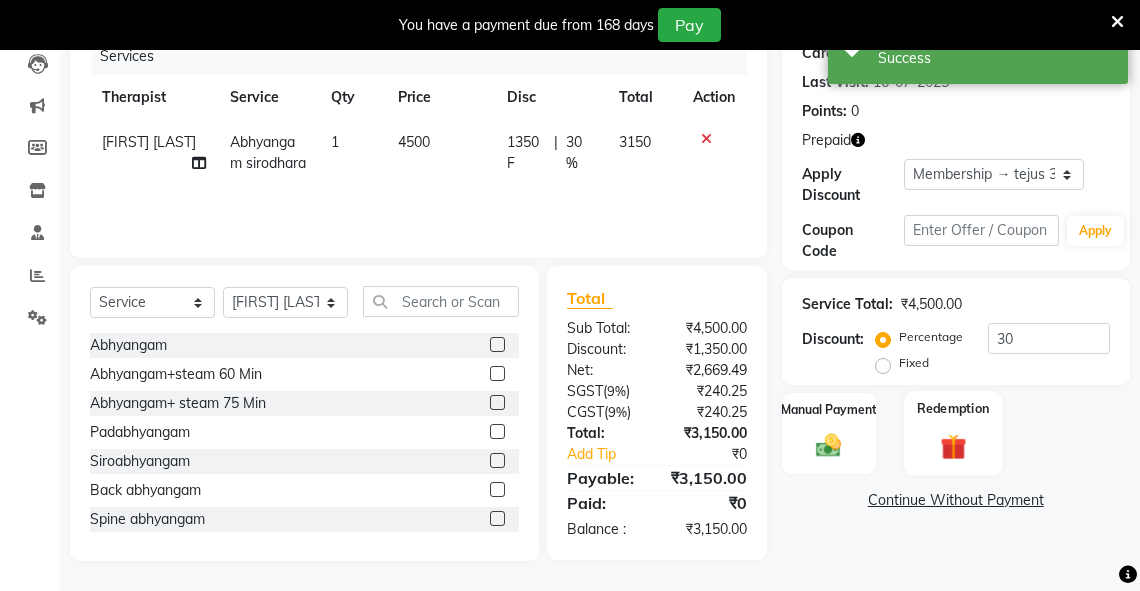 drag, startPoint x: 962, startPoint y: 424, endPoint x: 1073, endPoint y: 462, distance: 117.32433 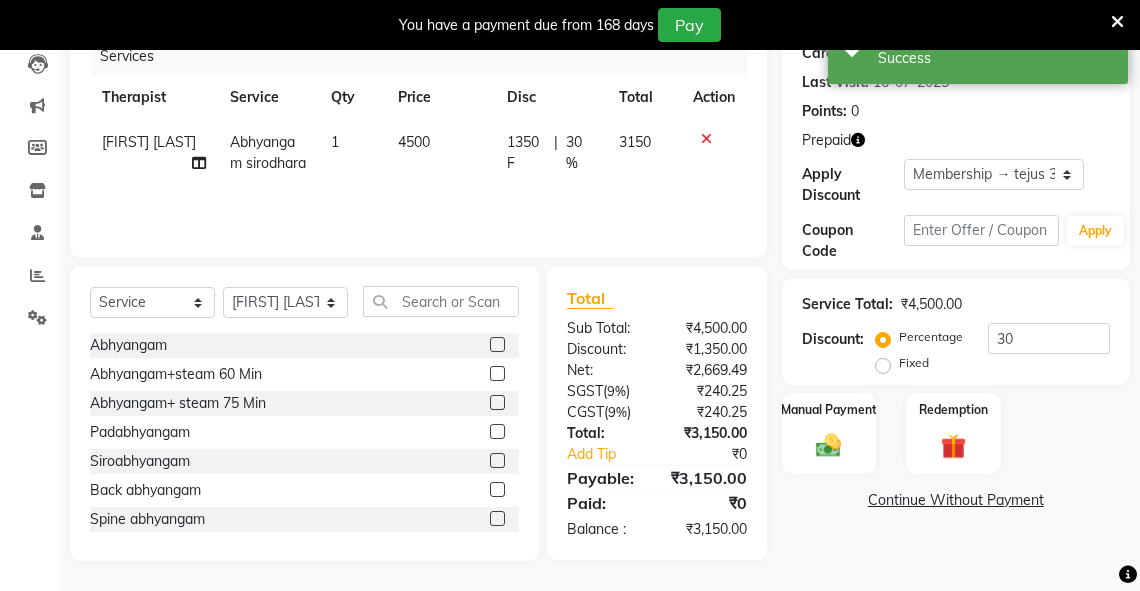 click on "Redemption" 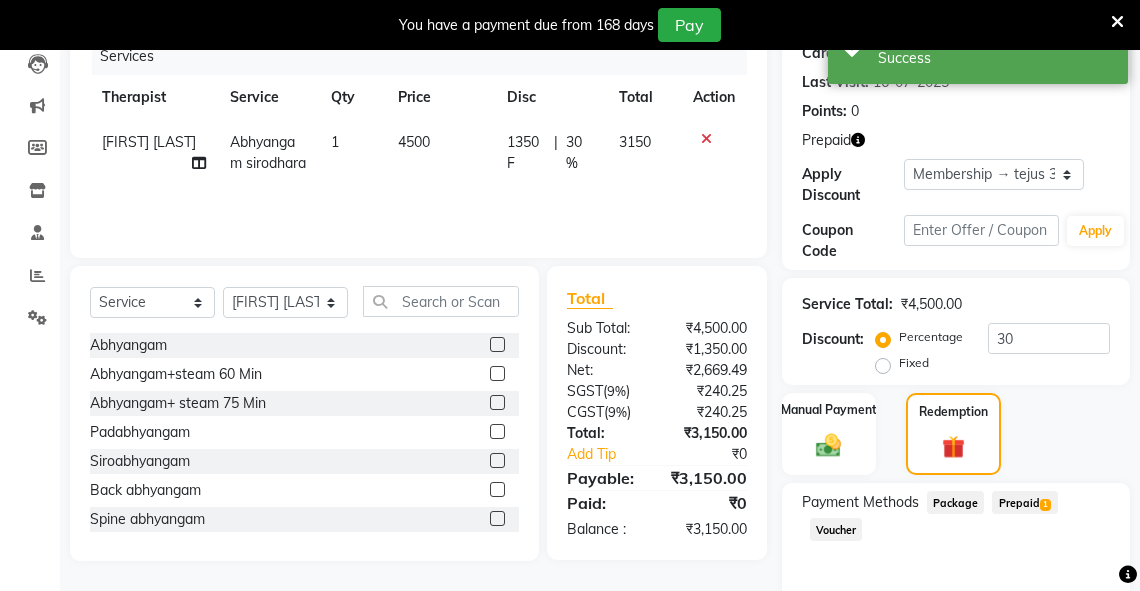 drag, startPoint x: 1029, startPoint y: 498, endPoint x: 1151, endPoint y: 415, distance: 147.55676 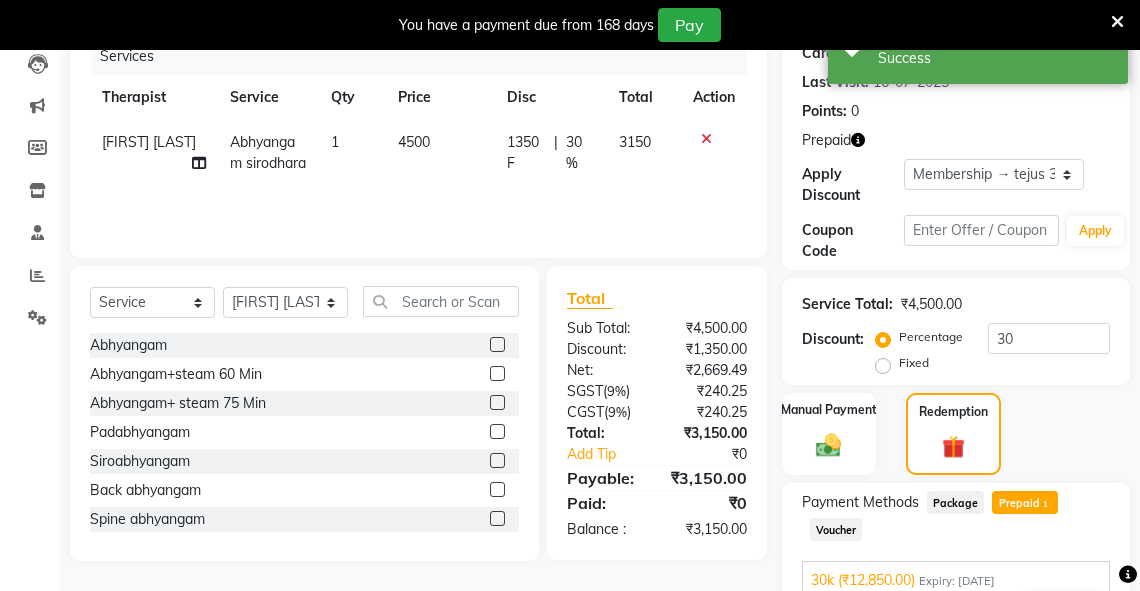 scroll, scrollTop: 386, scrollLeft: 0, axis: vertical 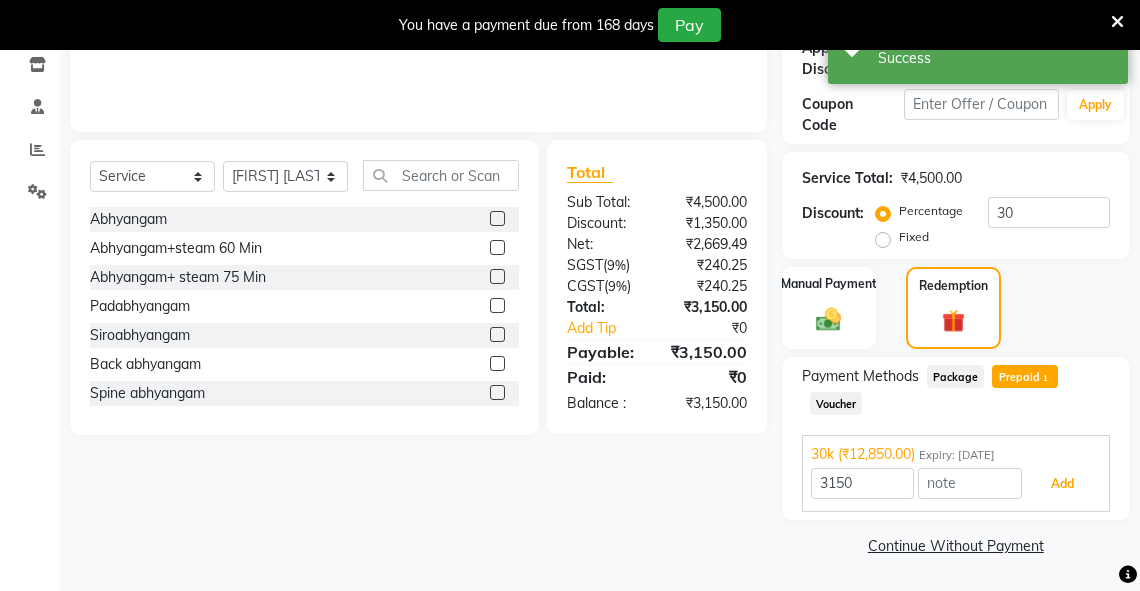drag, startPoint x: 1062, startPoint y: 485, endPoint x: 1088, endPoint y: 474, distance: 28.231188 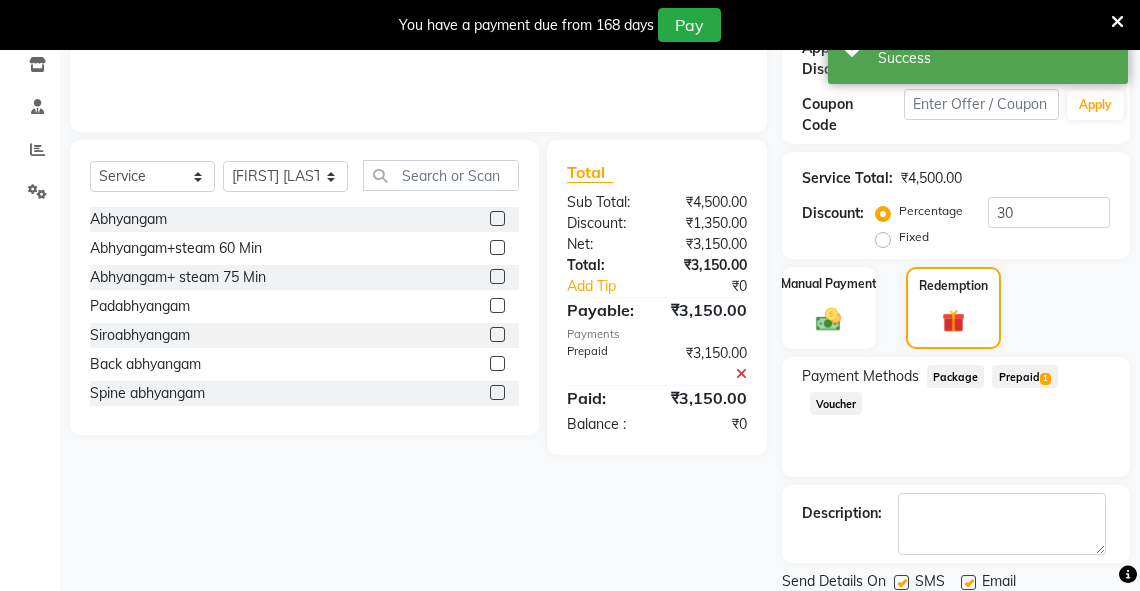 scroll, scrollTop: 454, scrollLeft: 0, axis: vertical 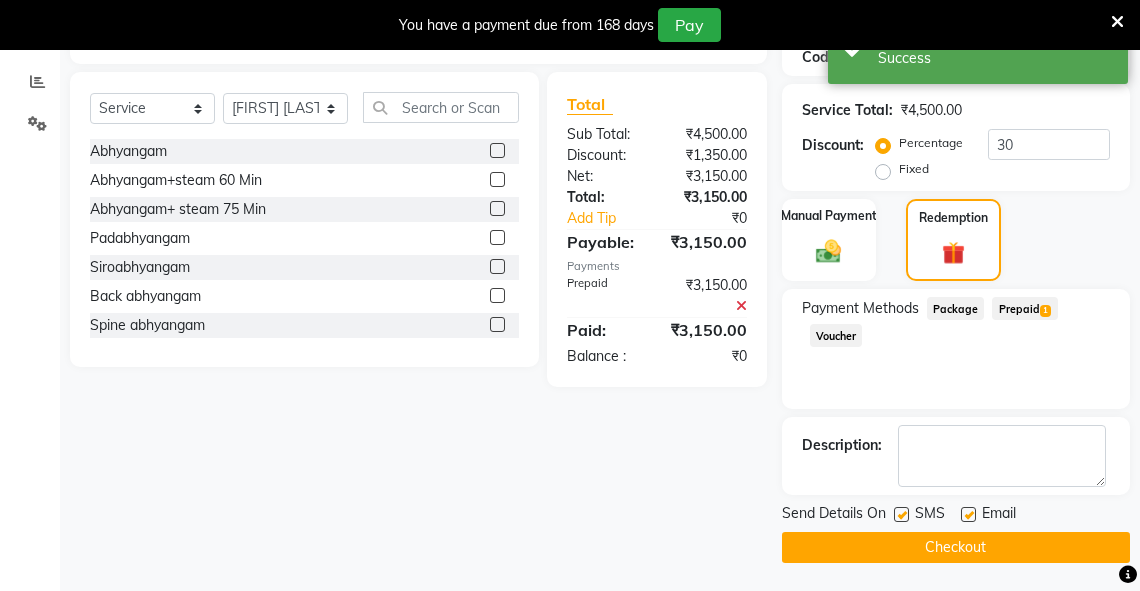 drag, startPoint x: 985, startPoint y: 543, endPoint x: 1014, endPoint y: 548, distance: 29.427877 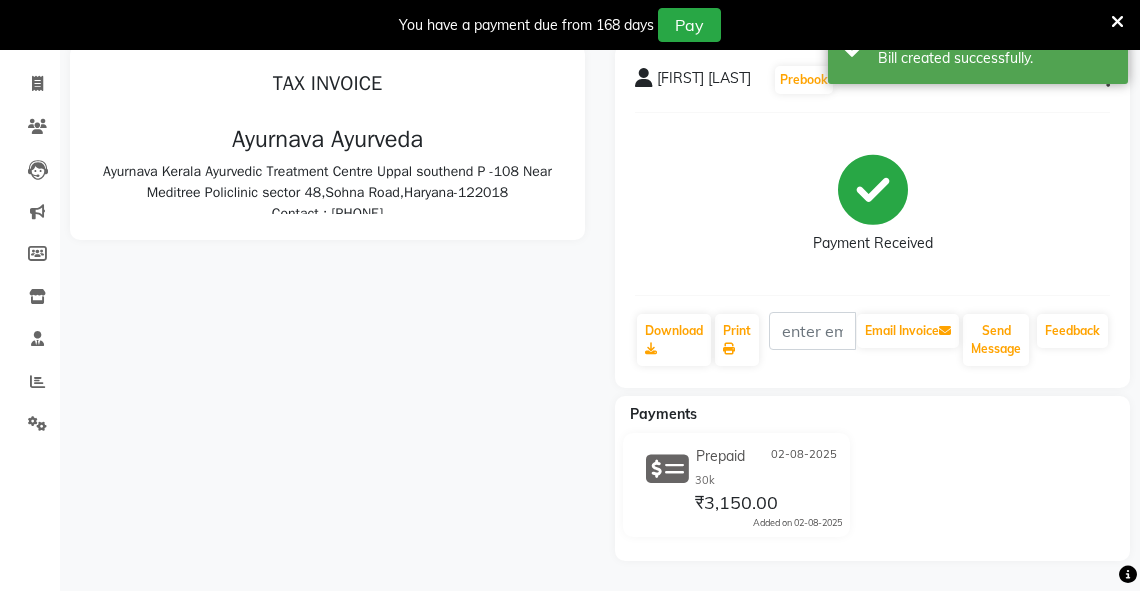 scroll, scrollTop: 0, scrollLeft: 0, axis: both 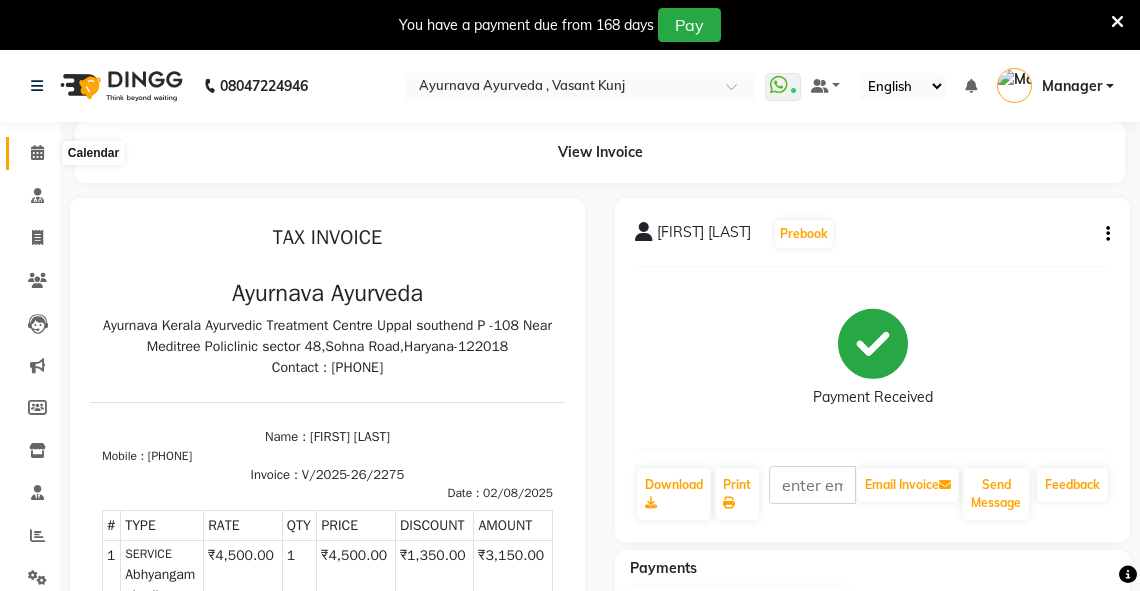 click 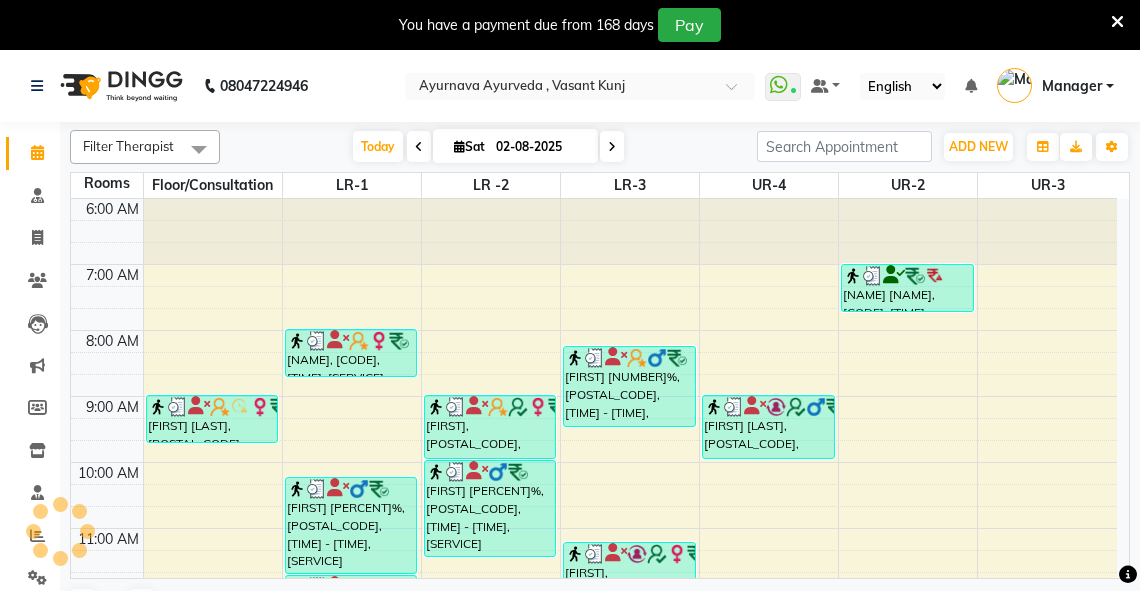 scroll, scrollTop: 0, scrollLeft: 0, axis: both 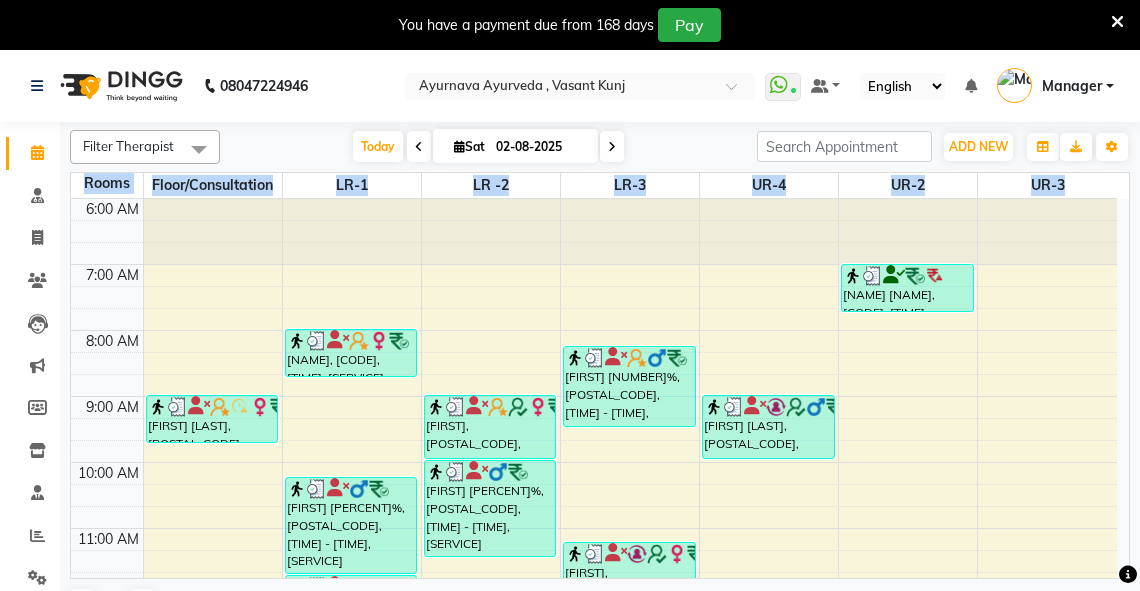 drag, startPoint x: 1129, startPoint y: 327, endPoint x: 1141, endPoint y: 363, distance: 37.94733 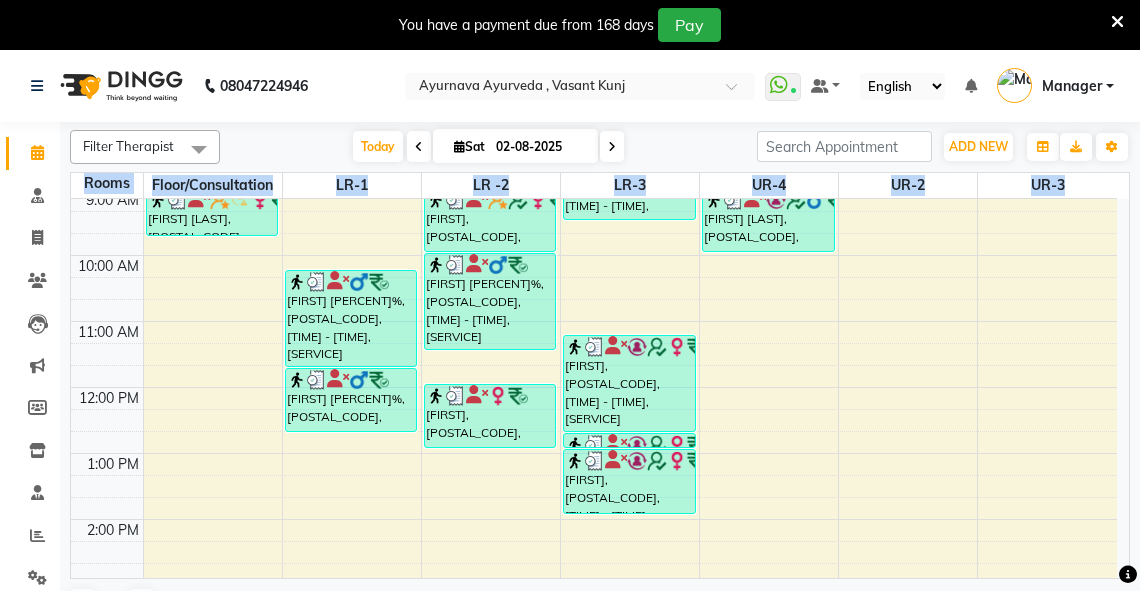 scroll, scrollTop: 223, scrollLeft: 0, axis: vertical 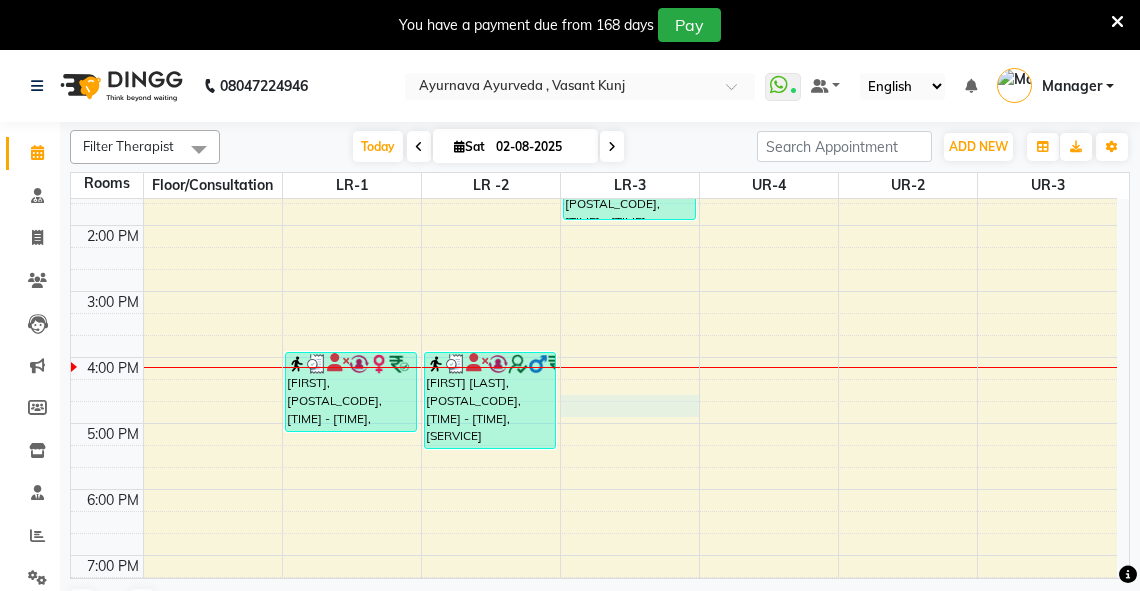 click on "6:00 AM 7:00 AM 8:00 AM 9:00 AM 10:00 AM 11:00 AM 12:00 PM 1:00 PM 2:00 PM 3:00 PM 4:00 PM 5:00 PM 6:00 PM 7:00 PM 8:00 PM     [FIRST] [PERCENT]%, [POSTAL_CODE], [TIME] - [TIME], [SERVICE]     [FIRST] [LAST], [POSTAL_CODE], [TIME] - [TIME], [SERVICE]     [FIRST] [PERCENT]%, [POSTAL_CODE], [TIME] - [TIME], [SERVICE]     [FIRST] [PERCENT]%, [POSTAL_CODE], [TIME] - [TIME], [SERVICE]     [FIRST], [POSTAL_CODE], [TIME] - [TIME], [SERVICE]     [FIRST], [POSTAL_CODE], [TIME] - [TIME], [SERVICE]     [FIRST] [PERCENT]%, [POSTAL_CODE], [TIME] - [TIME], [SERVICE]     [FIRST], [POSTAL_CODE], [TIME] - [TIME], [SERVICE]     [FIRST] [PERCENT]%, [POSTAL_CODE], [TIME] - [TIME], [SERVICE]     [FIRST] [PERCENT]%, [POSTAL_CODE], [TIME] - [TIME], [SERVICE]     [FIRST], [POSTAL_CODE], [TIME] - [TIME], [SERVICE]     [FIRST], [POSTAL_CODE], [TIME] - [TIME], [SERVICE]     [FIRST], [POSTAL_CODE], [TIME] - [TIME], [SERVICE]     [FIRST] [LAST], [POSTAL_CODE], [TIME] - [TIME], [SERVICE]     [FIRST] [LAST], [POSTAL_CODE], [TIME] - [TIME], [SERVICE]" at bounding box center (594, 192) 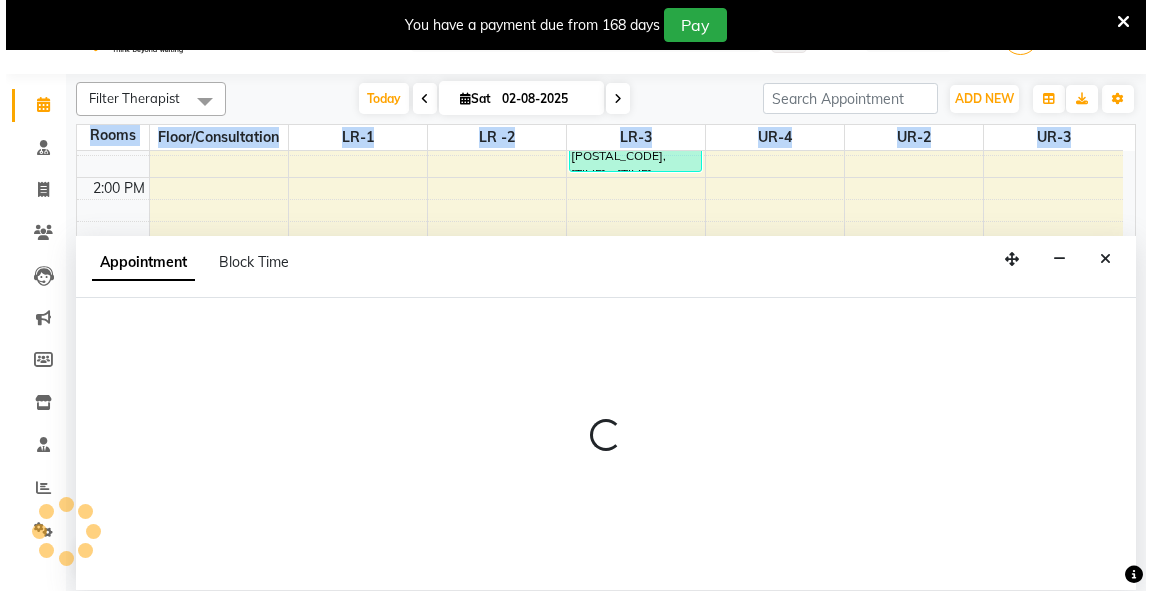 scroll, scrollTop: 50, scrollLeft: 0, axis: vertical 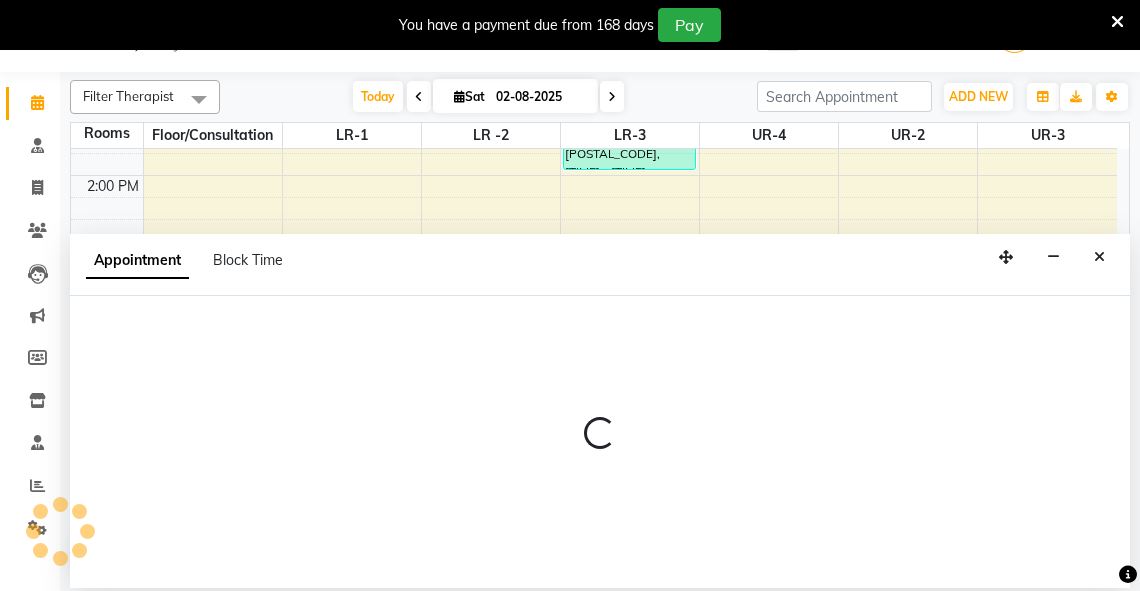 select on "1005" 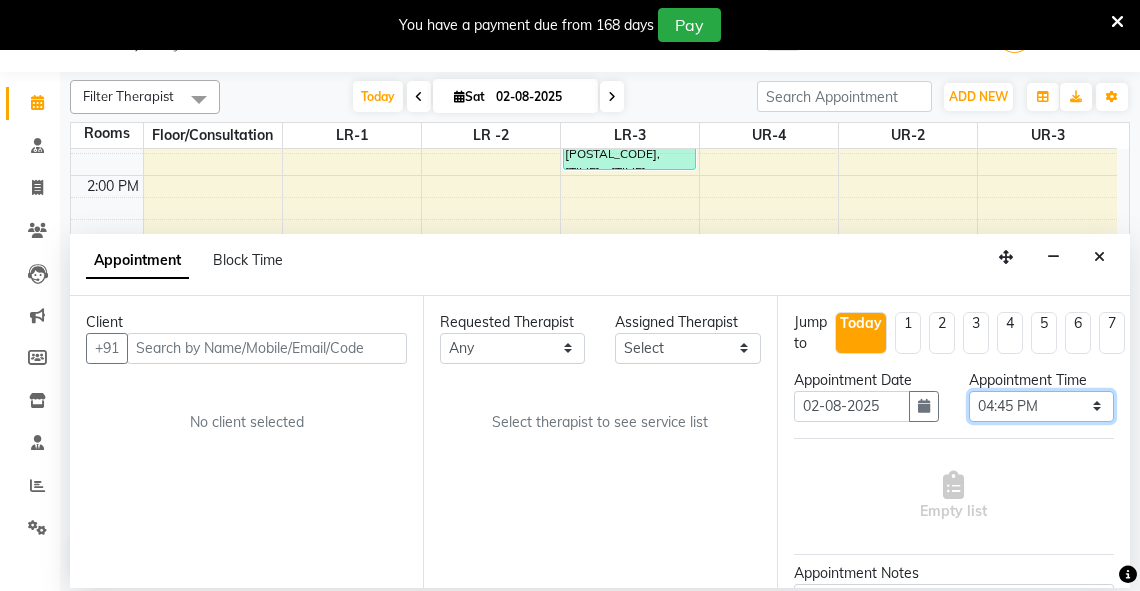 click on "Select 07:00 AM 07:15 AM 07:30 AM 07:45 AM 08:00 AM 08:15 AM 08:30 AM 08:45 AM 09:00 AM 09:15 AM 09:30 AM 09:45 AM 10:00 AM 10:15 AM 10:30 AM 10:45 AM 11:00 AM 11:15 AM 11:30 AM 11:45 AM 12:00 PM 12:15 PM 12:30 PM 12:45 PM 01:00 PM 01:15 PM 01:30 PM 01:45 PM 02:00 PM 02:15 PM 02:30 PM 02:45 PM 03:00 PM 03:15 PM 03:30 PM 03:45 PM 04:00 PM 04:15 PM 04:30 PM 04:45 PM 05:00 PM 05:15 PM 05:30 PM 05:45 PM 06:00 PM 06:15 PM 06:30 PM 06:45 PM 07:00 PM 07:15 PM 07:30 PM 07:45 PM 08:00 PM" at bounding box center [1041, 406] 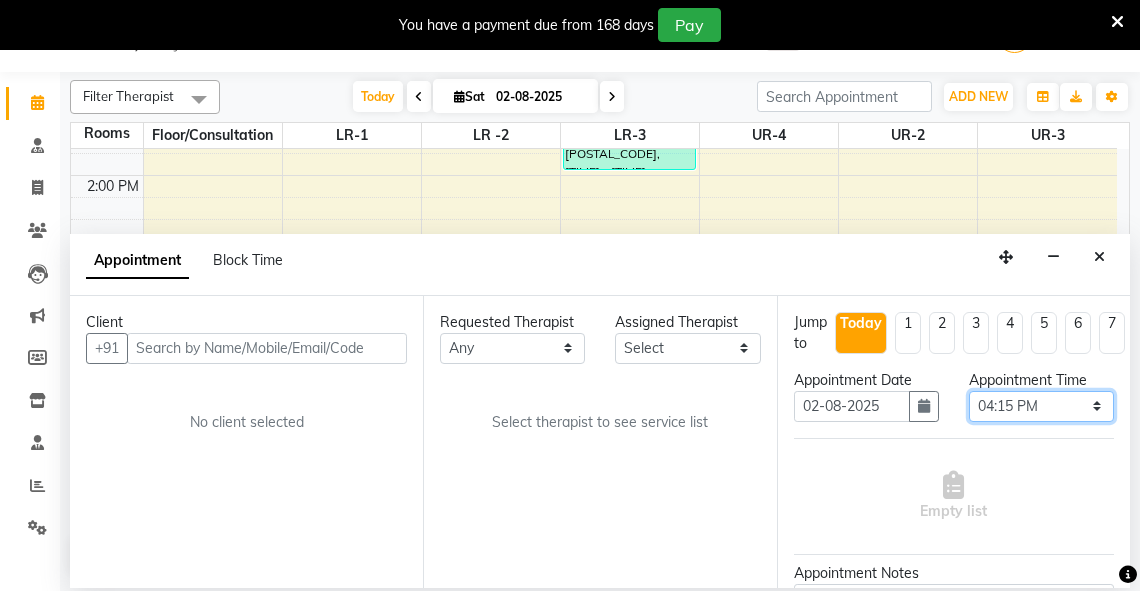 click on "Select 07:00 AM 07:15 AM 07:30 AM 07:45 AM 08:00 AM 08:15 AM 08:30 AM 08:45 AM 09:00 AM 09:15 AM 09:30 AM 09:45 AM 10:00 AM 10:15 AM 10:30 AM 10:45 AM 11:00 AM 11:15 AM 11:30 AM 11:45 AM 12:00 PM 12:15 PM 12:30 PM 12:45 PM 01:00 PM 01:15 PM 01:30 PM 01:45 PM 02:00 PM 02:15 PM 02:30 PM 02:45 PM 03:00 PM 03:15 PM 03:30 PM 03:45 PM 04:00 PM 04:15 PM 04:30 PM 04:45 PM 05:00 PM 05:15 PM 05:30 PM 05:45 PM 06:00 PM 06:15 PM 06:30 PM 06:45 PM 07:00 PM 07:15 PM 07:30 PM 07:45 PM 08:00 PM" at bounding box center [1041, 406] 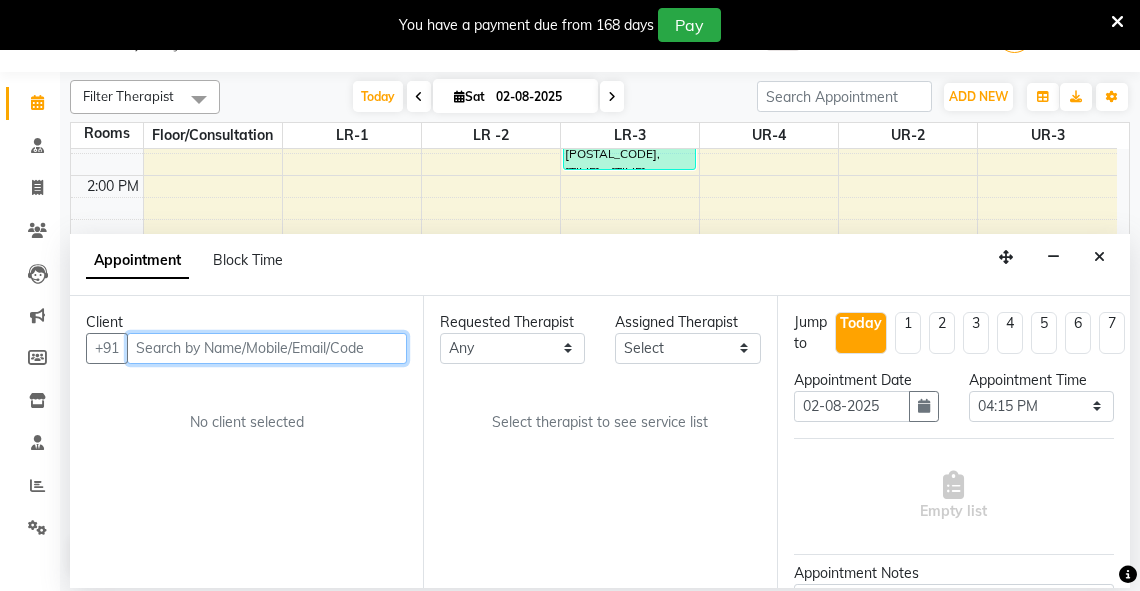 click at bounding box center [267, 348] 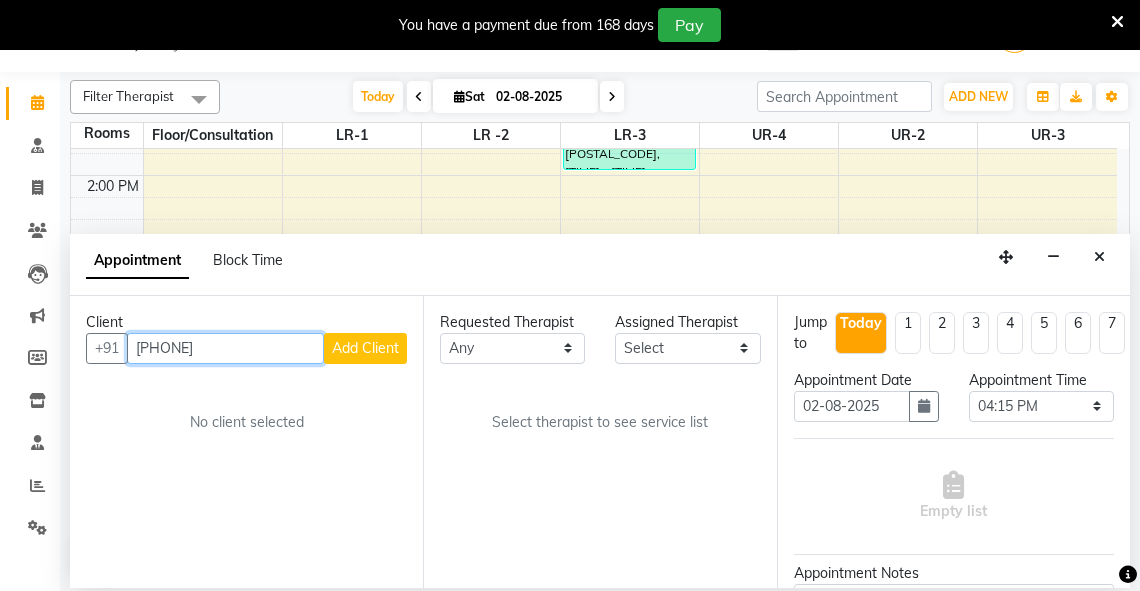 type on "[PHONE]" 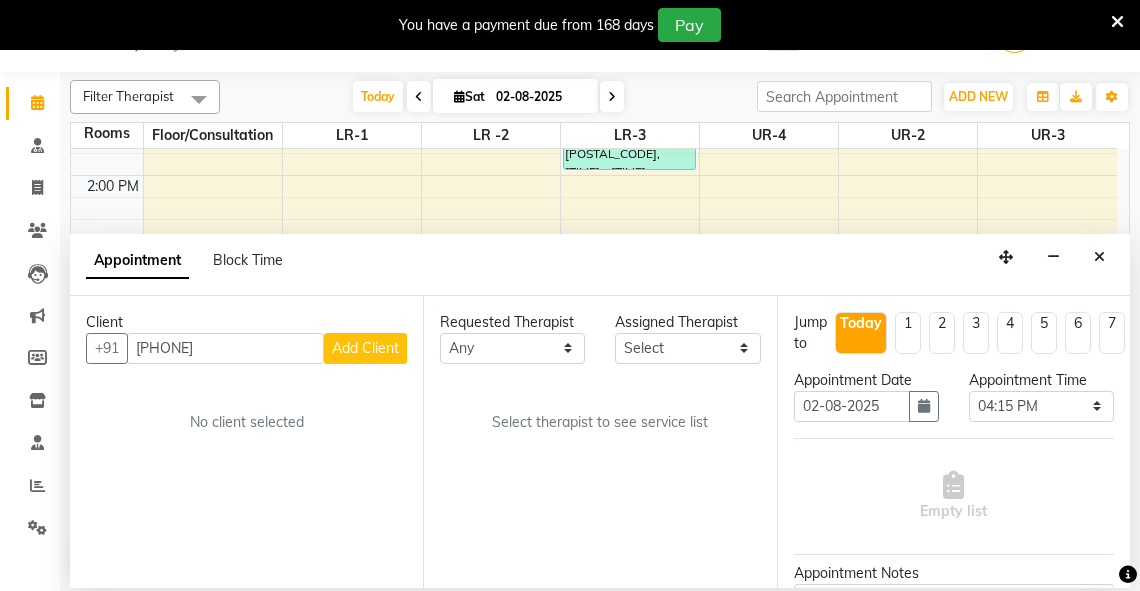 click on "Add Client" at bounding box center (365, 348) 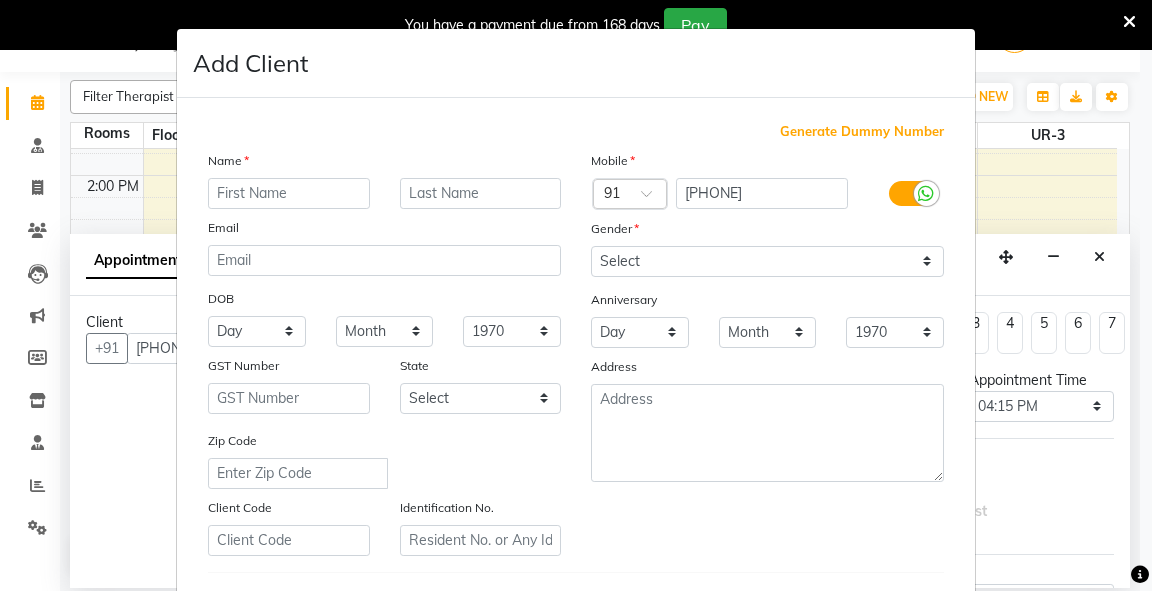 click at bounding box center [289, 193] 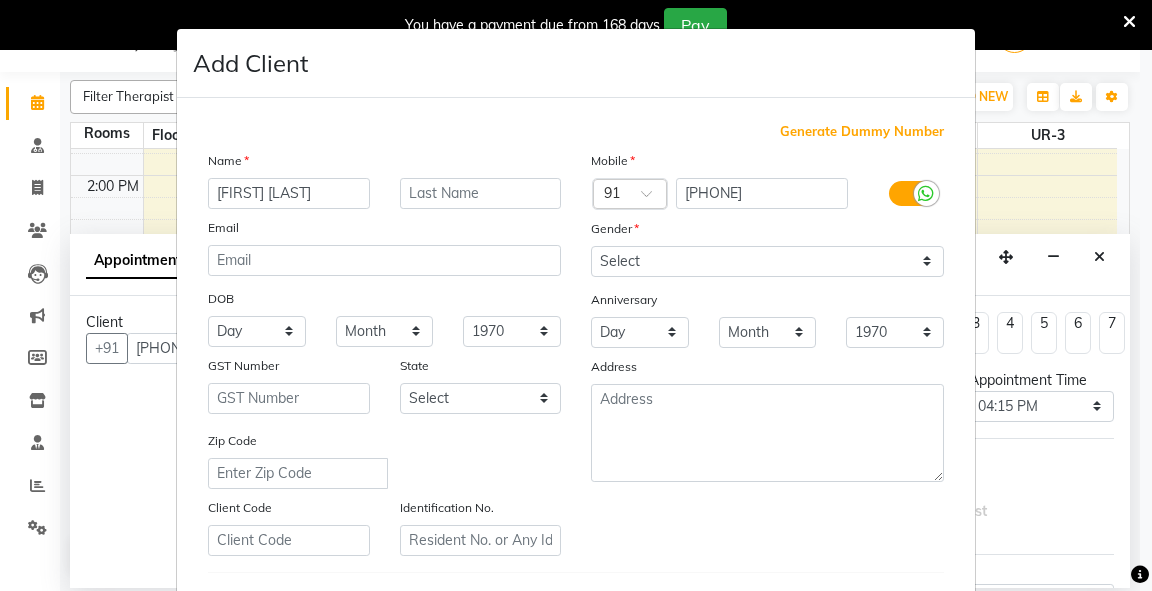 type on "[FIRST] [LAST]" 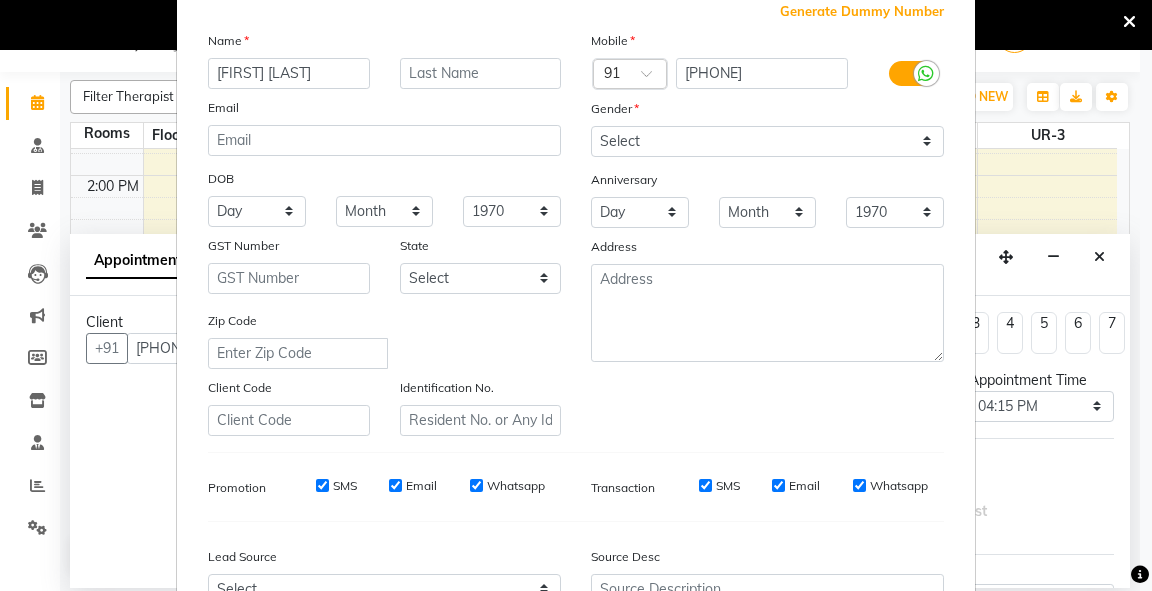 scroll, scrollTop: 120, scrollLeft: 0, axis: vertical 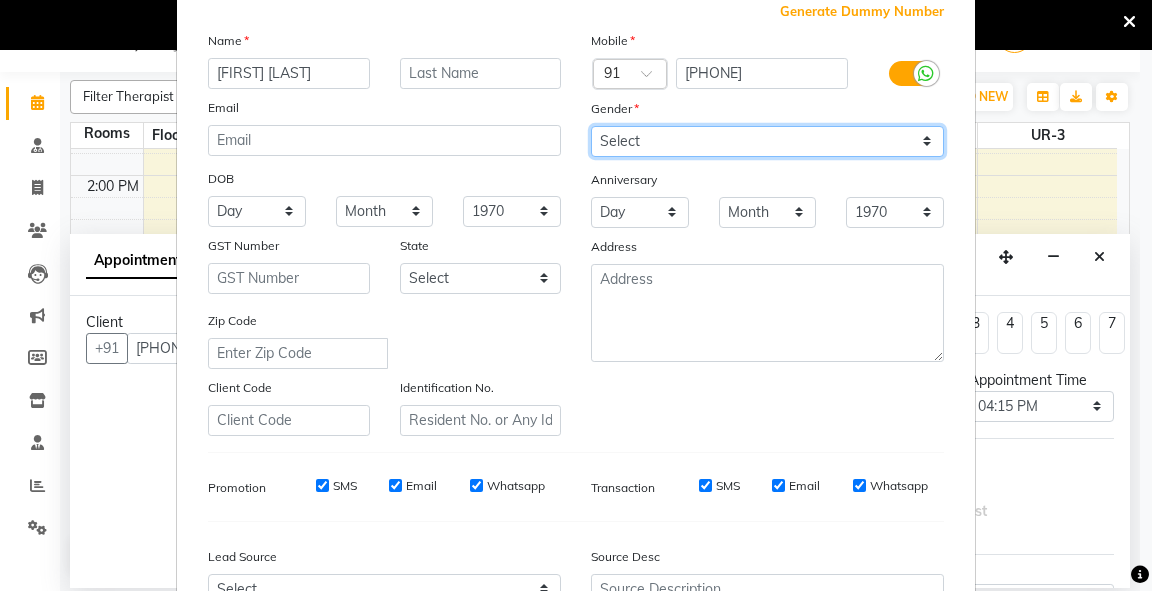 click on "Select Male Female Other Prefer Not To Say" at bounding box center [767, 141] 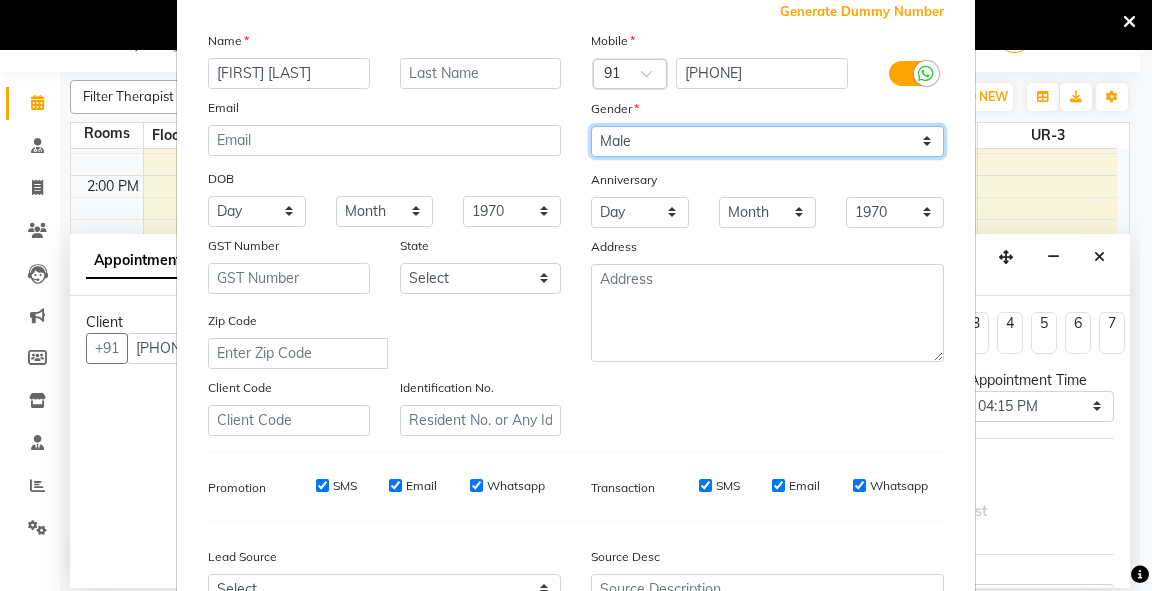 click on "Select Male Female Other Prefer Not To Say" at bounding box center (767, 141) 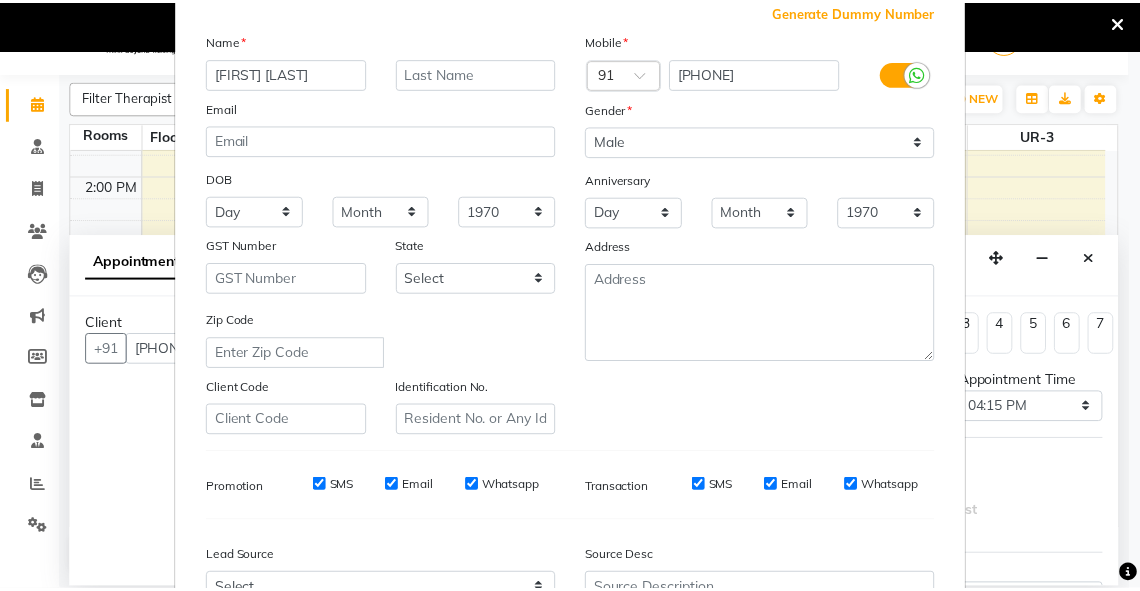scroll, scrollTop: 341, scrollLeft: 0, axis: vertical 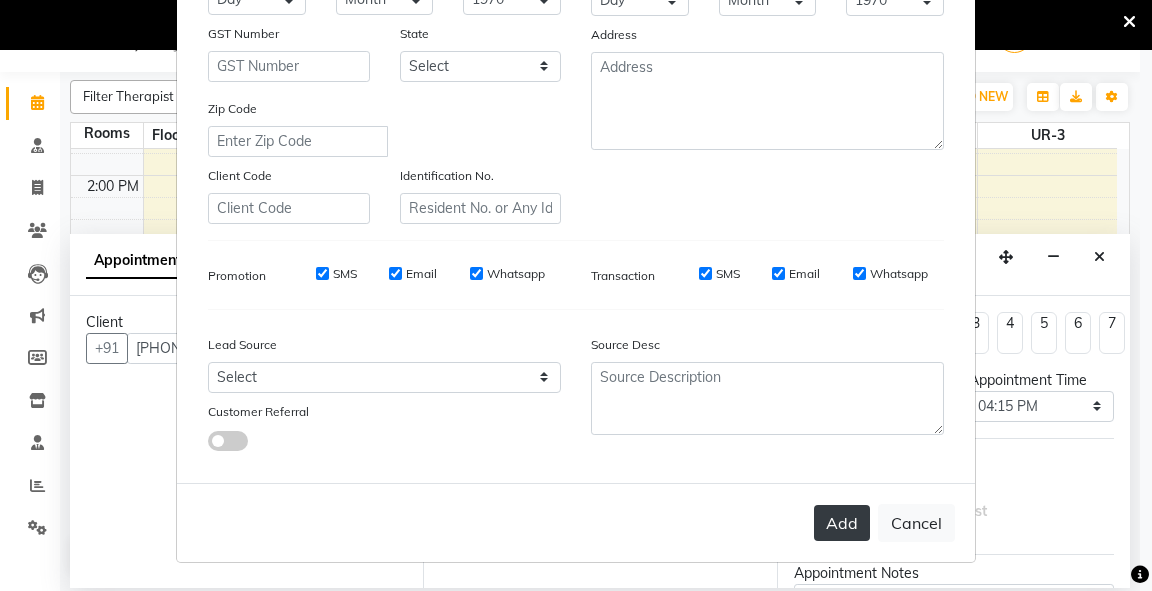 click on "Add" at bounding box center [842, 523] 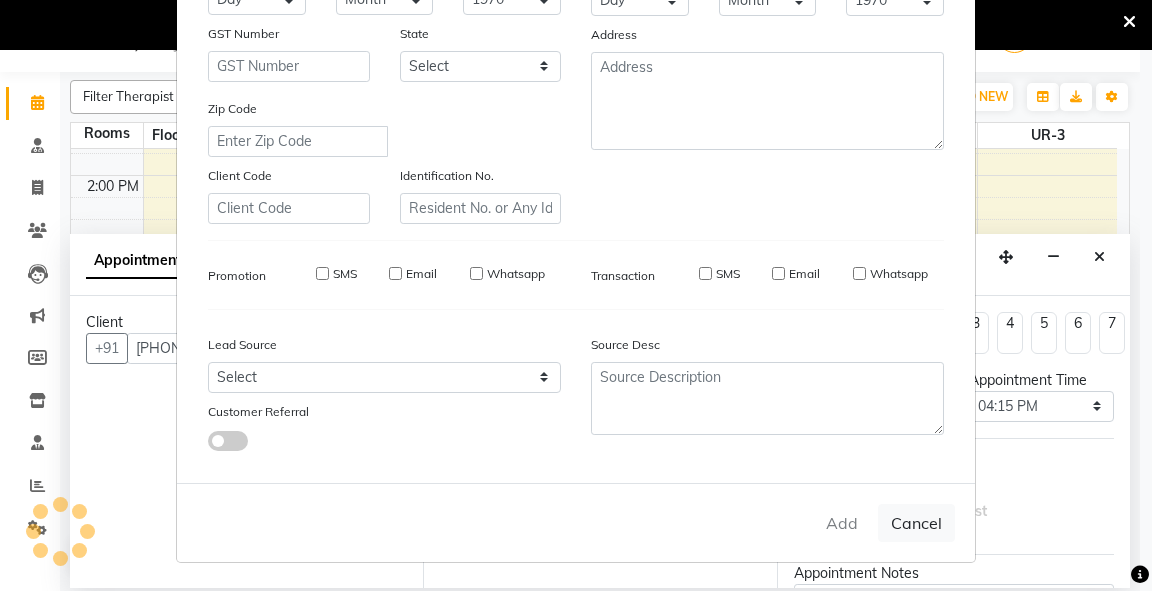 type 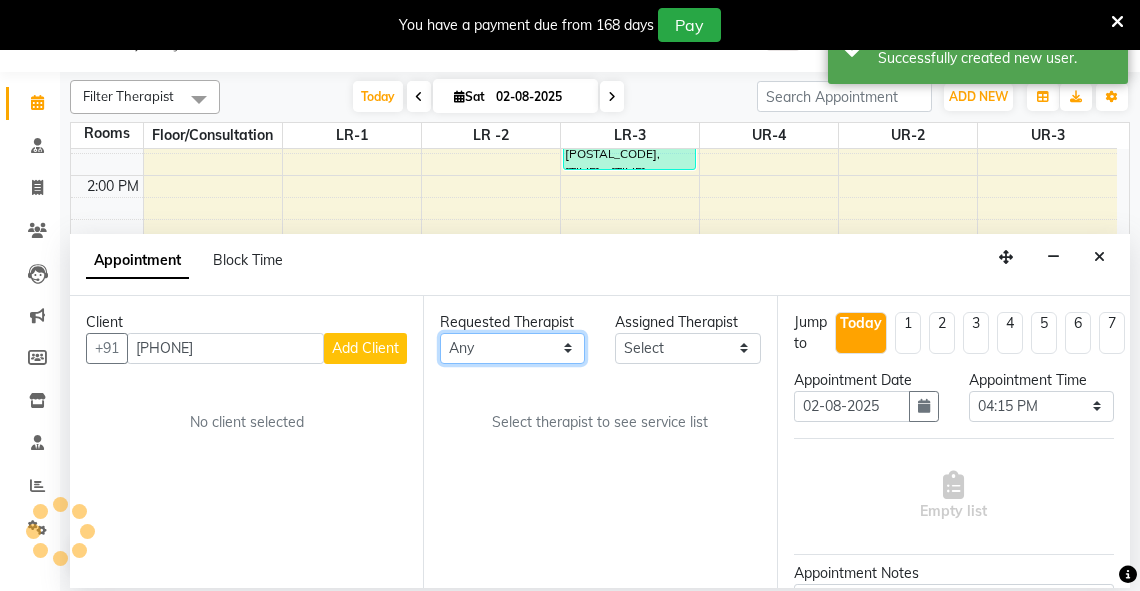 click on "Any Adarsh Akshaya V Aleena Thankachan Anakha A K Anaswara N anusha  Dhaneesha Dr JIJI K P elizabeth gopika Guddu Maurya JISHNU maneesha a Manoj K M OTHER BRANCH Sardinia Shyamjith Vineeth Vijayan vishnu priya yadhu" at bounding box center (512, 348) 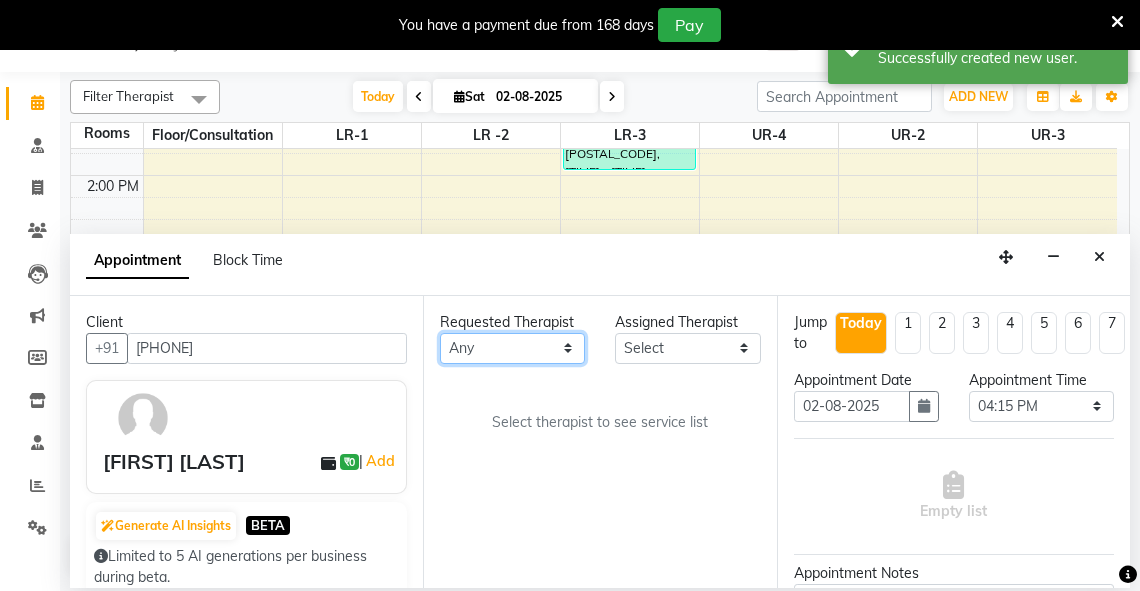 select on "48502" 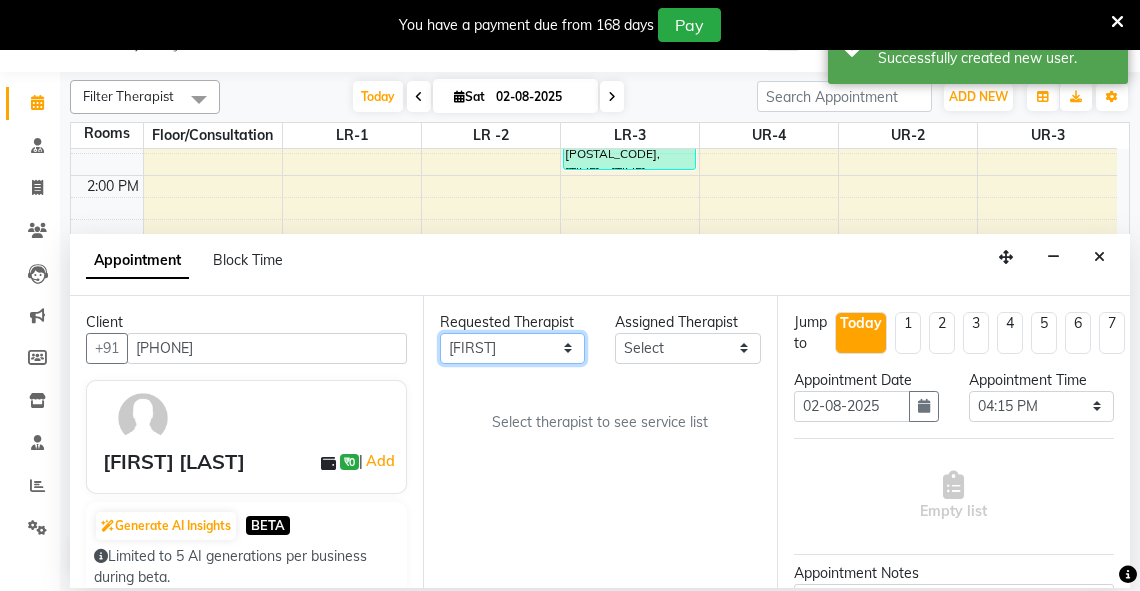 click on "Any Adarsh Akshaya V Aleena Thankachan Anakha A K Anaswara N anusha  Dhaneesha Dr JIJI K P elizabeth gopika Guddu Maurya JISHNU maneesha a Manoj K M OTHER BRANCH Sardinia Shyamjith Vineeth Vijayan vishnu priya yadhu" at bounding box center [512, 348] 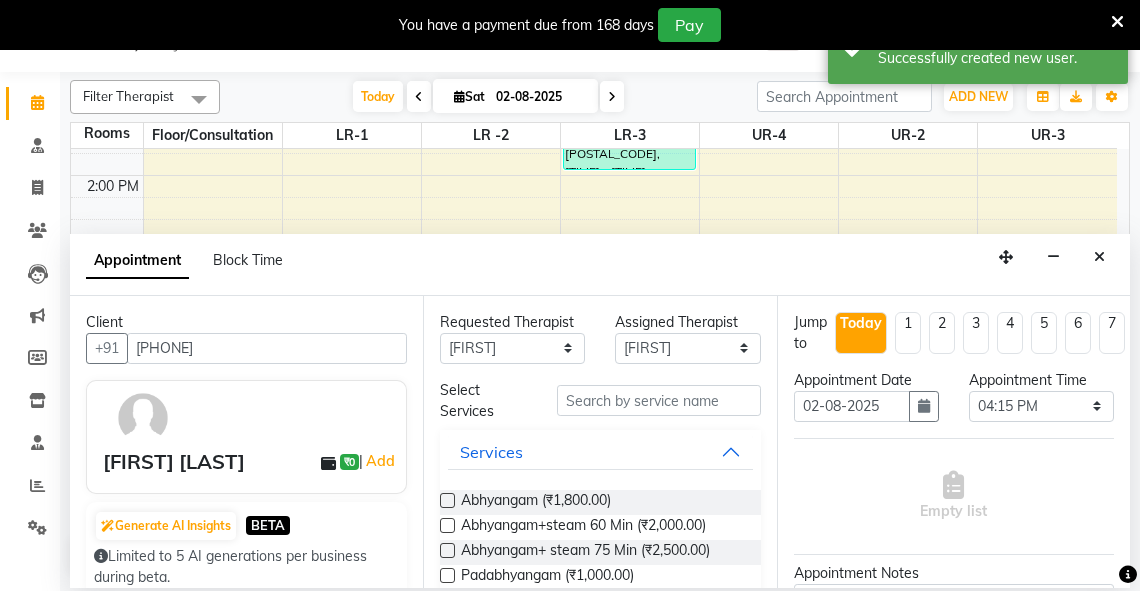 drag, startPoint x: 451, startPoint y: 520, endPoint x: 709, endPoint y: 528, distance: 258.124 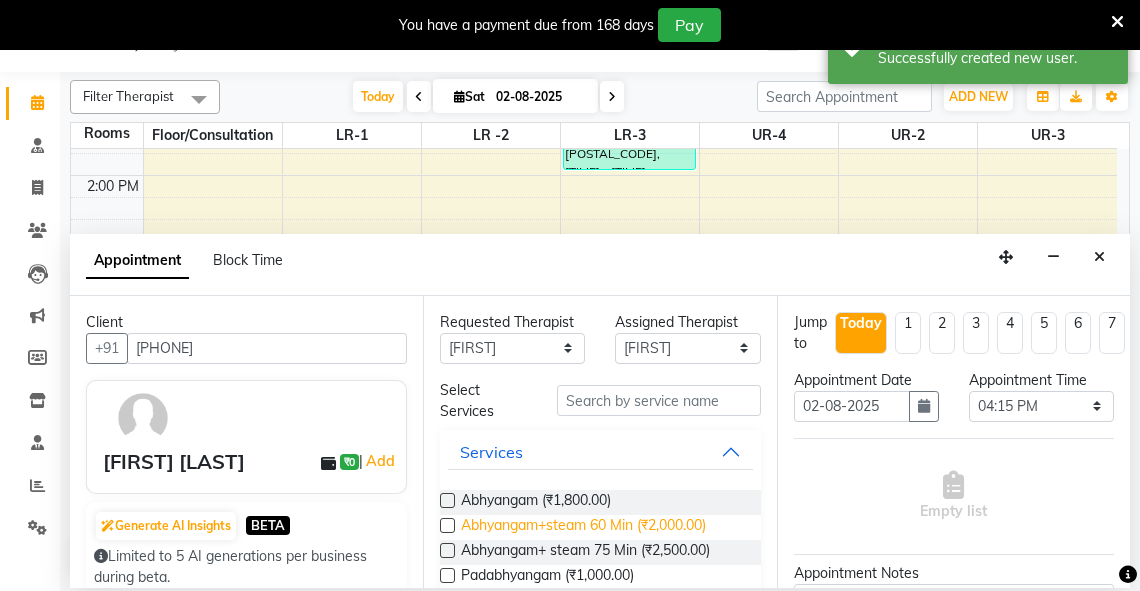 click at bounding box center (447, 525) 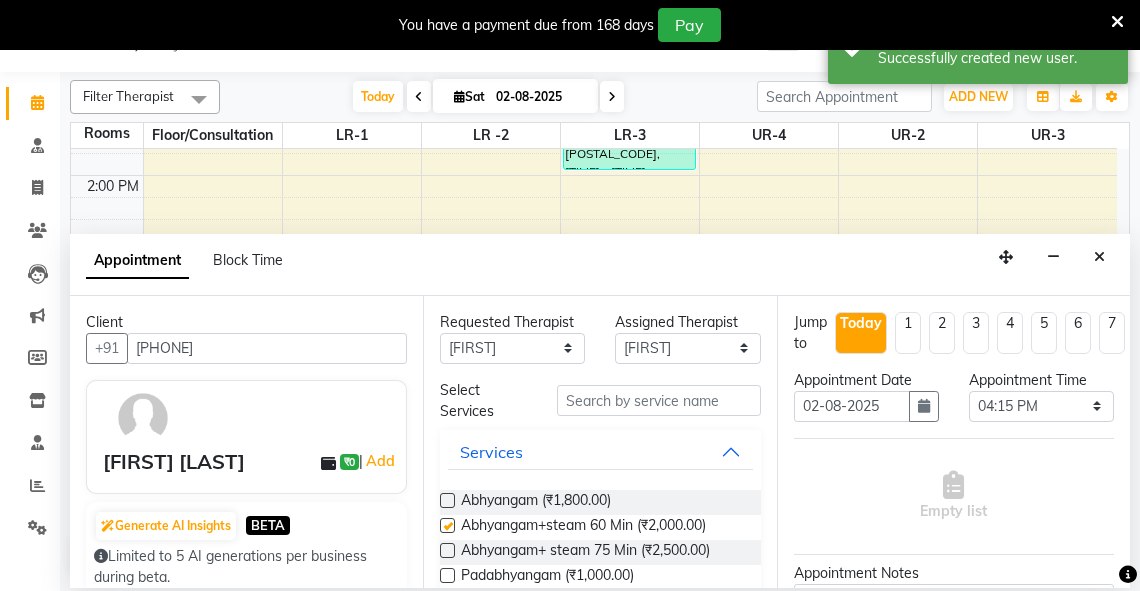 select on "2649" 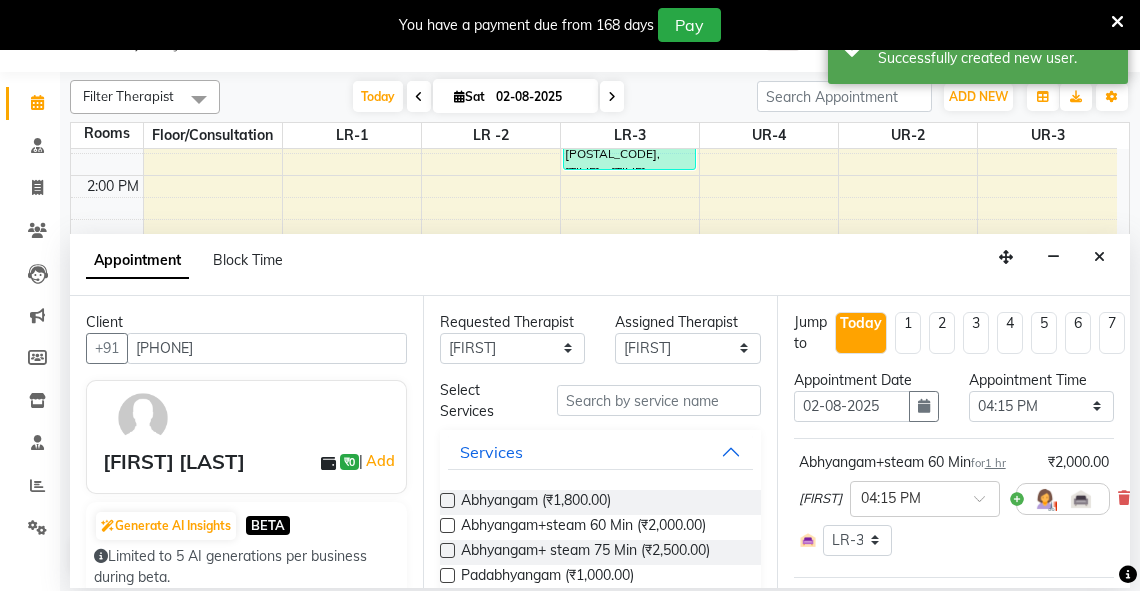 checkbox on "false" 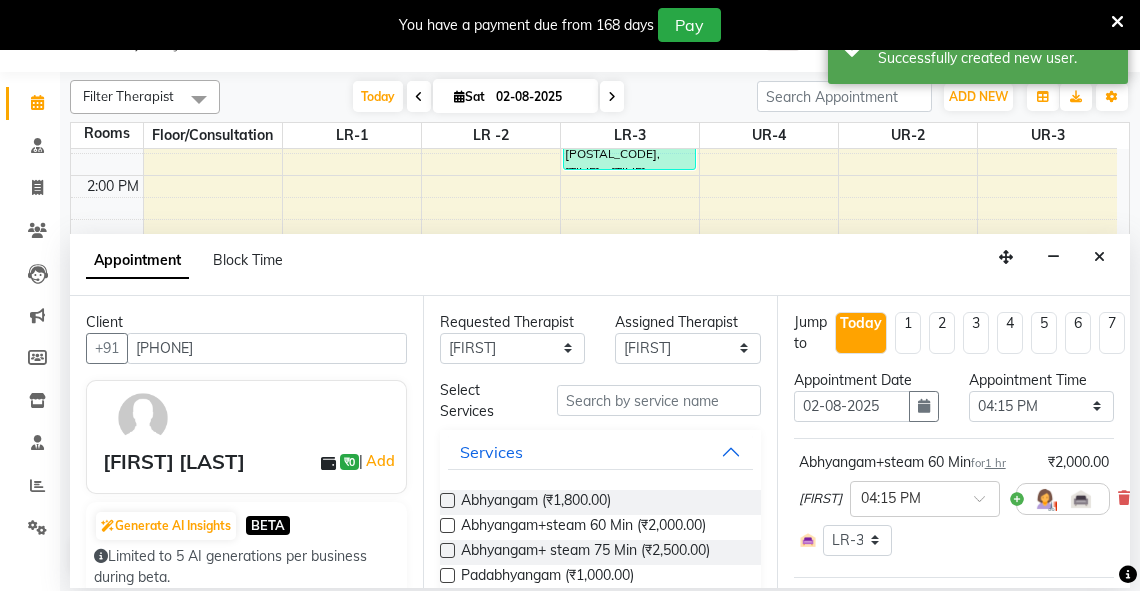 scroll, scrollTop: 313, scrollLeft: 0, axis: vertical 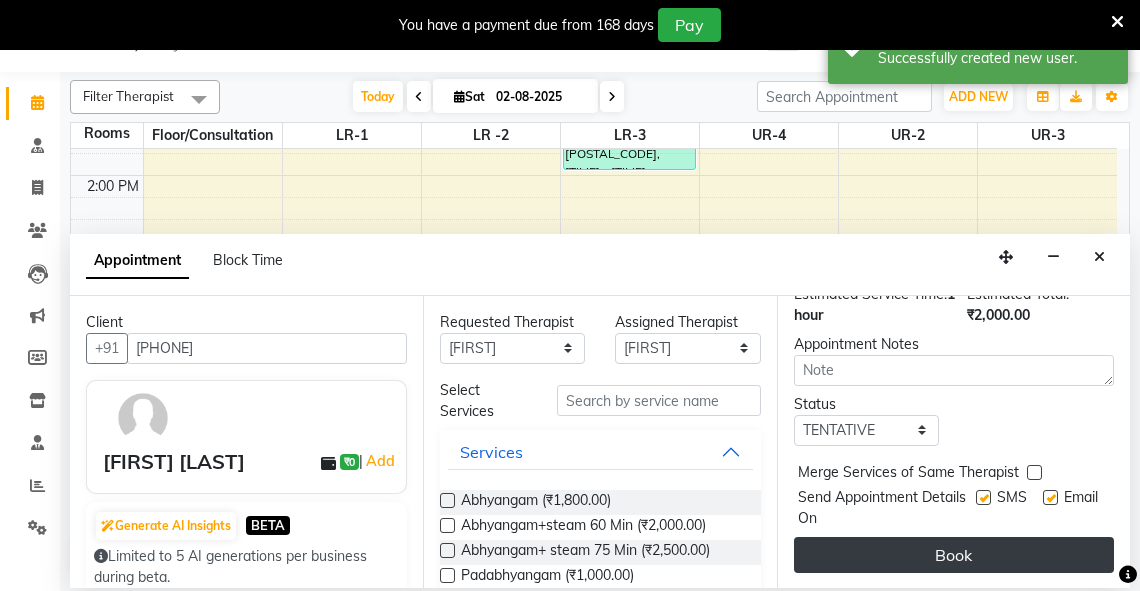 click on "Book" at bounding box center (954, 555) 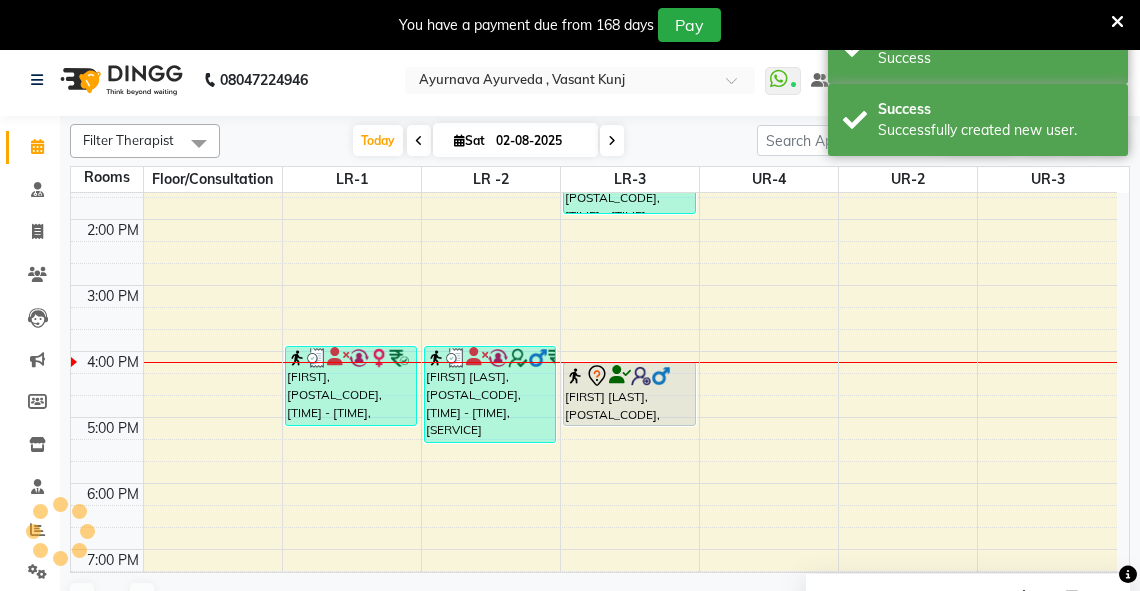 scroll, scrollTop: 0, scrollLeft: 0, axis: both 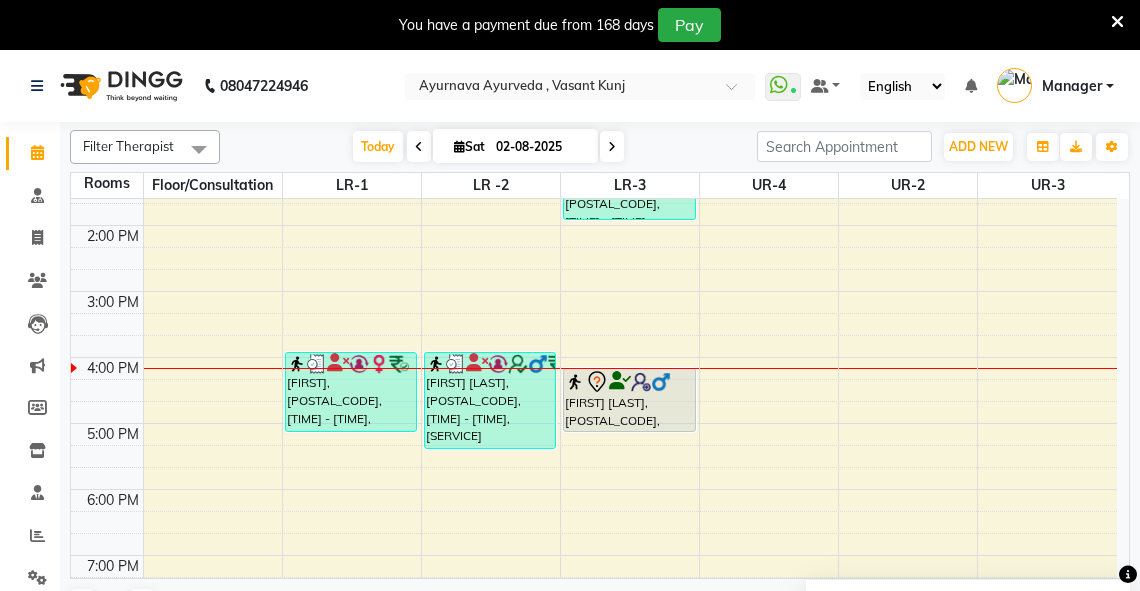 click on "6:00 AM 7:00 AM 8:00 AM 9:00 AM 10:00 AM 11:00 AM 12:00 PM 1:00 PM 2:00 PM 3:00 PM 4:00 PM 5:00 PM 6:00 PM 7:00 PM 8:00 PM     [FIRST] [PERCENT]%, [POSTAL_CODE], [TIME] - [TIME], [SERVICE]     [FIRST] [LAST], [POSTAL_CODE], [TIME] - [TIME], [SERVICE]     [FIRST] [PERCENT]%, [POSTAL_CODE], [TIME] - [TIME], [SERVICE]     [FIRST] [PERCENT]%, [POSTAL_CODE], [TIME] - [TIME], [SERVICE]     [FIRST], [POSTAL_CODE], [TIME] - [TIME], [SERVICE]     [FIRST], [POSTAL_CODE], [TIME] - [TIME], [SERVICE]     [FIRST] [PERCENT]%, [POSTAL_CODE], [TIME] - [TIME], [SERVICE]     [FIRST], [POSTAL_CODE], [TIME] - [TIME], [SERVICE]     [FIRST] [PERCENT]%, [POSTAL_CODE], [TIME] - [TIME], [SERVICE]     [FIRST] [PERCENT]%, [POSTAL_CODE], [TIME] - [TIME], [SERVICE]     [FIRST], [POSTAL_CODE], [TIME] - [TIME], [SERVICE]     [FIRST], [POSTAL_CODE], [TIME] - [TIME], [SERVICE]     [FIRST], [POSTAL_CODE], [TIME] - [TIME], [SERVICE]     [FIRST] [LAST], [POSTAL_CODE], [TIME] - [TIME], [SERVICE]     [FIRST] [LAST], [POSTAL_CODE], [TIME] - [TIME], [SERVICE]" at bounding box center [594, 192] 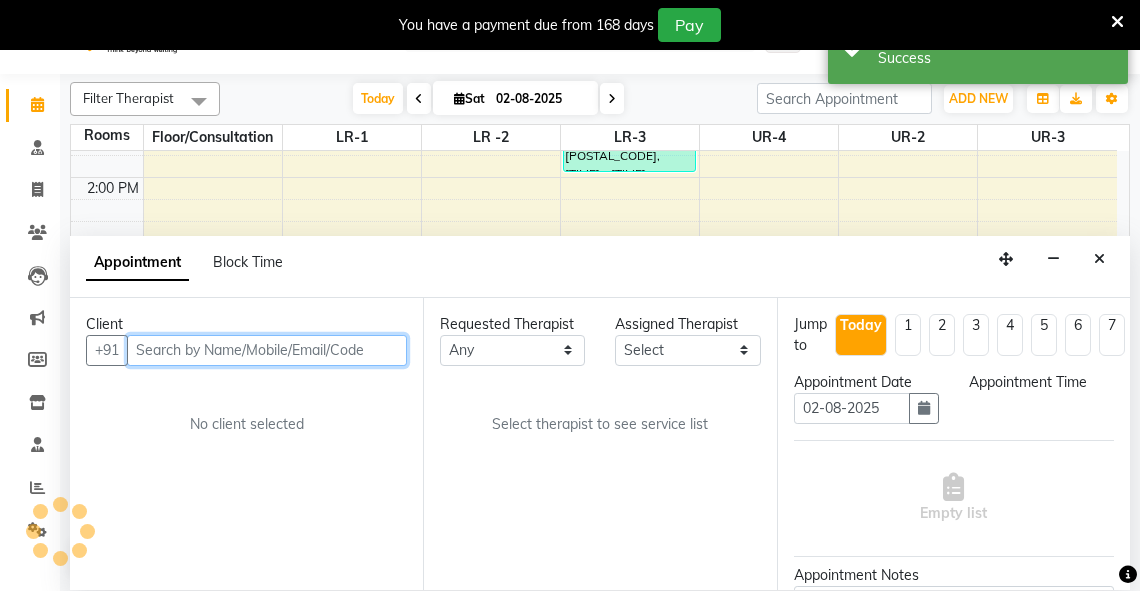 select on "960" 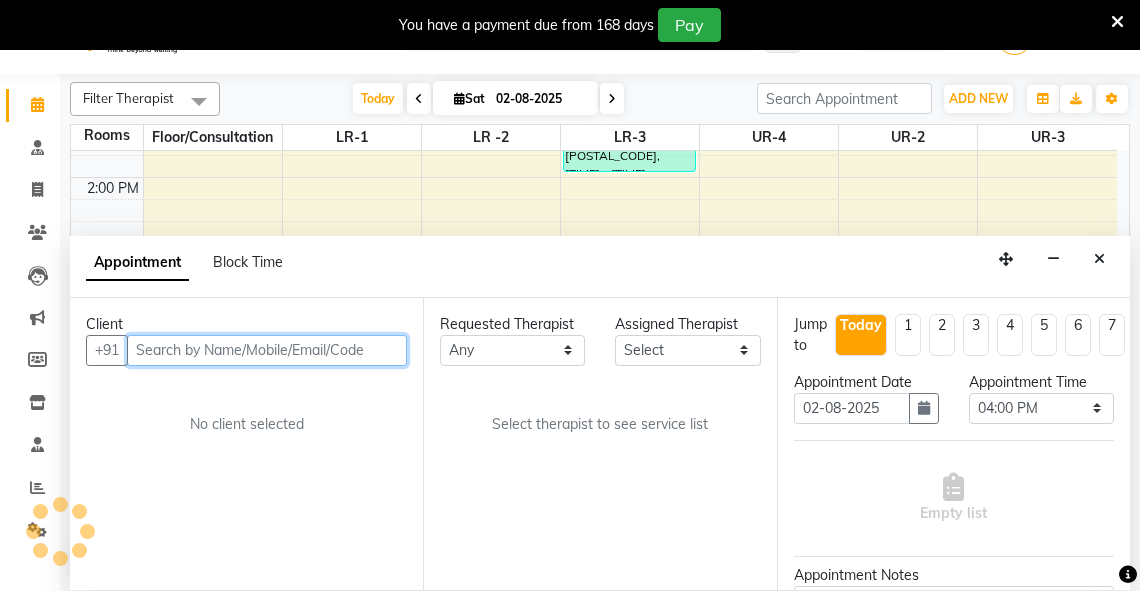 scroll, scrollTop: 50, scrollLeft: 0, axis: vertical 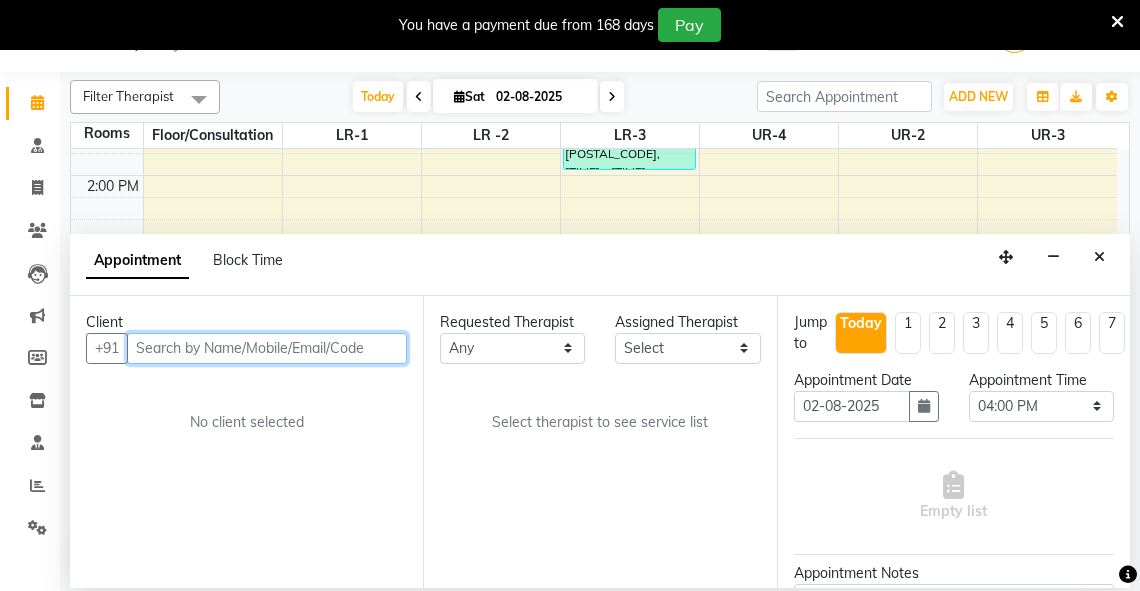 click at bounding box center [267, 348] 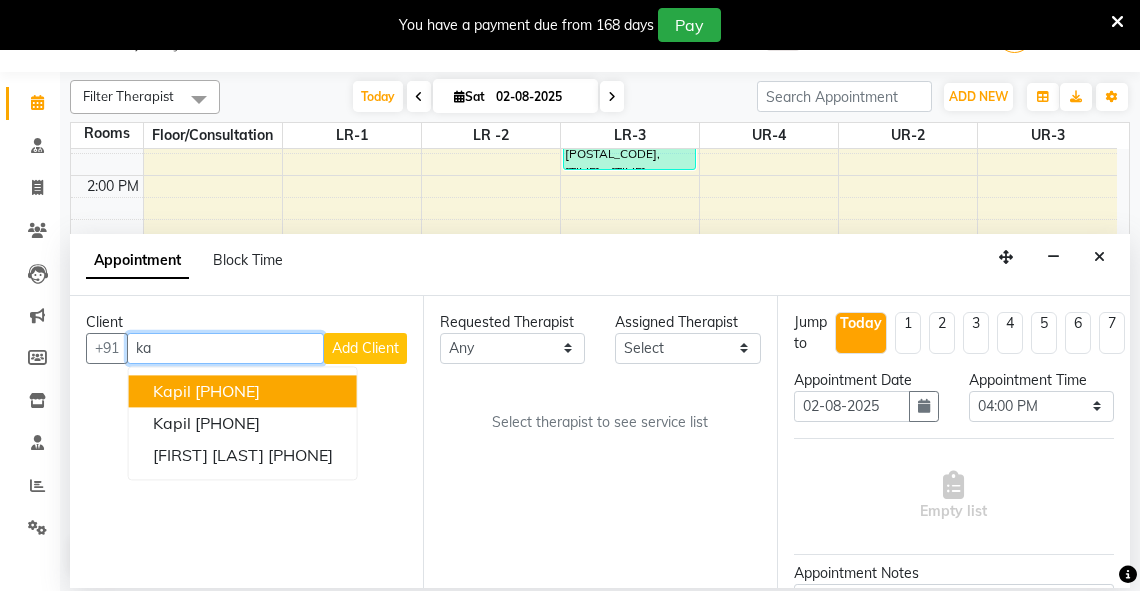 type on "k" 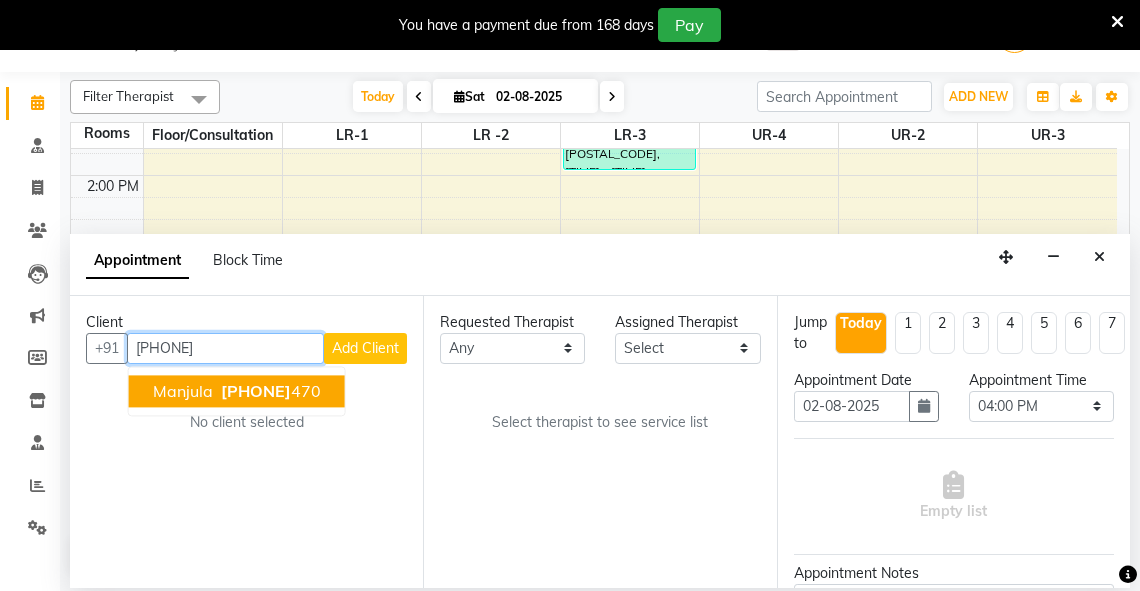 click on "[FIRST]   [PHONE]" at bounding box center (237, 391) 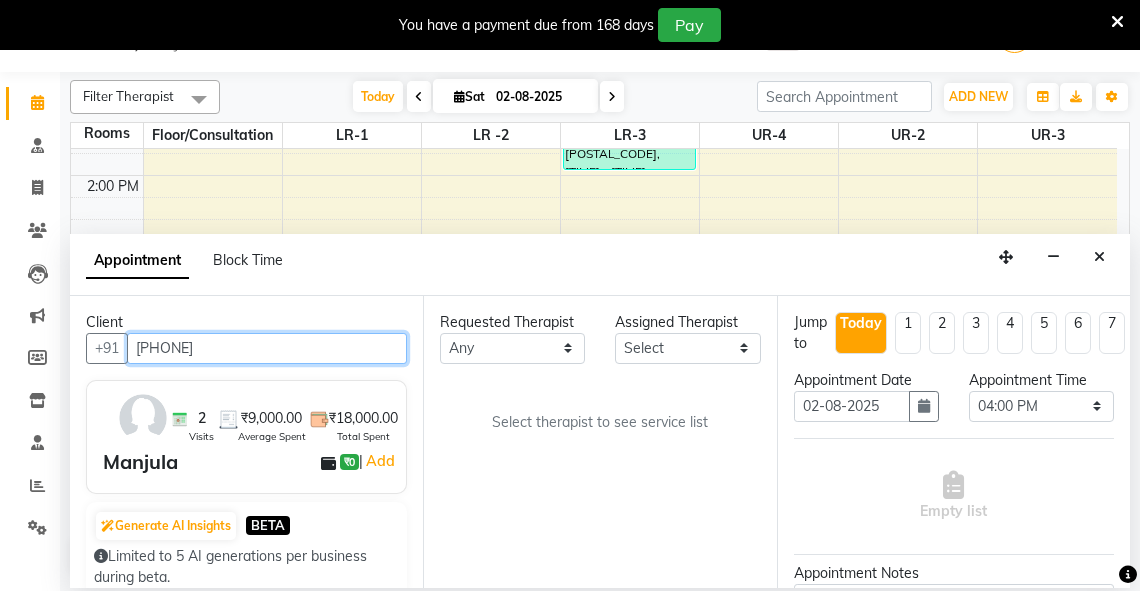 type on "[PHONE]" 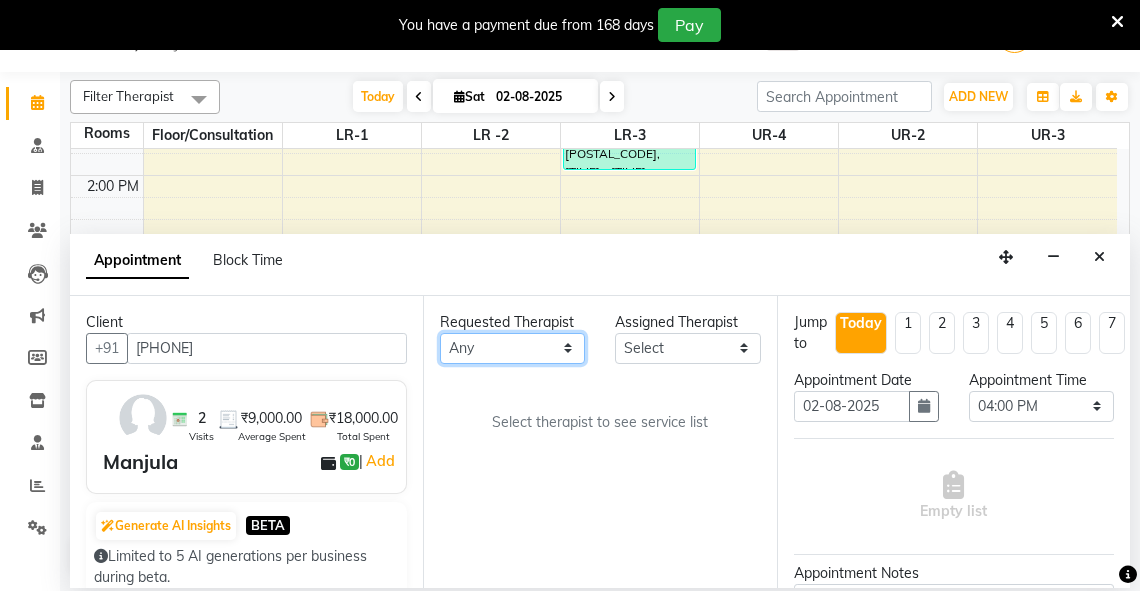 click on "Any Adarsh Akshaya V Aleena Thankachan Anakha A K Anaswara N anusha  Dhaneesha Dr JIJI K P elizabeth gopika Guddu Maurya JISHNU maneesha a Manoj K M OTHER BRANCH Sardinia Shyamjith Vineeth Vijayan vishnu priya yadhu" at bounding box center [512, 348] 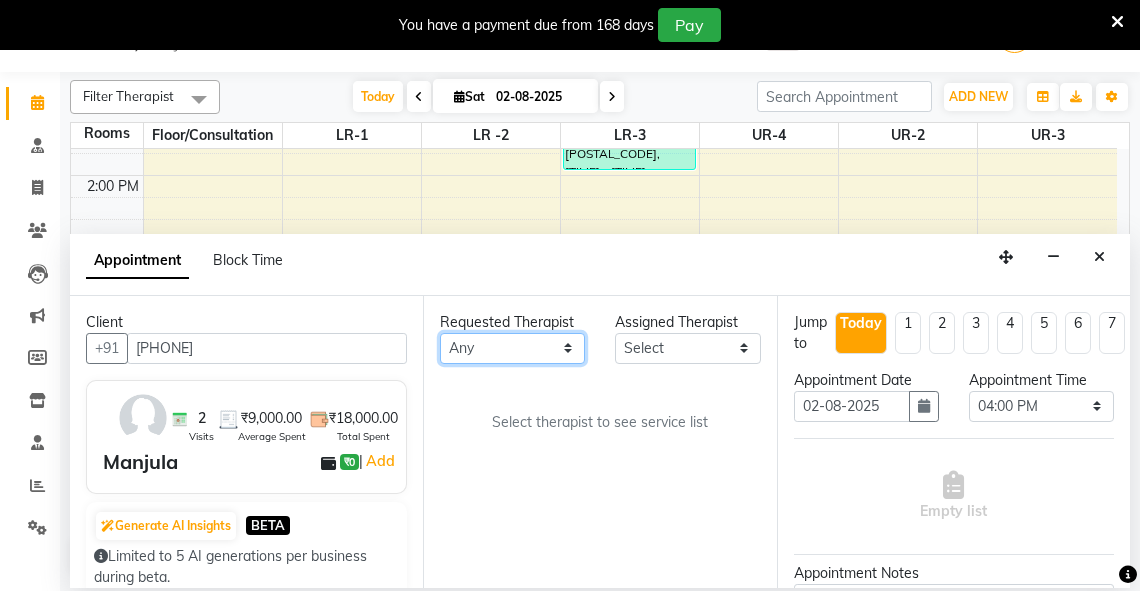 select on "41713" 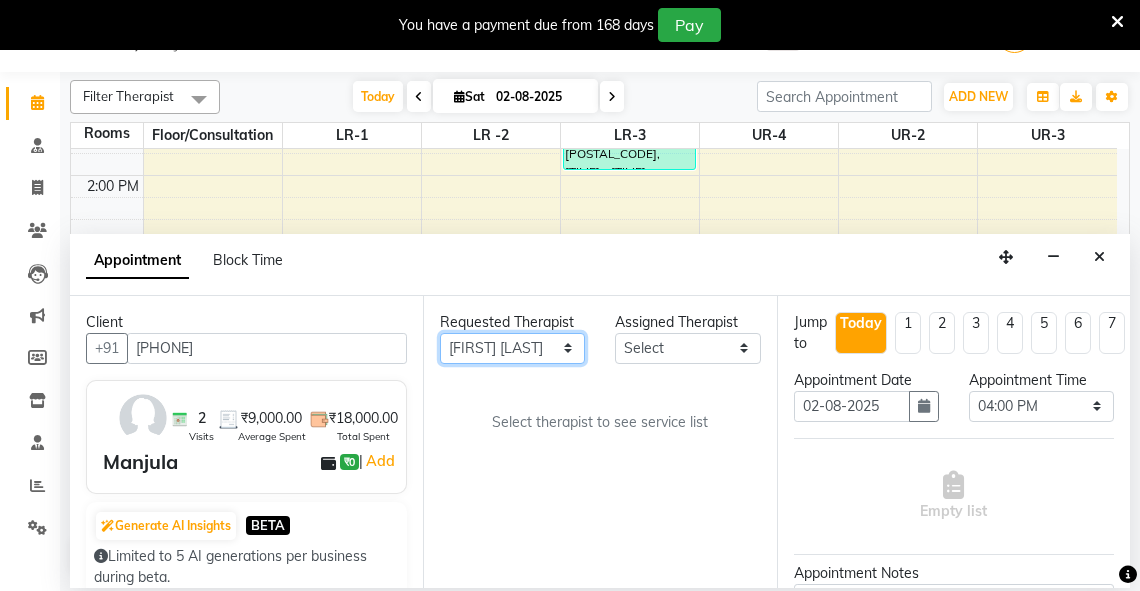 click on "Any Adarsh Akshaya V Aleena Thankachan Anakha A K Anaswara N anusha  Dhaneesha Dr JIJI K P elizabeth gopika Guddu Maurya JISHNU maneesha a Manoj K M OTHER BRANCH Sardinia Shyamjith Vineeth Vijayan vishnu priya yadhu" at bounding box center [512, 348] 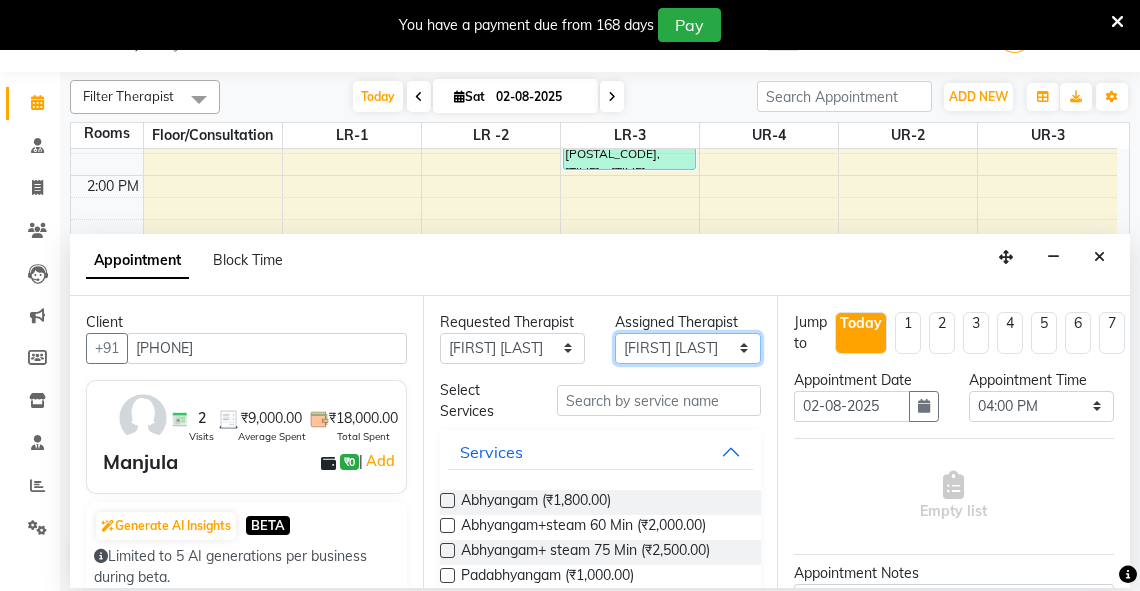 click on "Select Adarsh Akshaya V Aleena Thankachan Anakha A K Anaswara N anusha  Dhaneesha Dr JIJI K P elizabeth gopika Guddu Maurya JISHNU maneesha a Manoj K M OTHER BRANCH Sardinia Shyamjith Vineeth Vijayan vishnu priya yadhu" at bounding box center (687, 348) 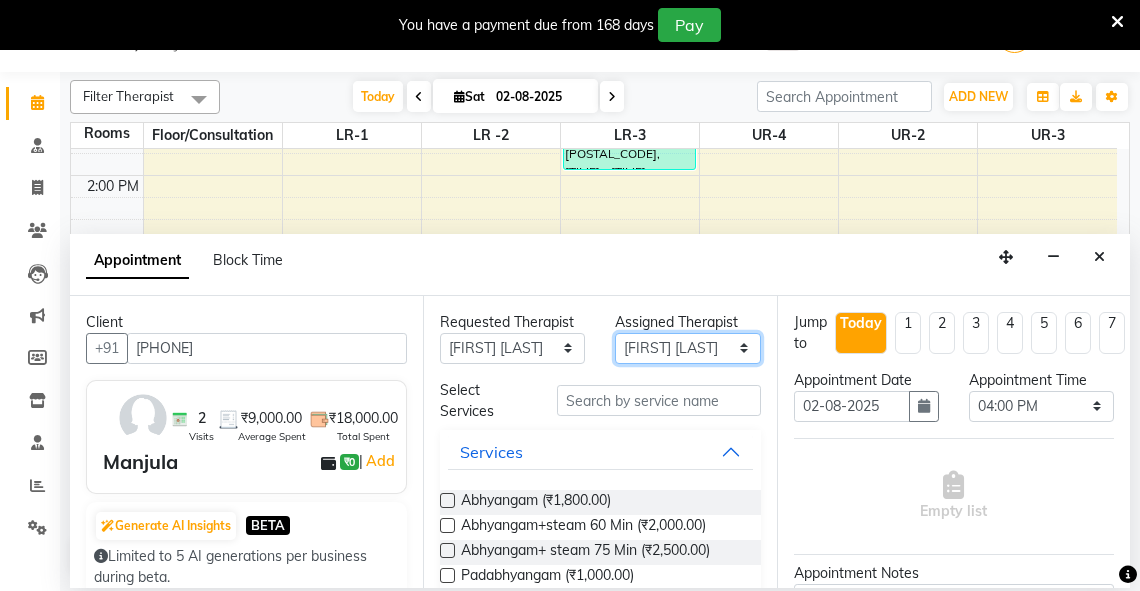 select on "71499" 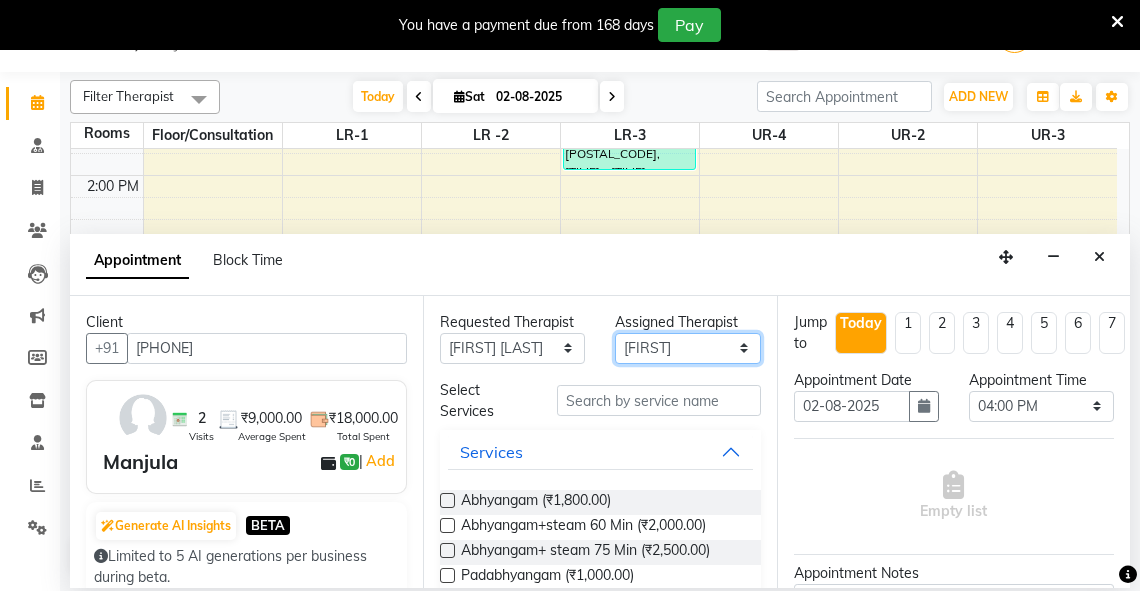 click on "Select Adarsh Akshaya V Aleena Thankachan Anakha A K Anaswara N anusha  Dhaneesha Dr JIJI K P elizabeth gopika Guddu Maurya JISHNU maneesha a Manoj K M OTHER BRANCH Sardinia Shyamjith Vineeth Vijayan vishnu priya yadhu" at bounding box center (687, 348) 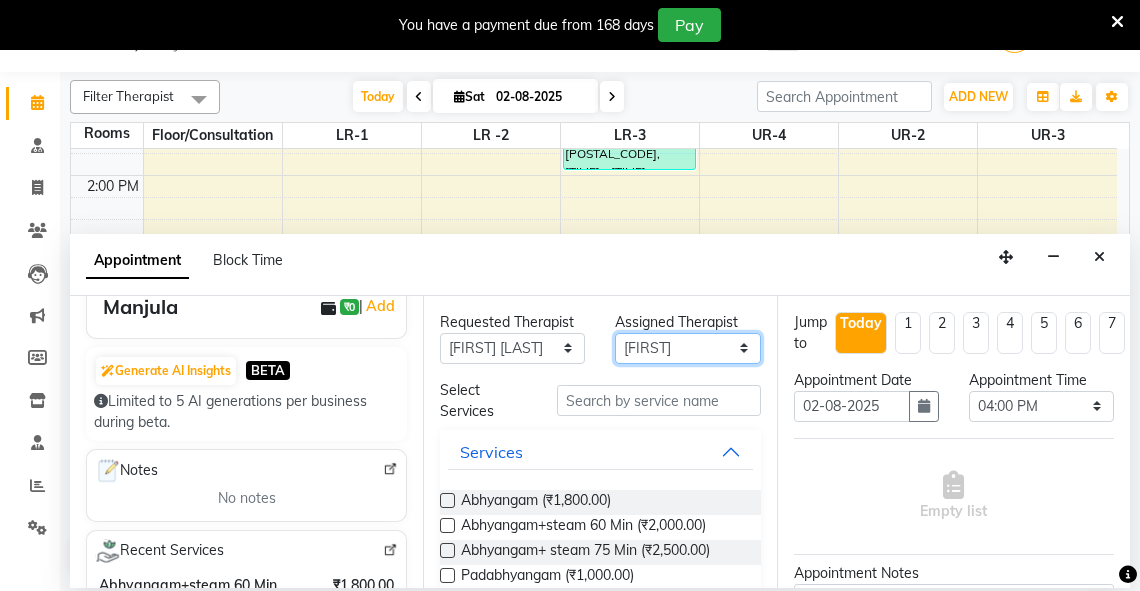 scroll, scrollTop: 214, scrollLeft: 0, axis: vertical 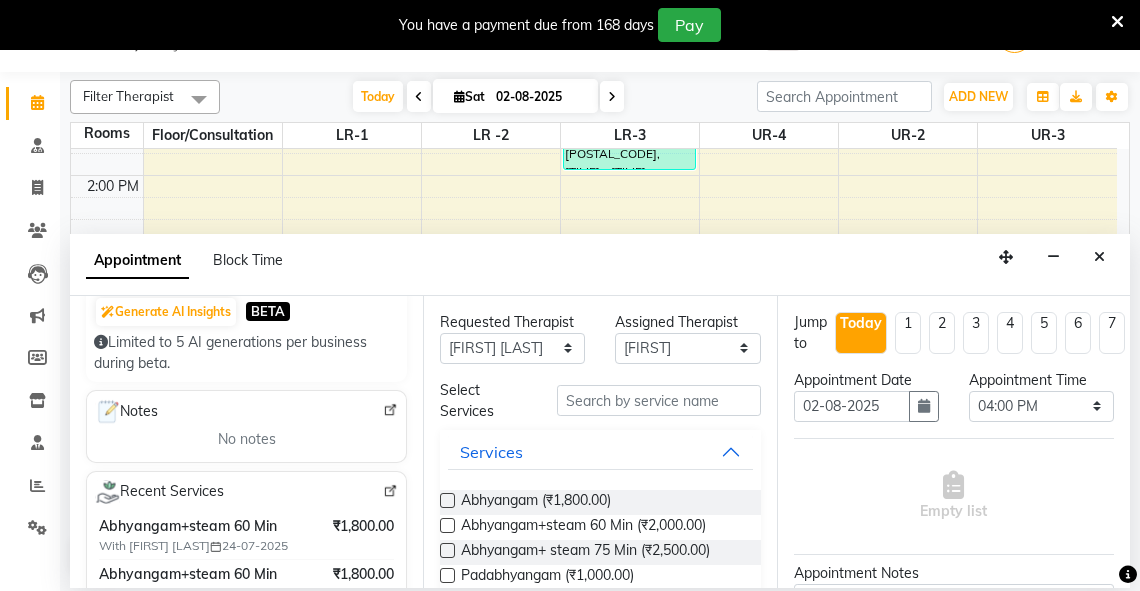 click at bounding box center (447, 525) 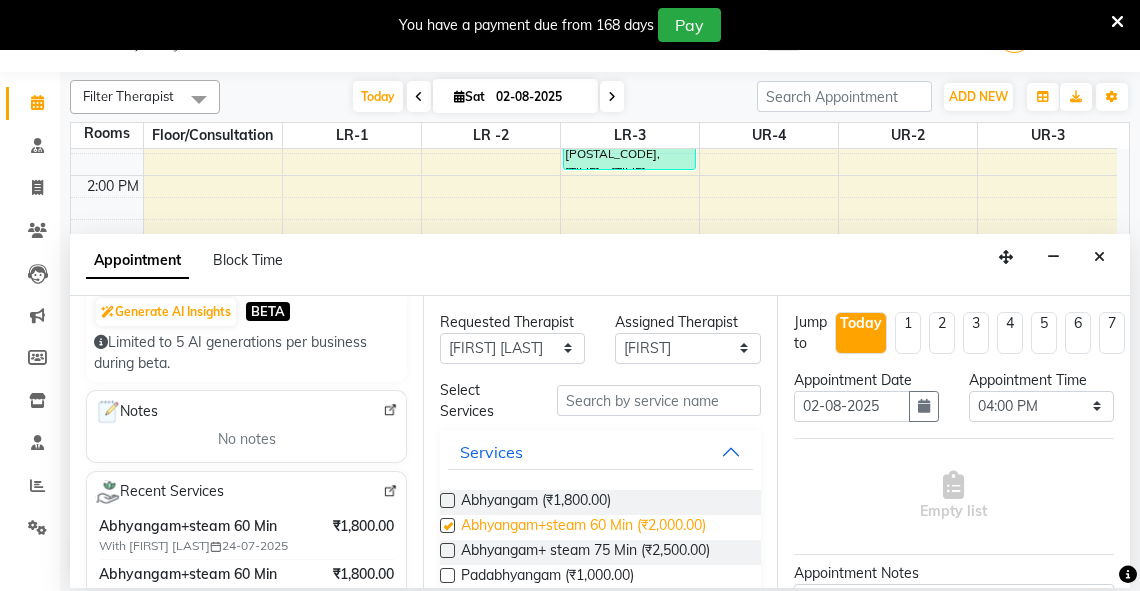 select on "2650" 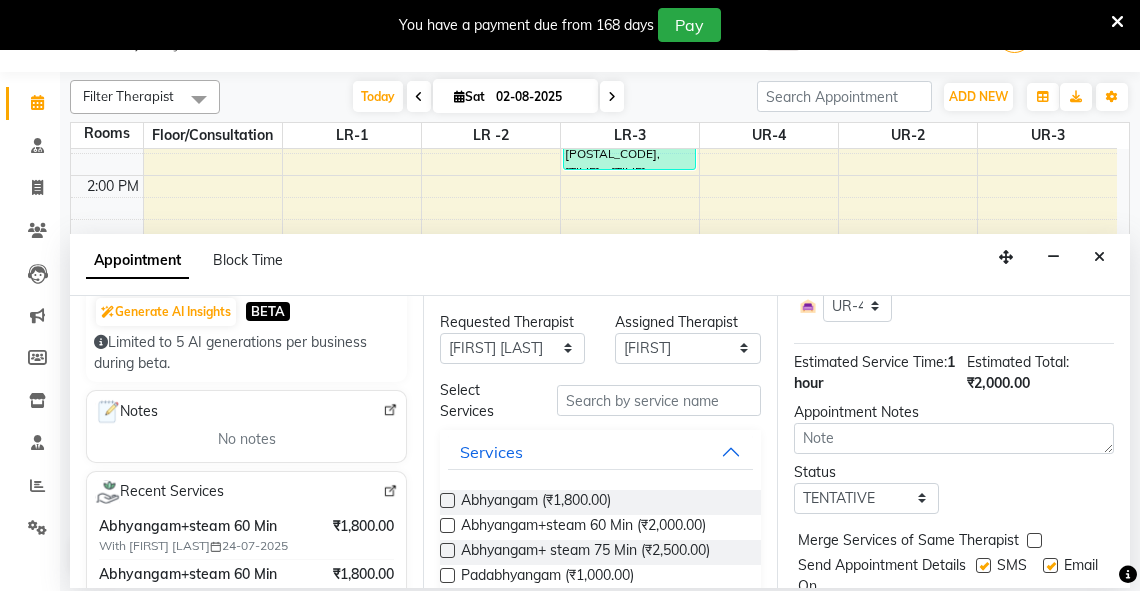 scroll, scrollTop: 313, scrollLeft: 0, axis: vertical 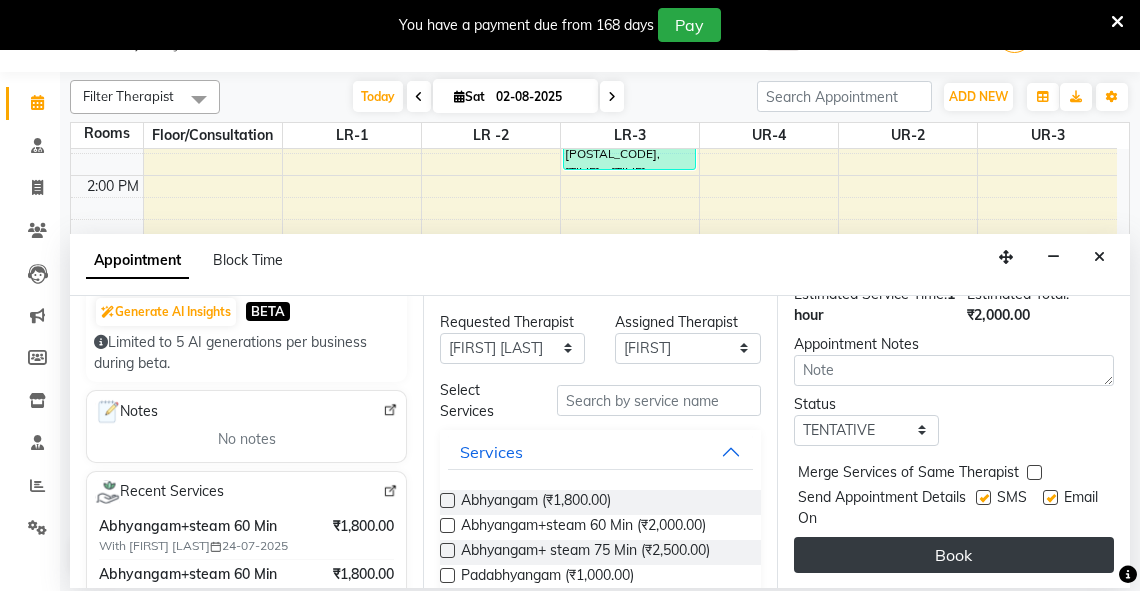 click on "Book" at bounding box center (954, 555) 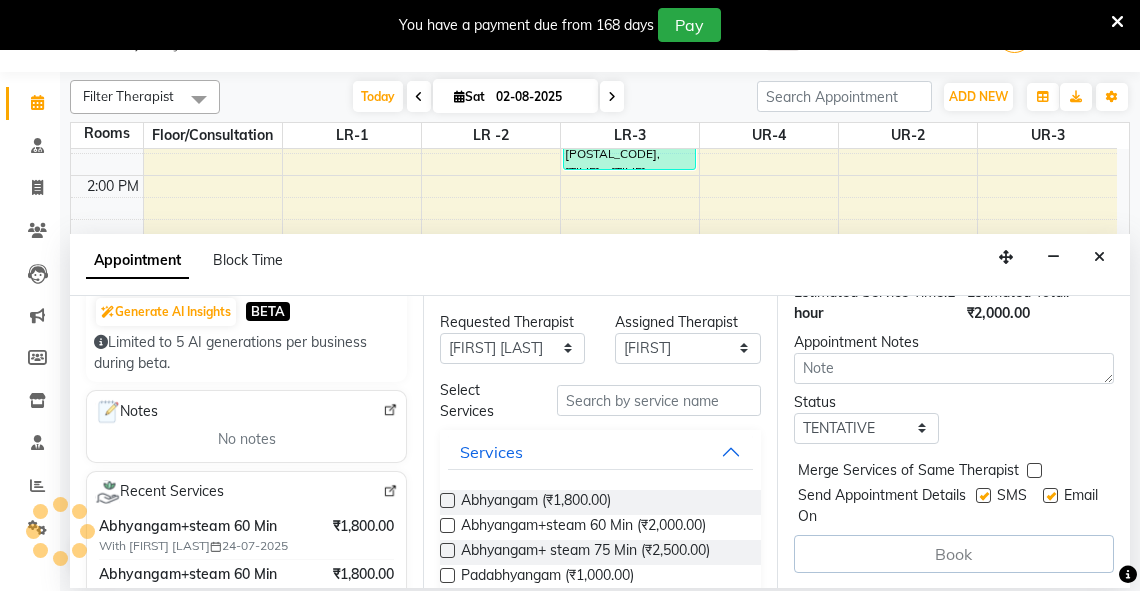 click at bounding box center [447, 525] 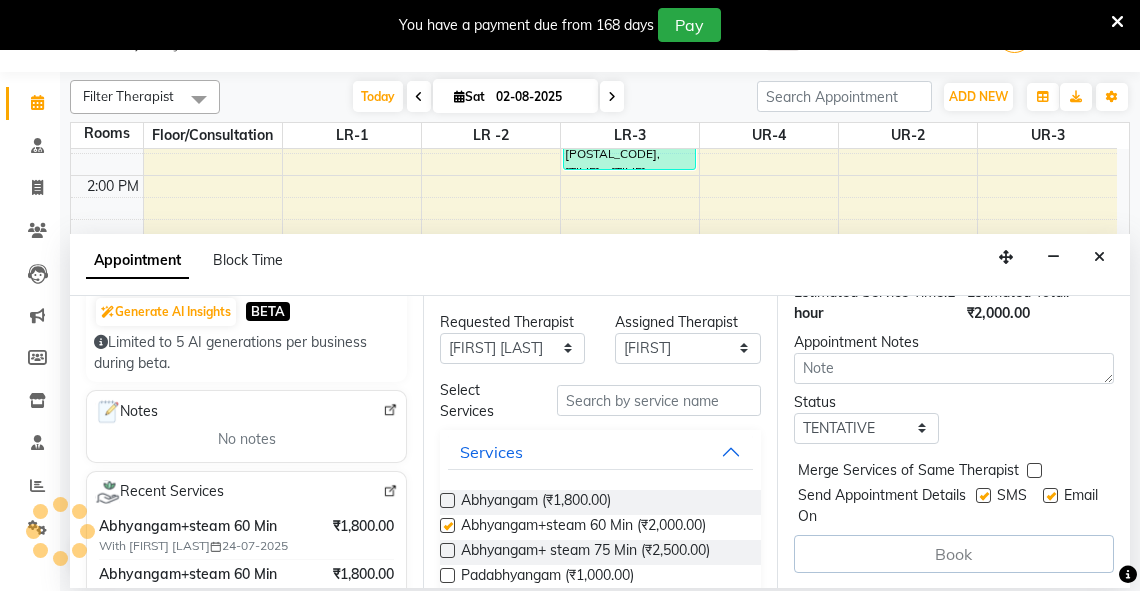 select on "2650" 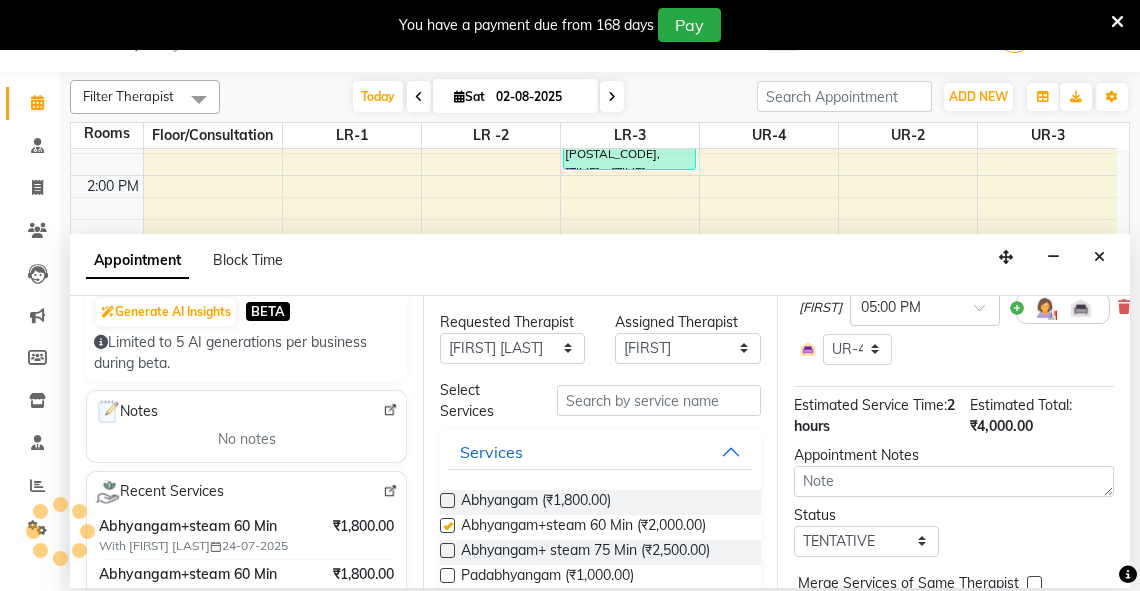 scroll, scrollTop: 415, scrollLeft: 0, axis: vertical 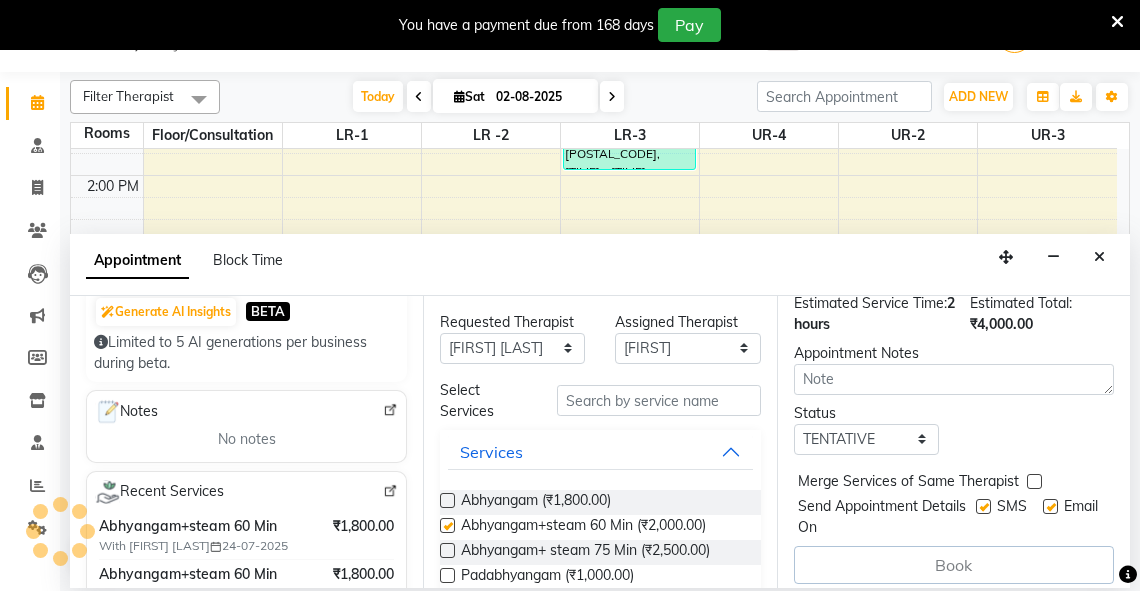 checkbox on "false" 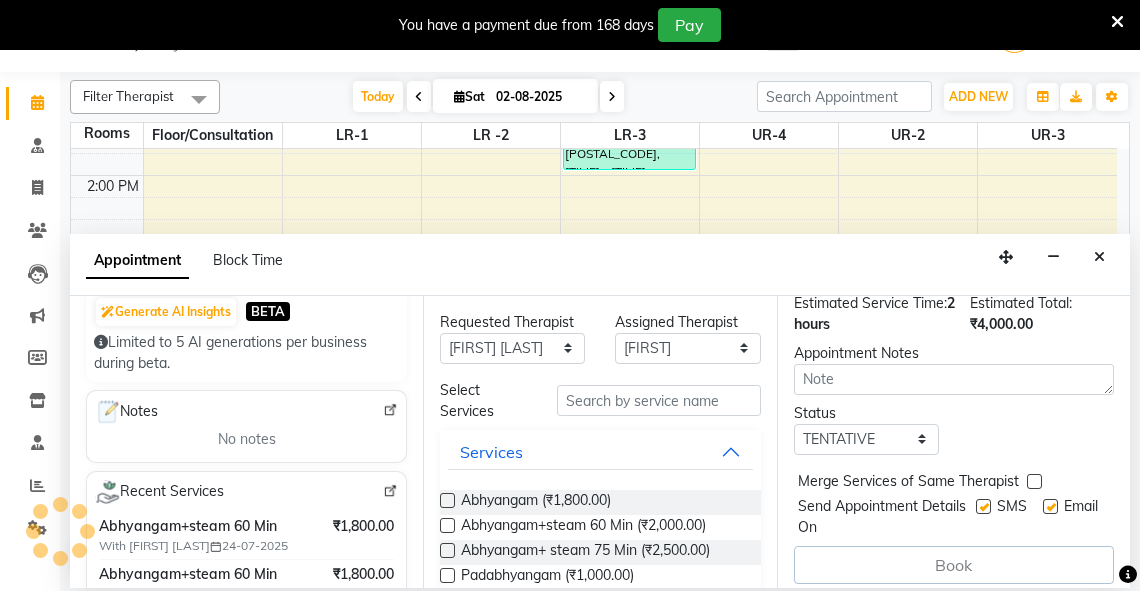 scroll, scrollTop: 436, scrollLeft: 0, axis: vertical 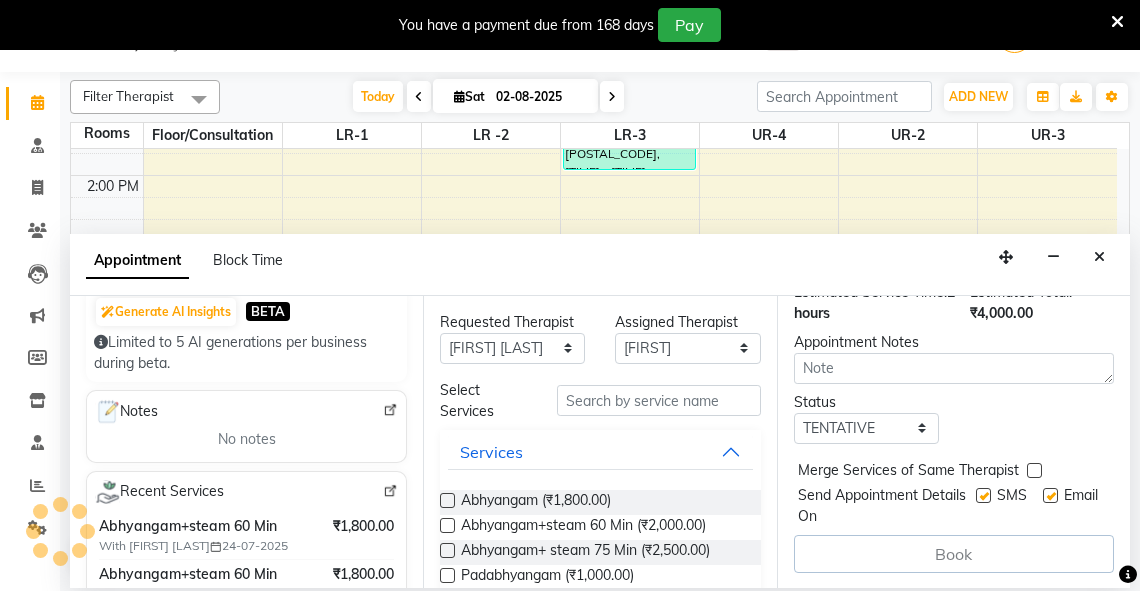 click on "Book" at bounding box center (954, 554) 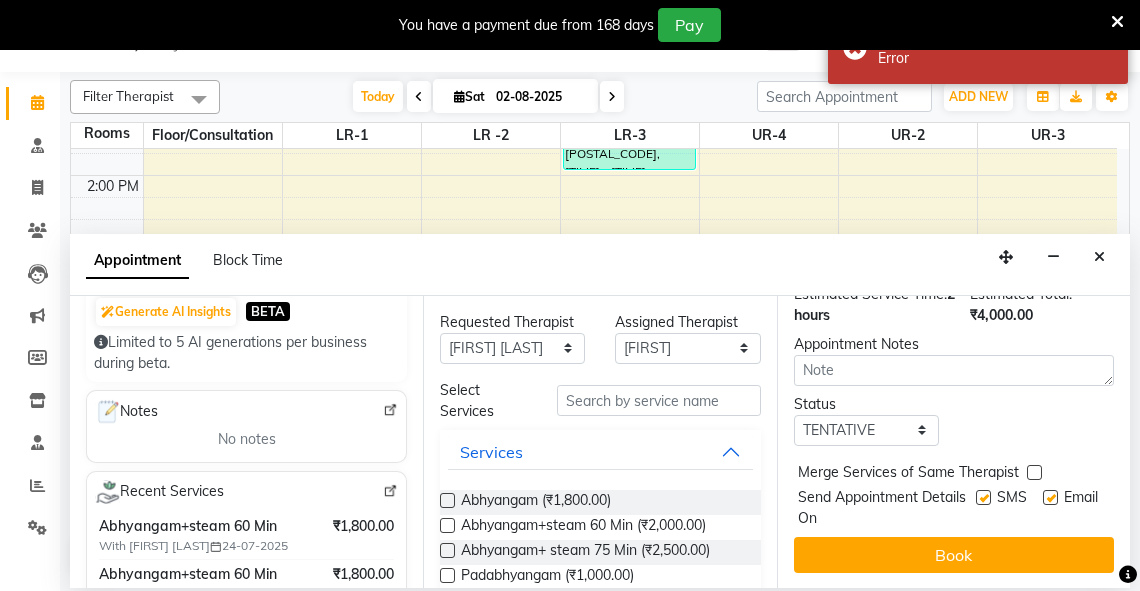scroll, scrollTop: 436, scrollLeft: 0, axis: vertical 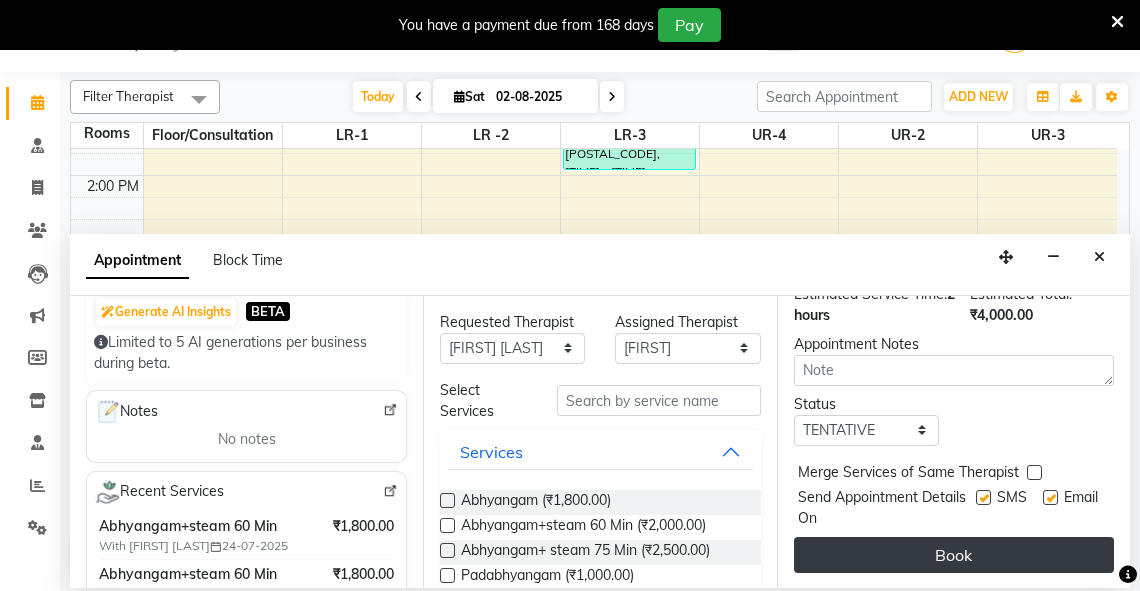click on "Book" at bounding box center (954, 555) 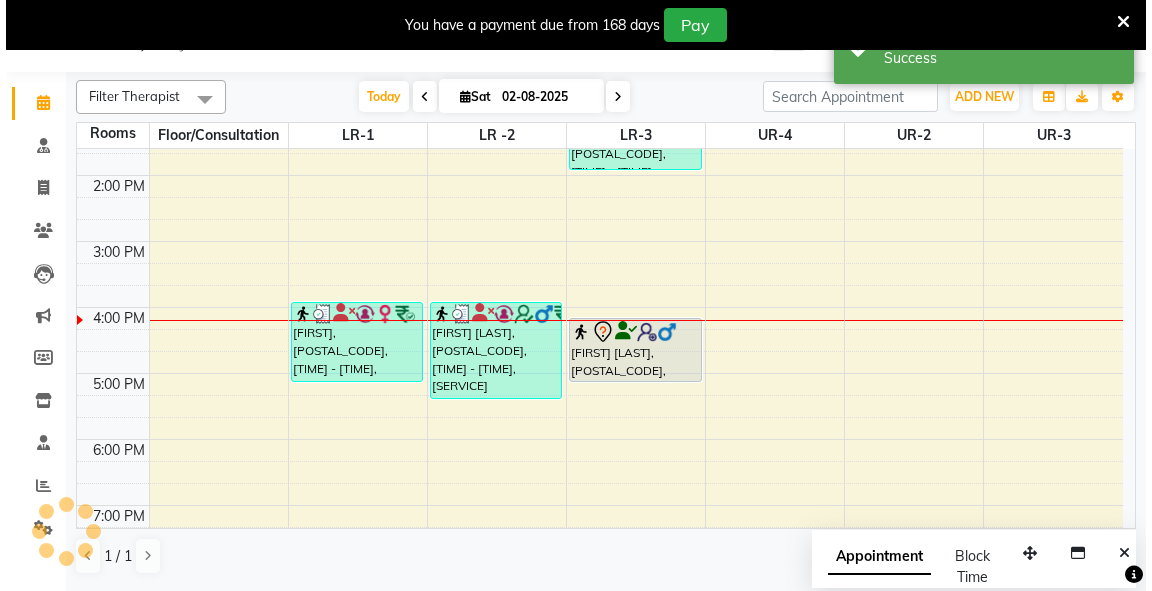 scroll, scrollTop: 0, scrollLeft: 0, axis: both 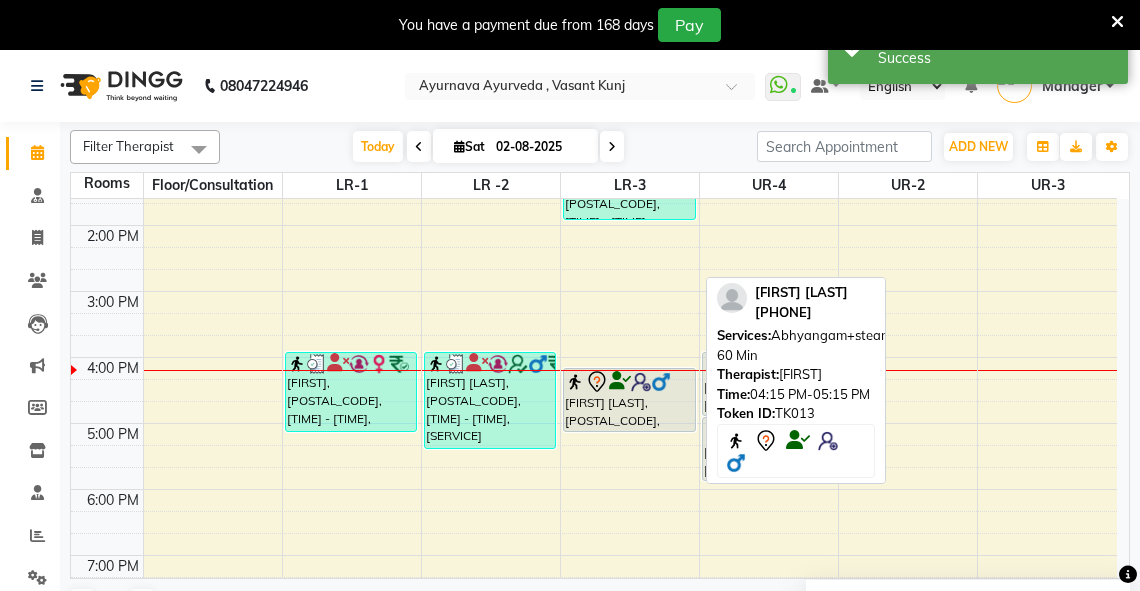 click on "[FIRST] [LAST], [POSTAL_CODE], [TIME] - [TIME], [SERVICE]" at bounding box center [629, 400] 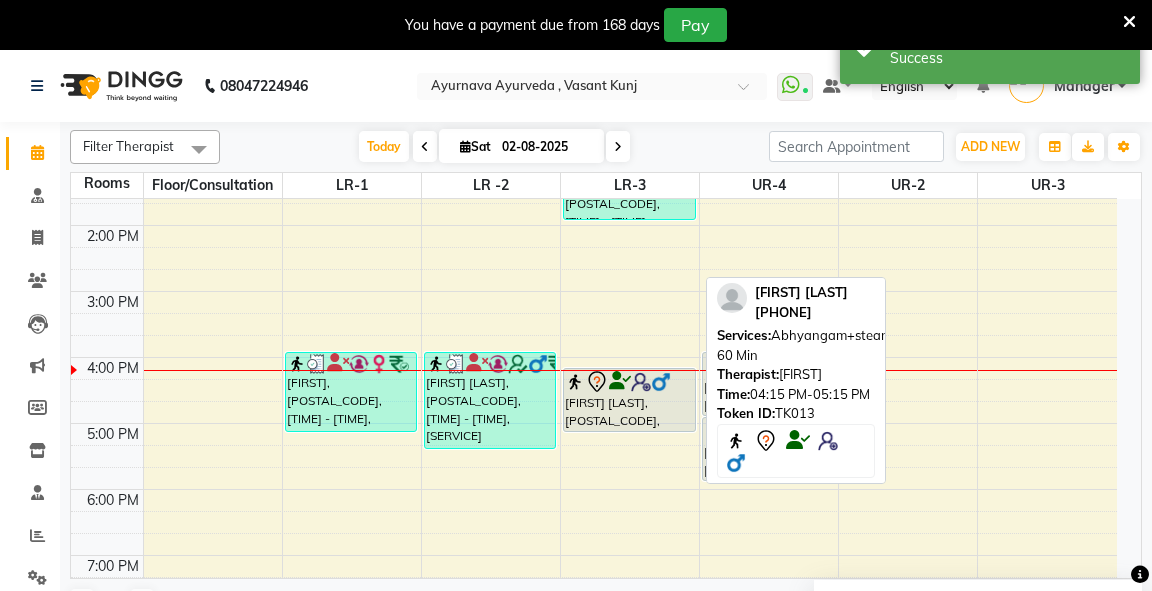 select on "7" 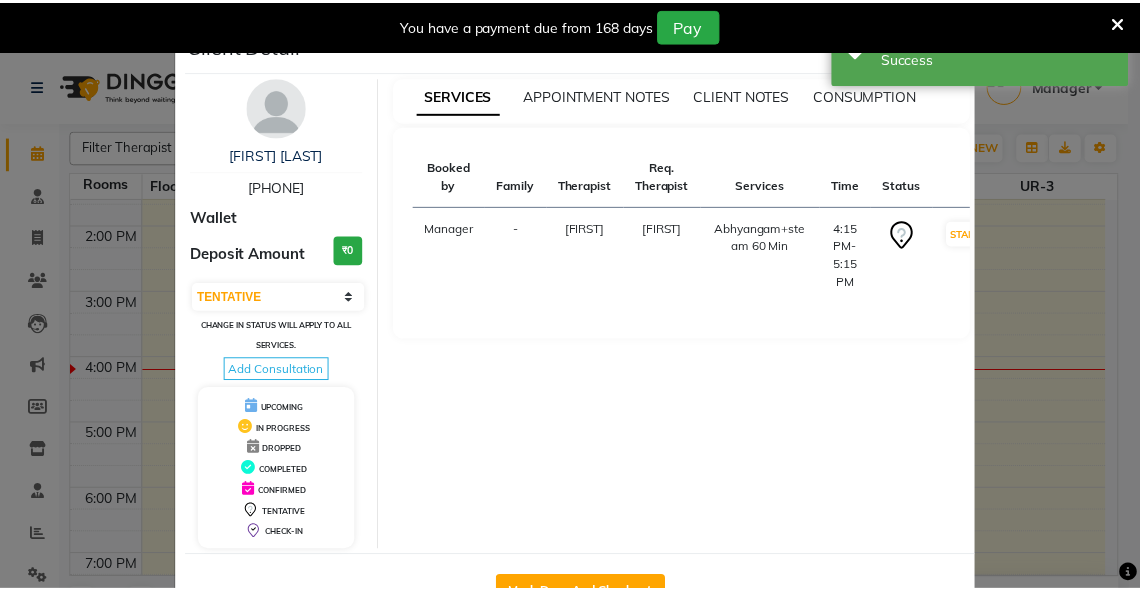 scroll, scrollTop: 64, scrollLeft: 0, axis: vertical 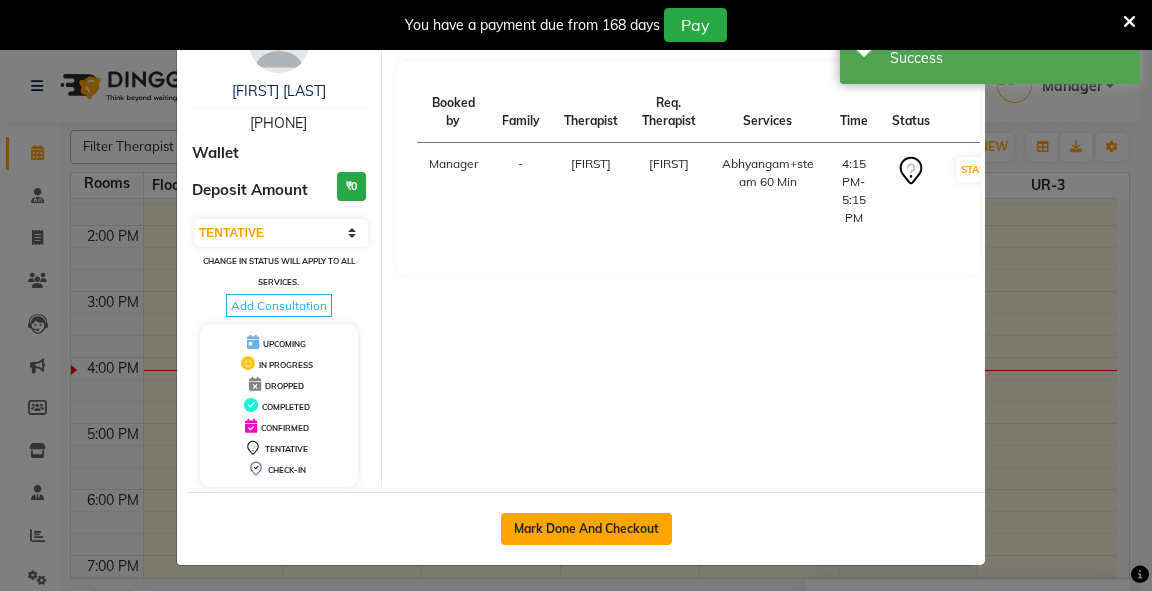 click on "Mark Done And Checkout" 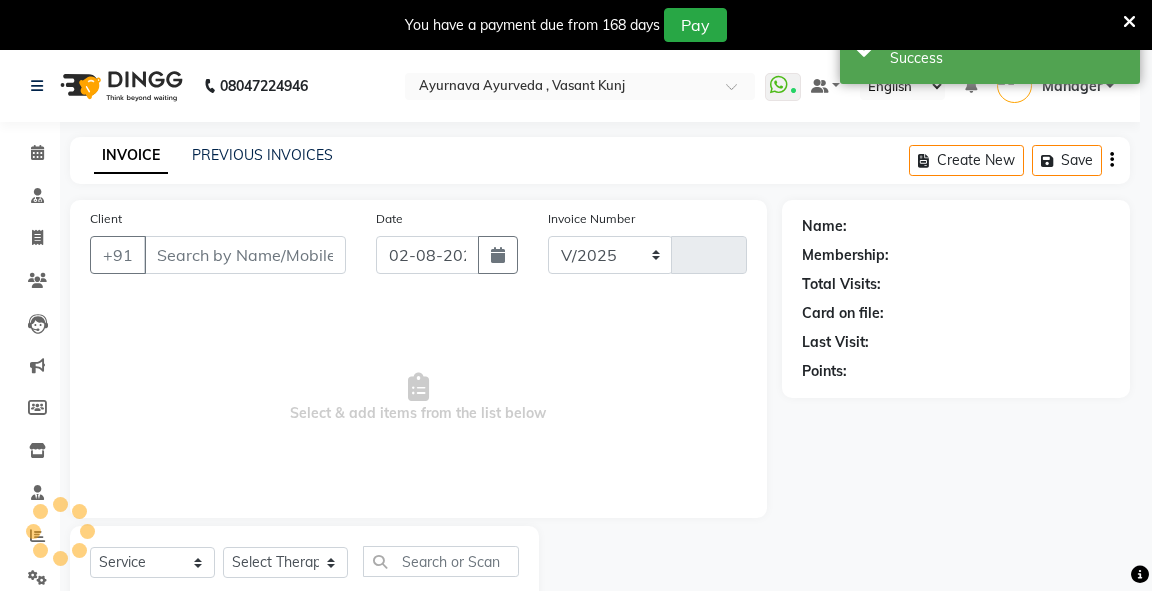 select on "5571" 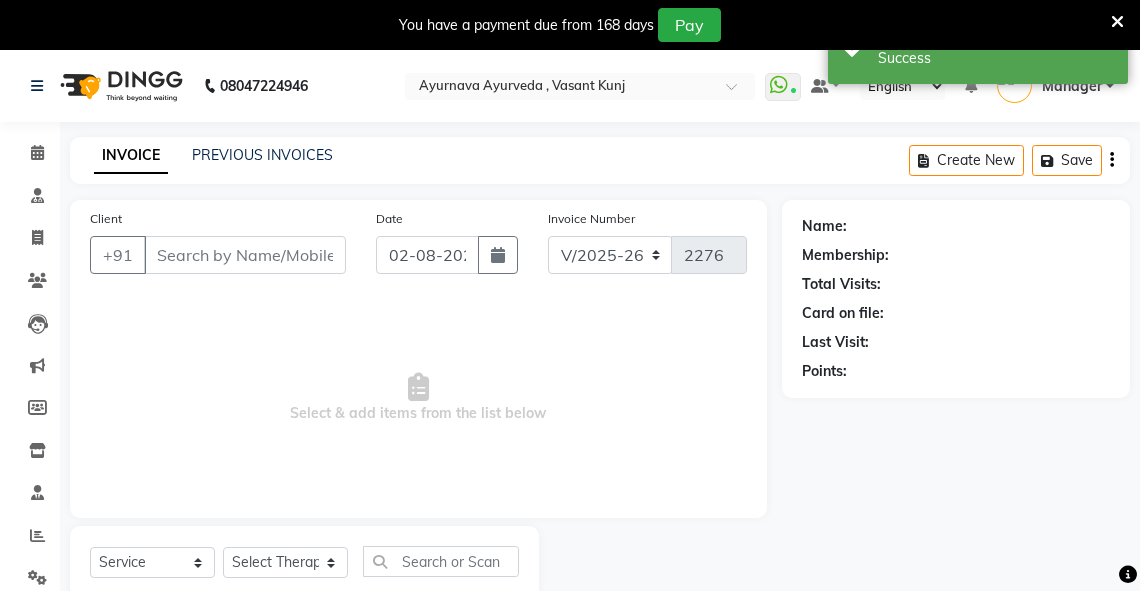 type on "[PHONE]" 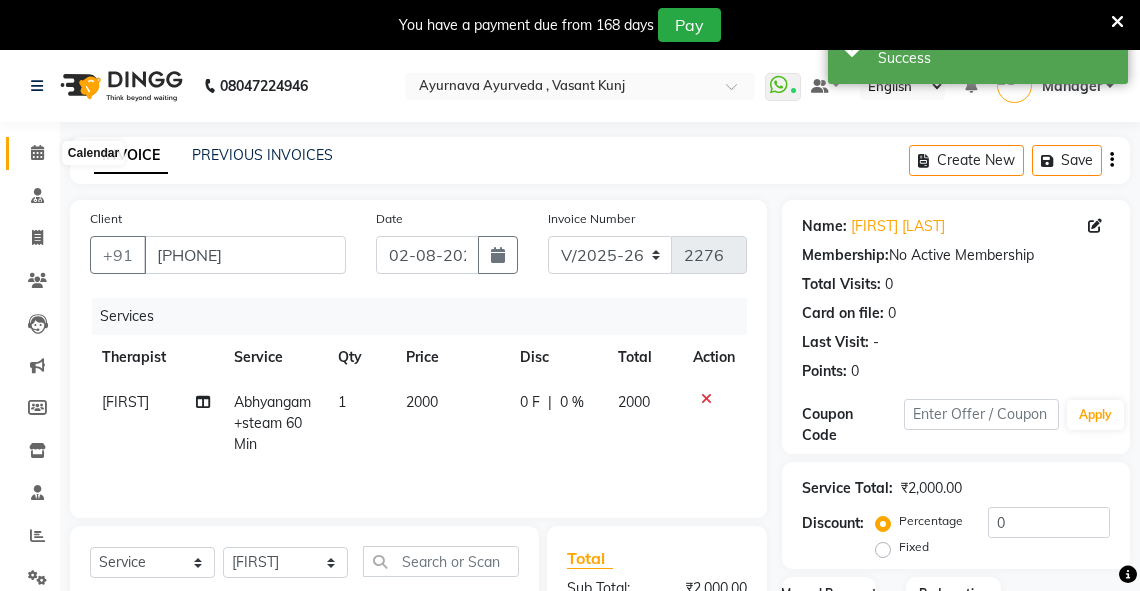 click 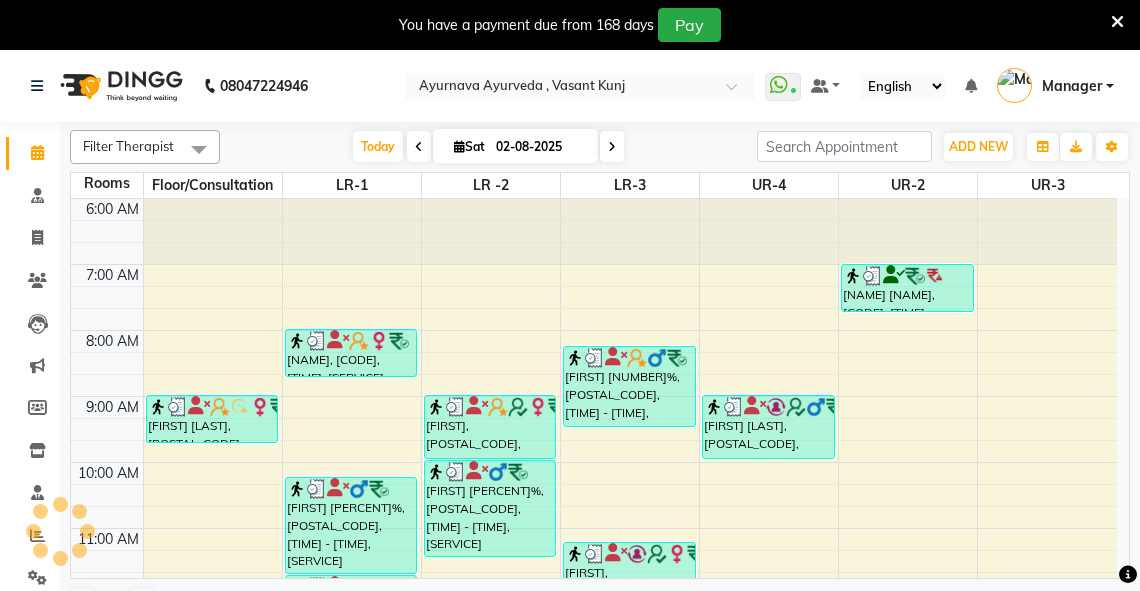 scroll, scrollTop: 0, scrollLeft: 0, axis: both 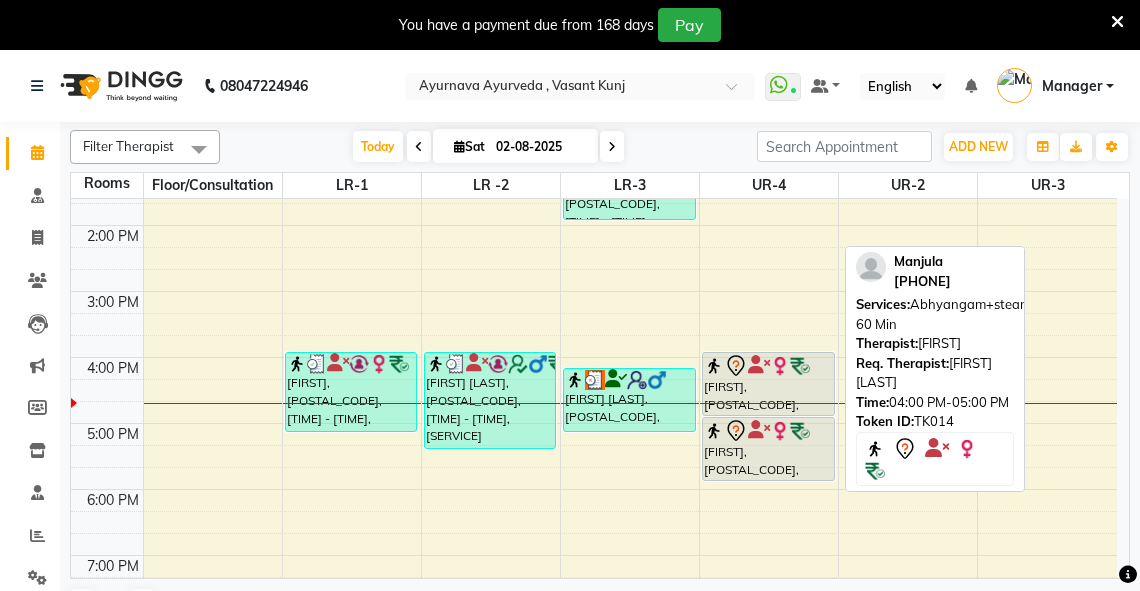 click on "[FIRST], [POSTAL_CODE], [TIME] - [TIME], [SERVICE]" at bounding box center (768, 384) 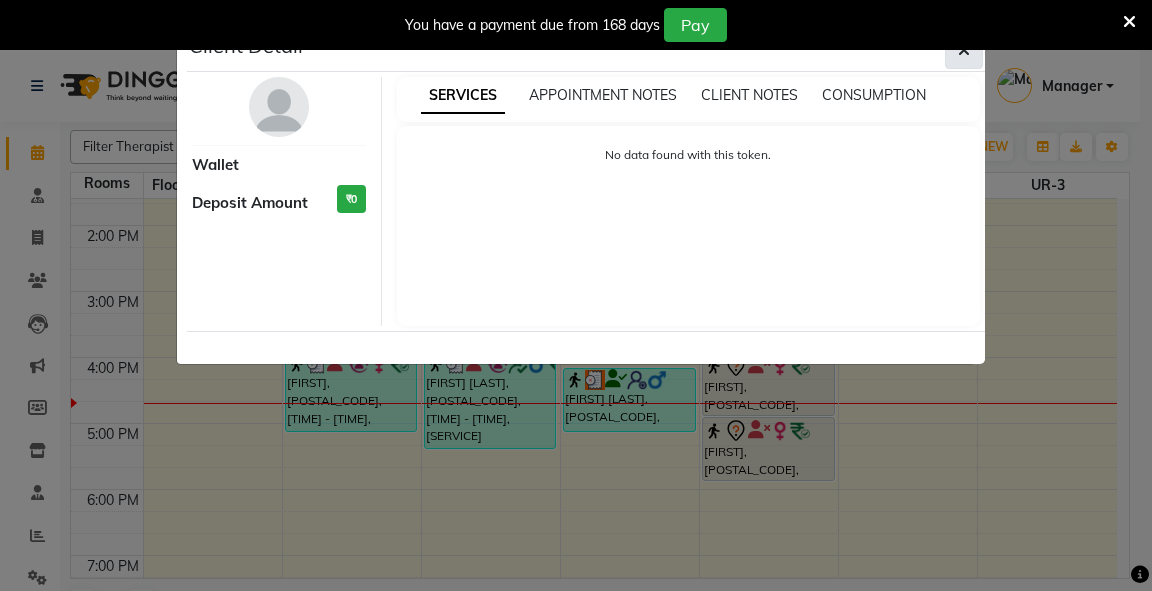 click 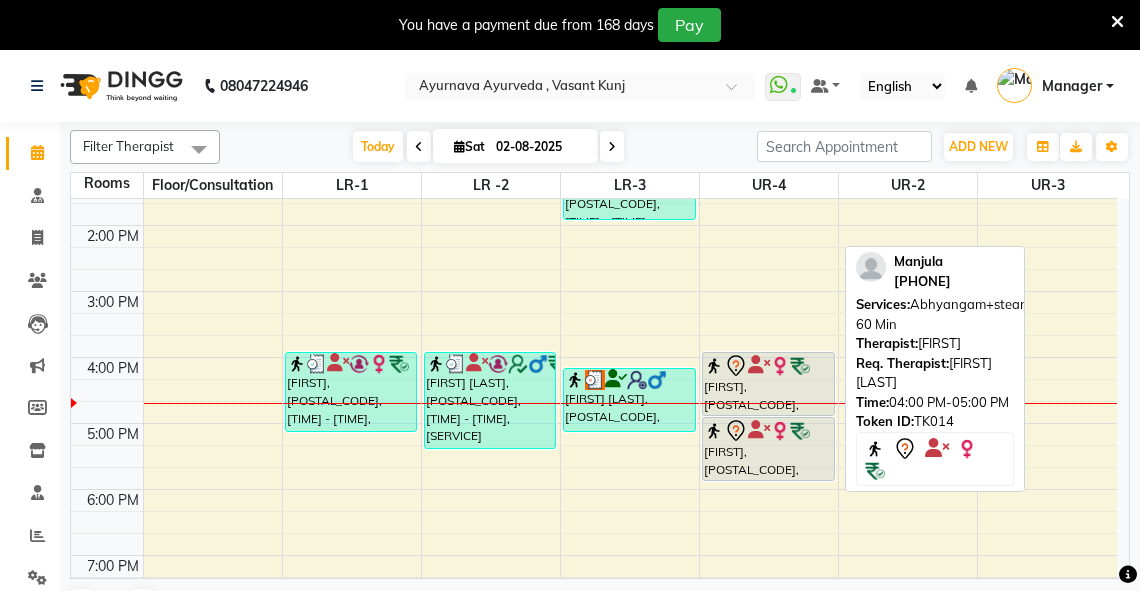 click on "[FIRST], [POSTAL_CODE], [TIME] - [TIME], [SERVICE]" at bounding box center (768, 384) 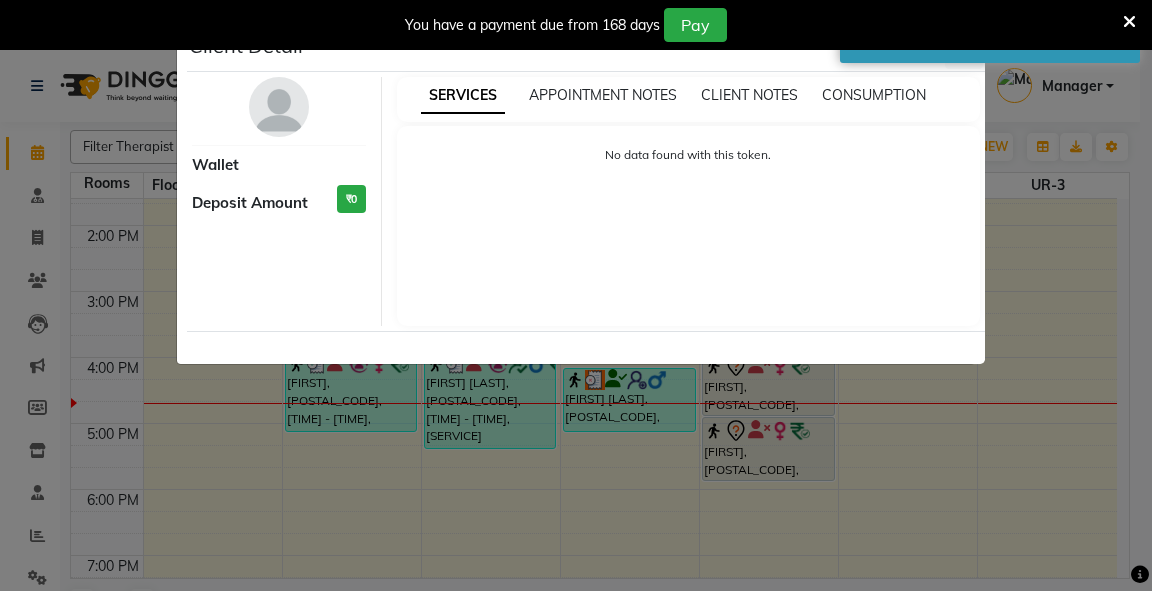 click on "Client Detail" 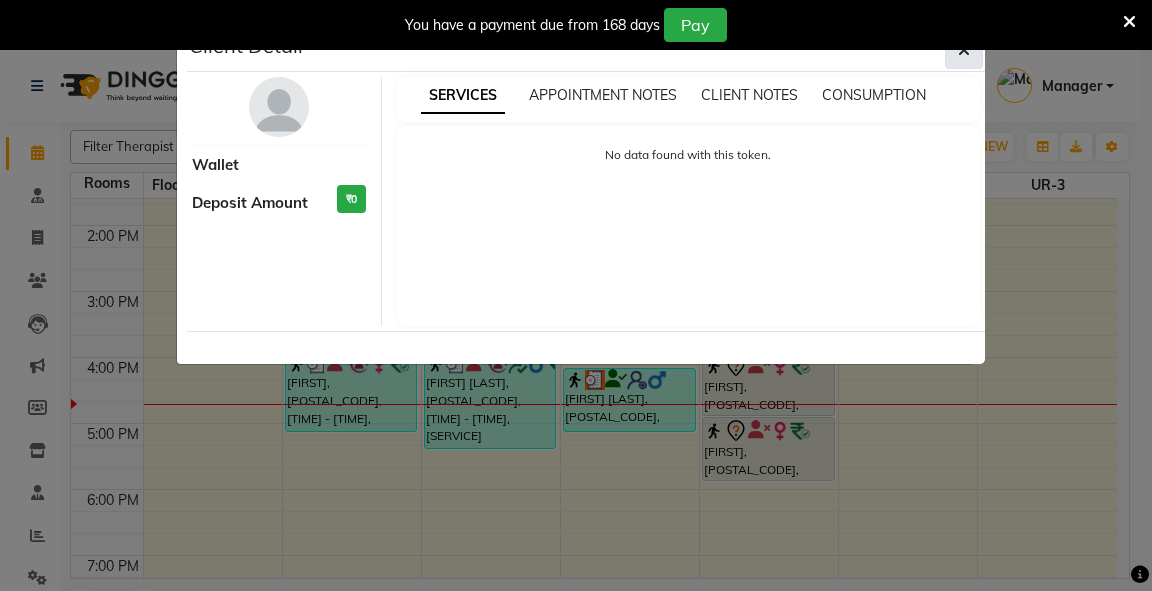 click 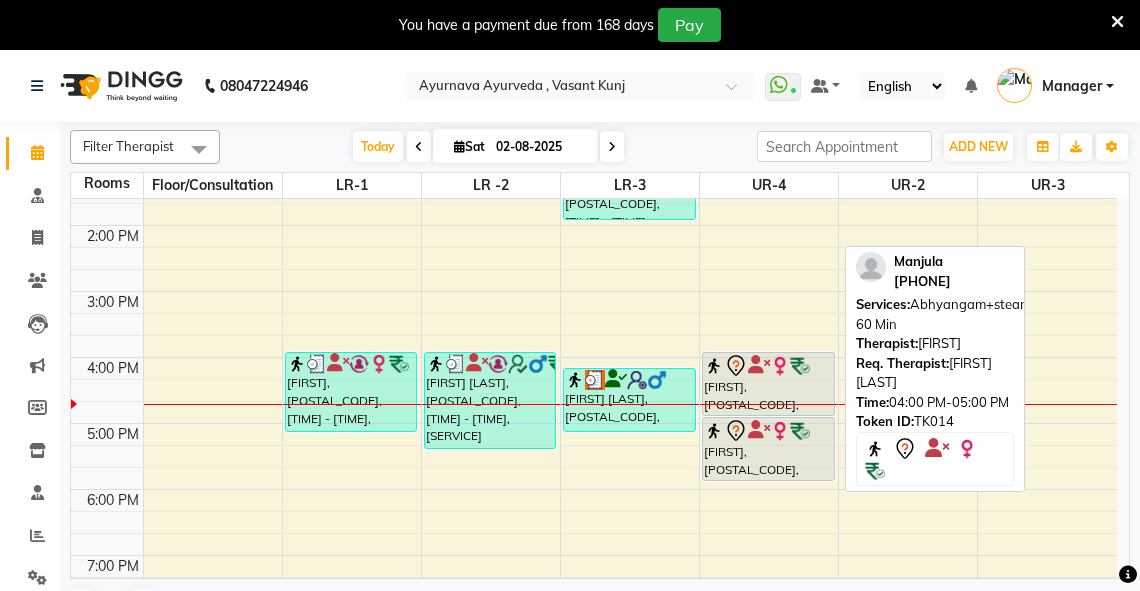click at bounding box center (780, 366) 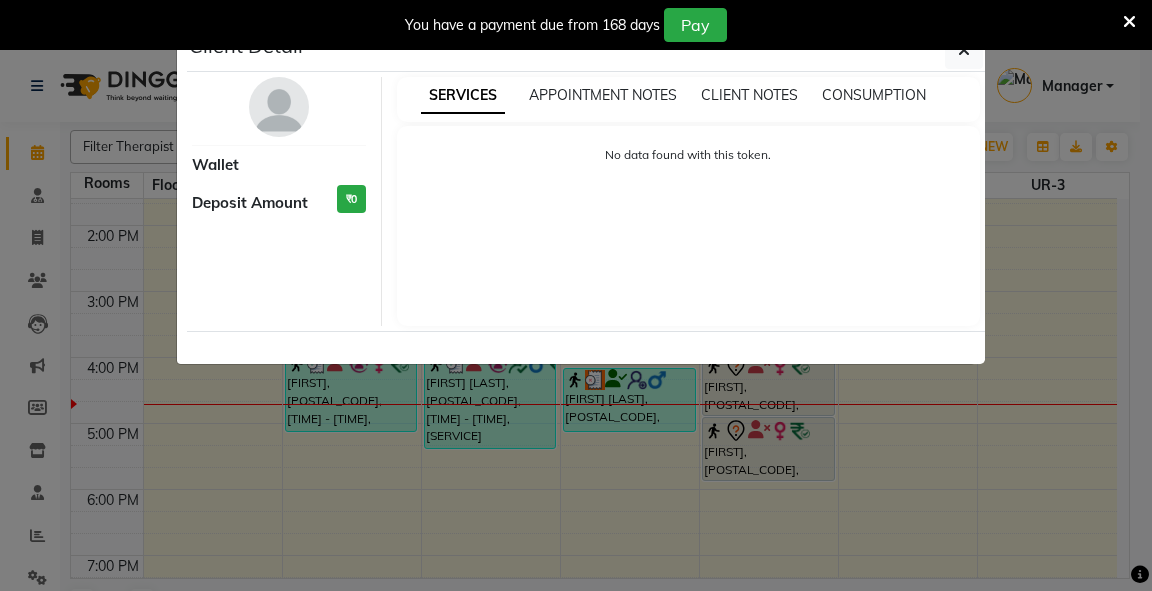select on "7" 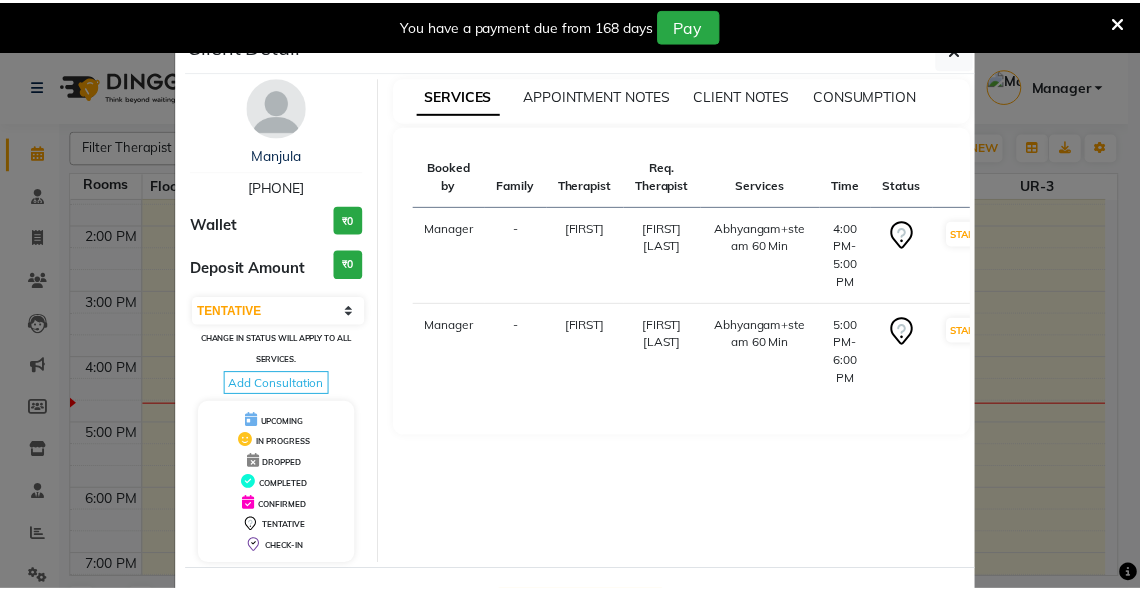 scroll, scrollTop: 78, scrollLeft: 0, axis: vertical 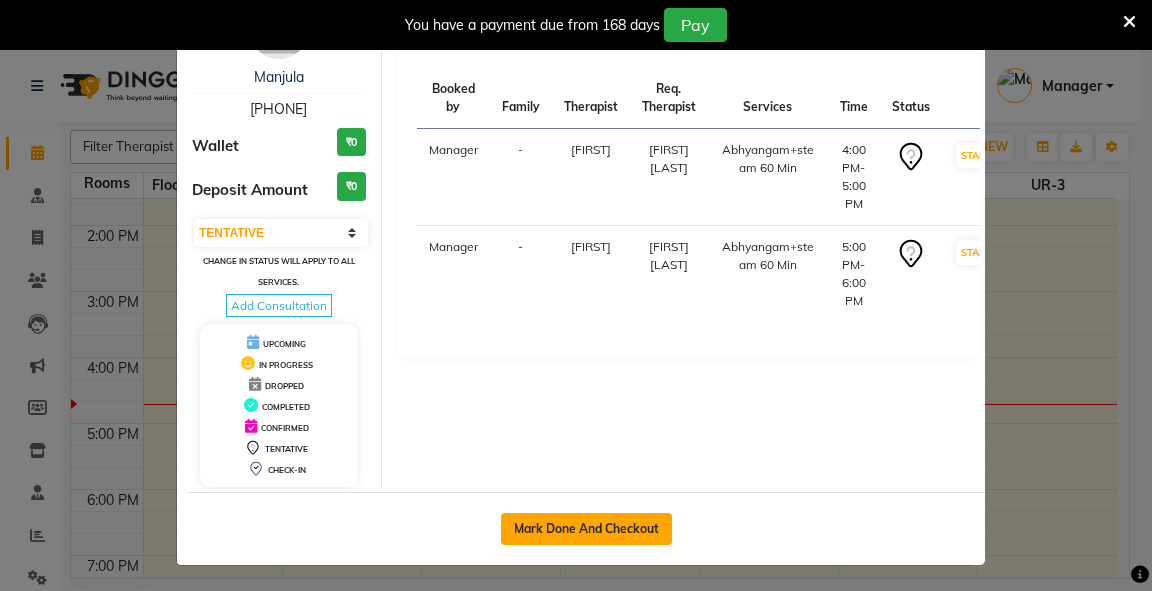 click on "Mark Done And Checkout" 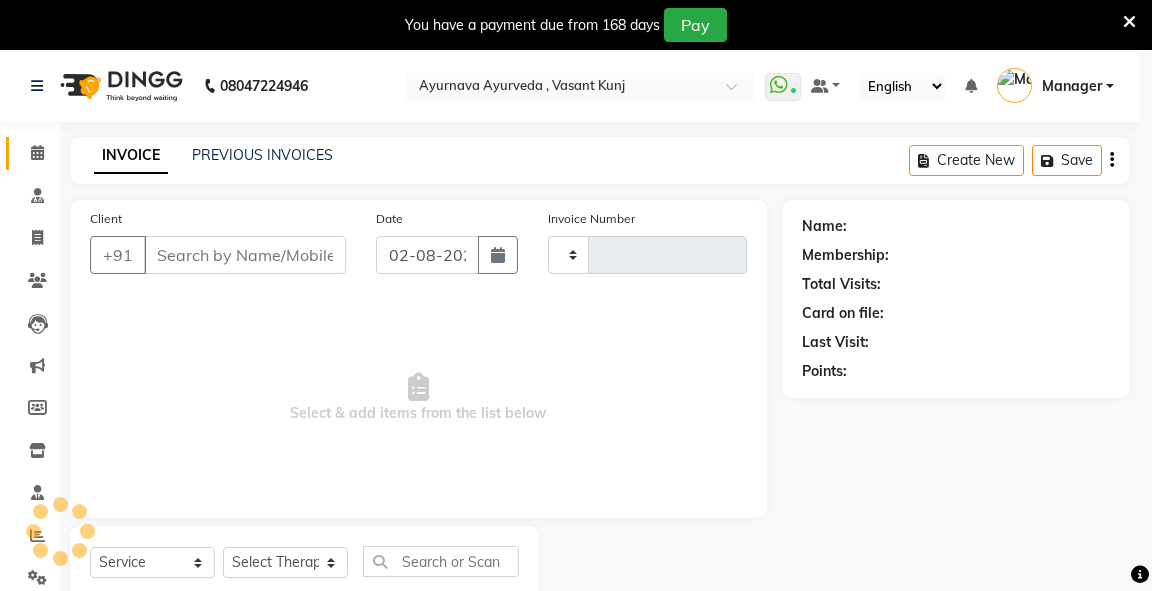 type on "2276" 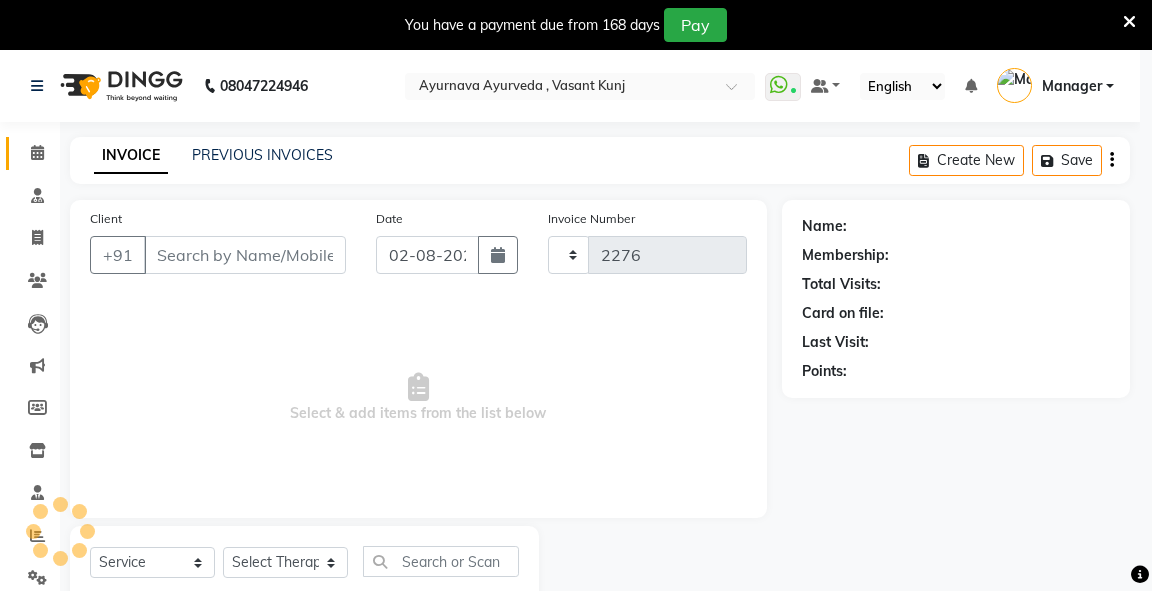 select on "5571" 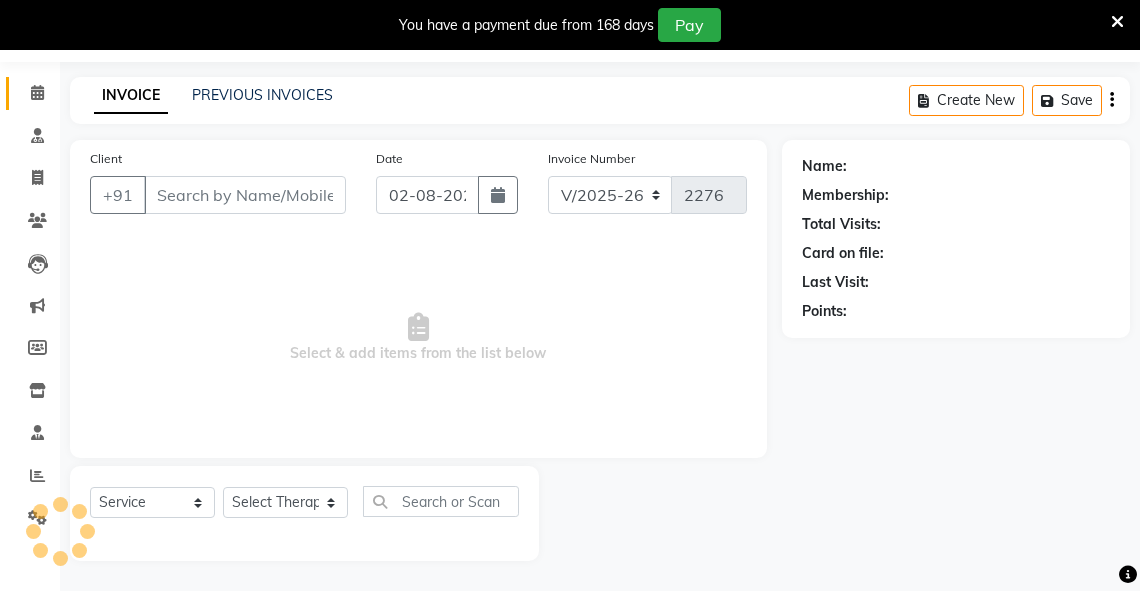 type on "[PHONE]" 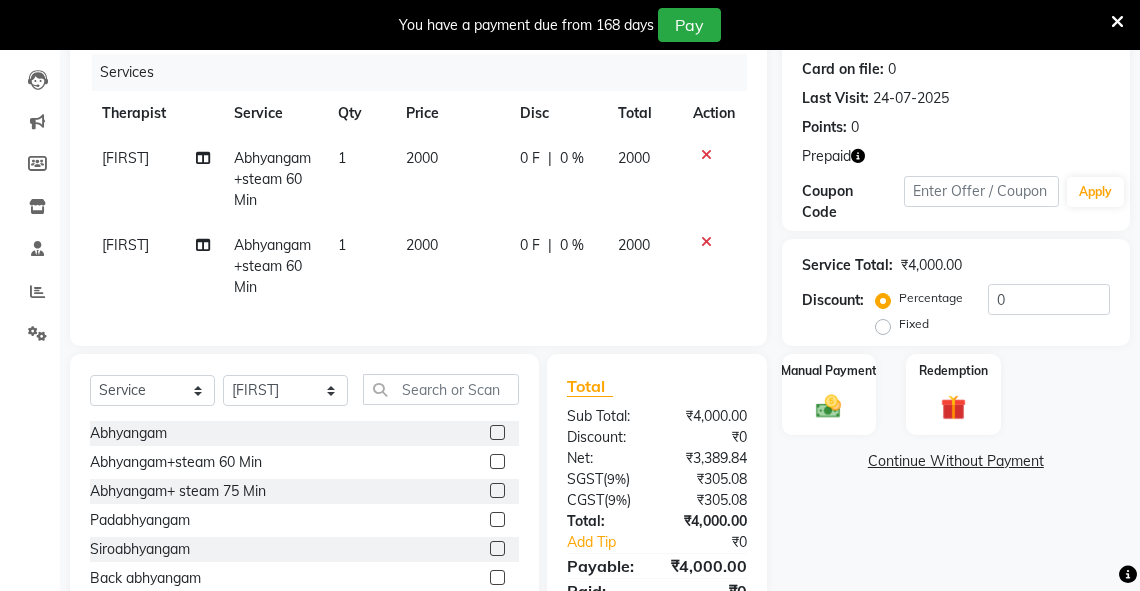 scroll, scrollTop: 247, scrollLeft: 0, axis: vertical 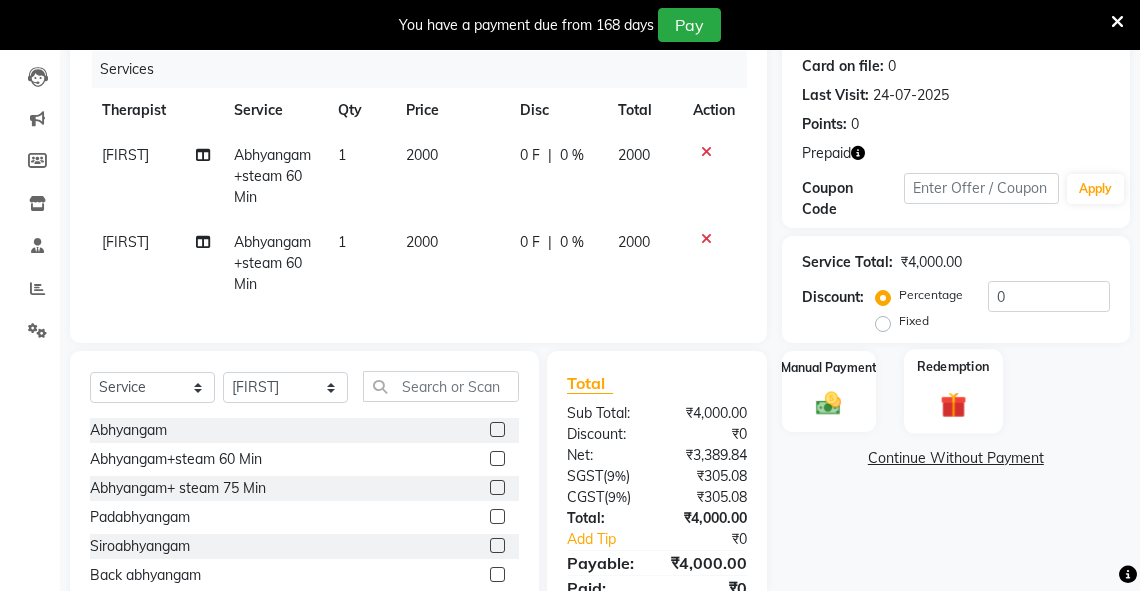 click on "Redemption" 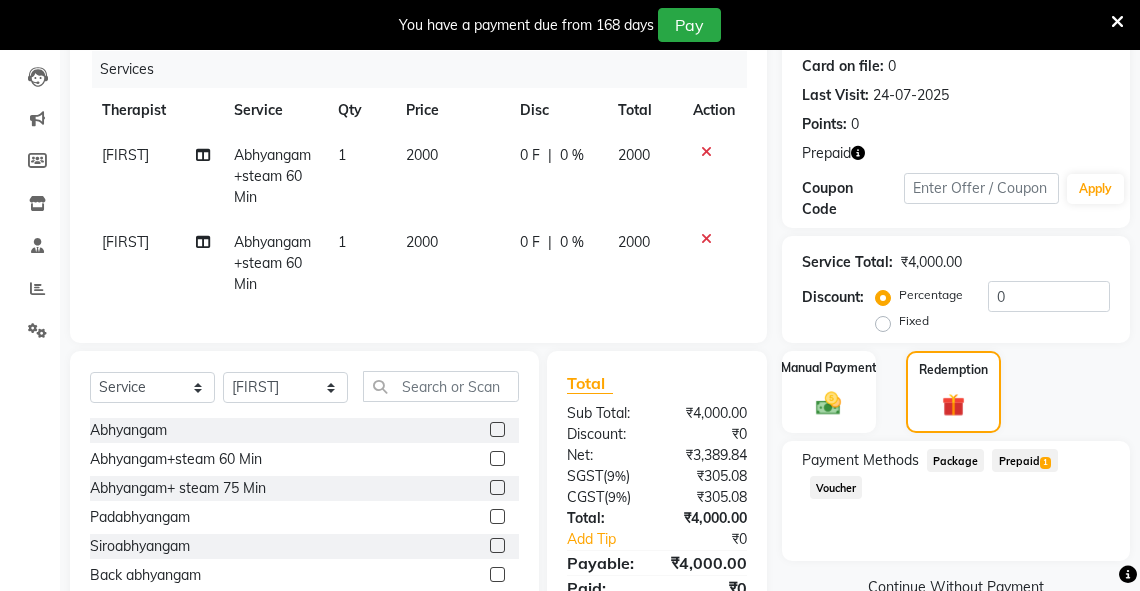 click on "Fixed" 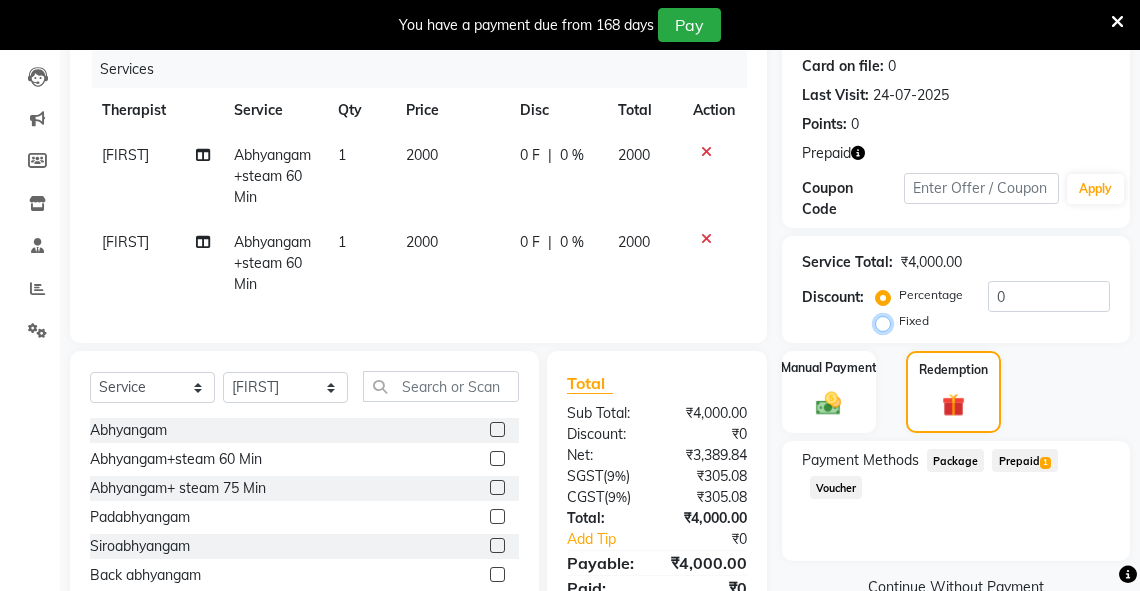 click on "Fixed" at bounding box center (887, 321) 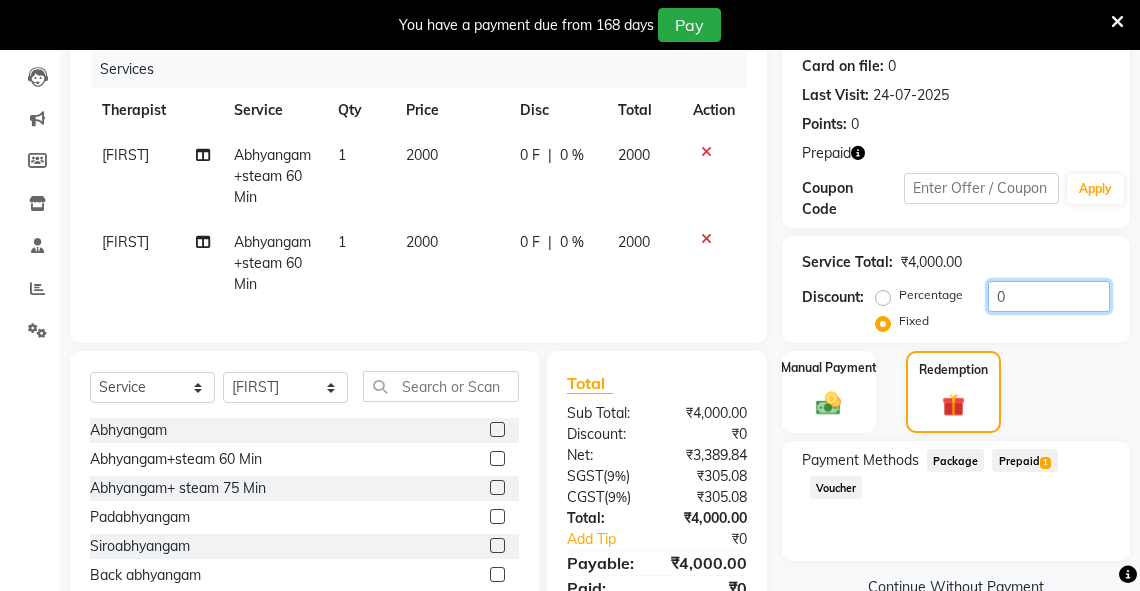 drag, startPoint x: 1045, startPoint y: 292, endPoint x: 980, endPoint y: 304, distance: 66.09841 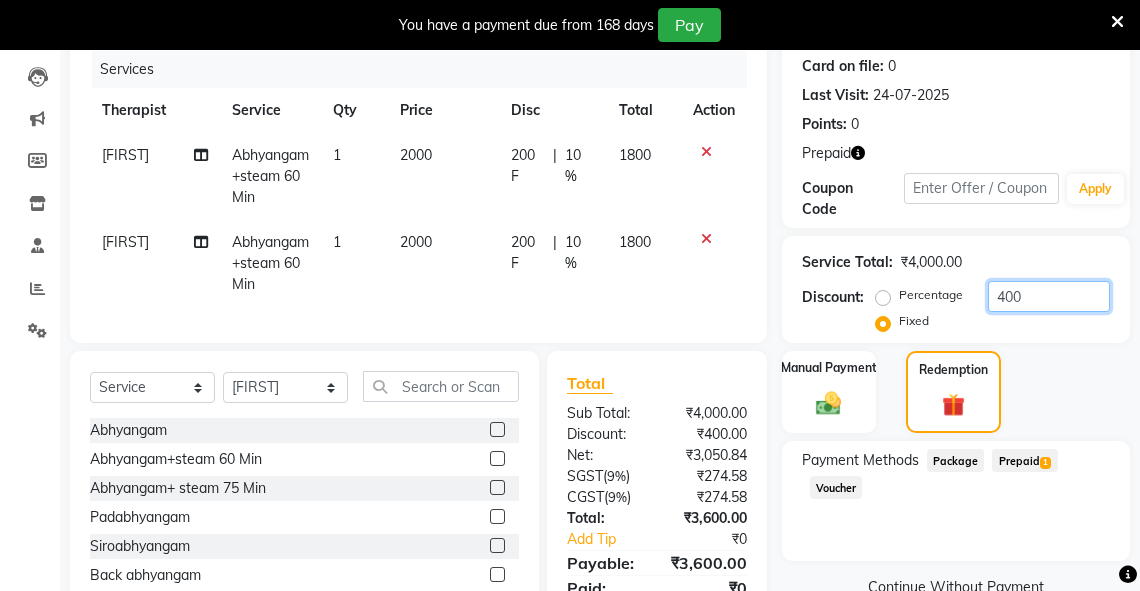 type on "400" 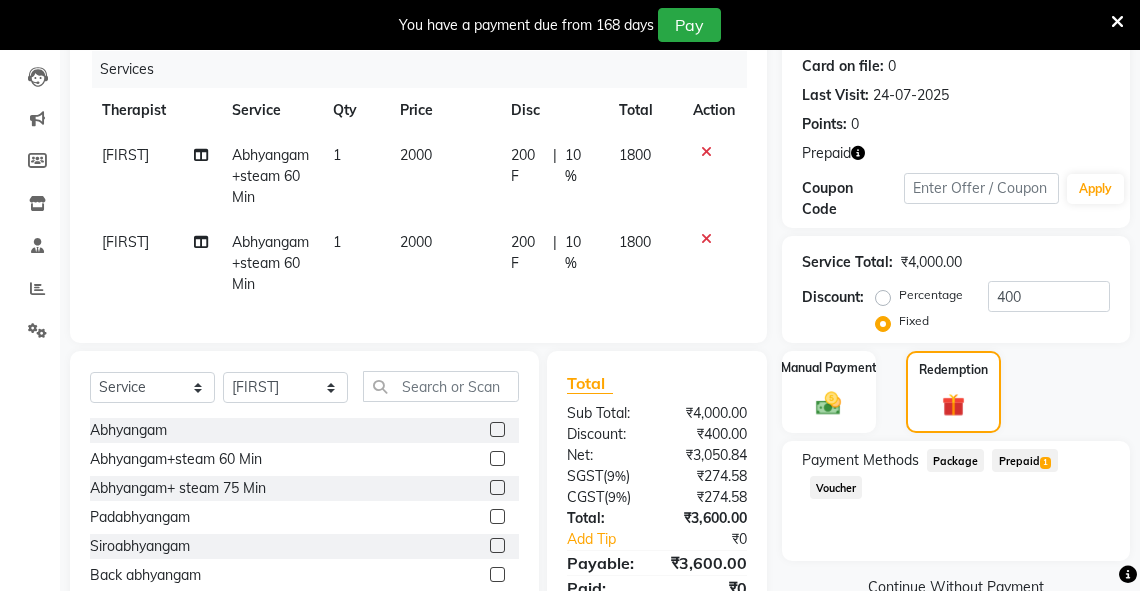 click on "Prepaid  1" 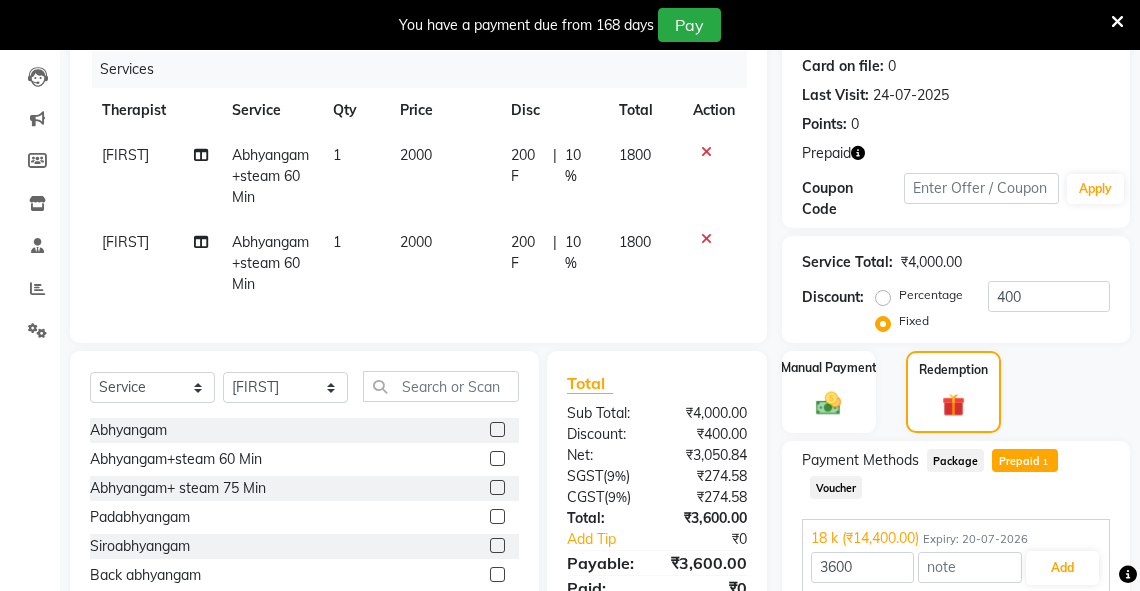 scroll, scrollTop: 344, scrollLeft: 0, axis: vertical 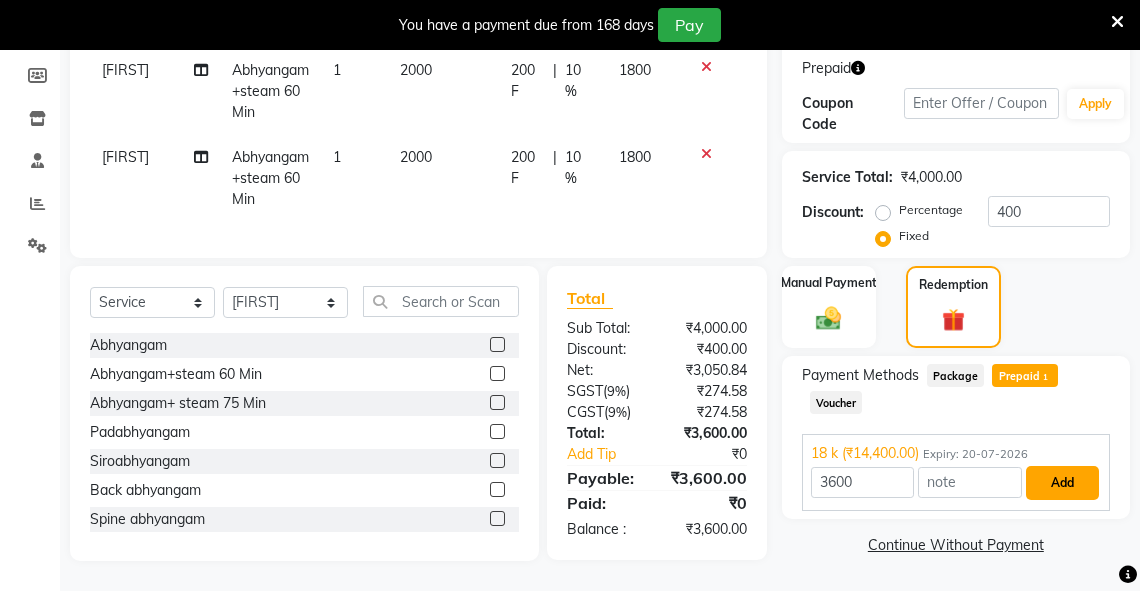 click on "Add" at bounding box center (1062, 483) 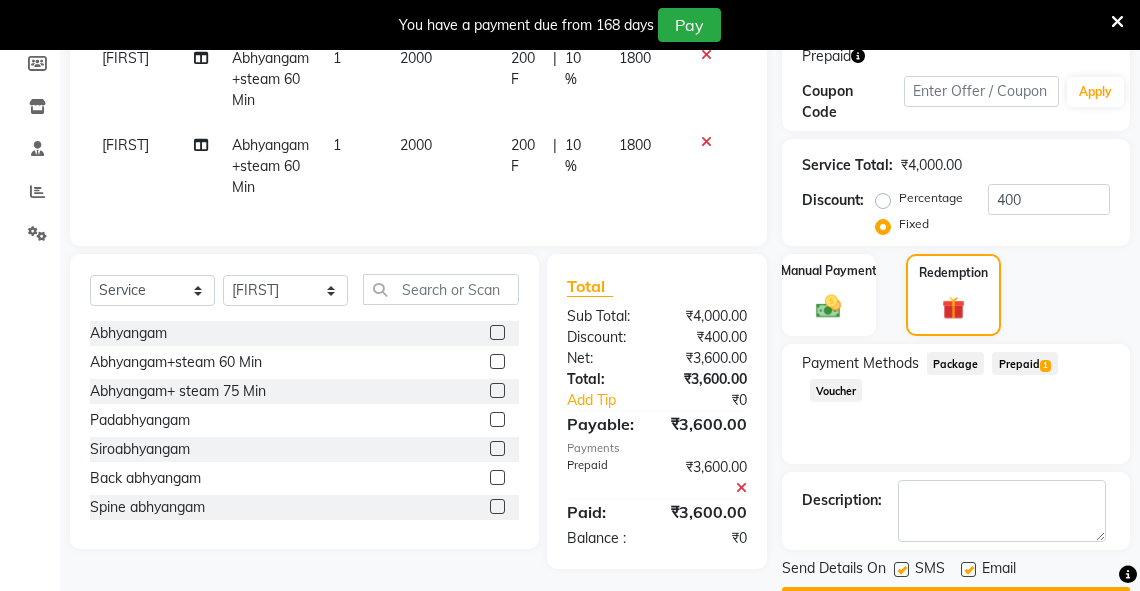 scroll, scrollTop: 399, scrollLeft: 0, axis: vertical 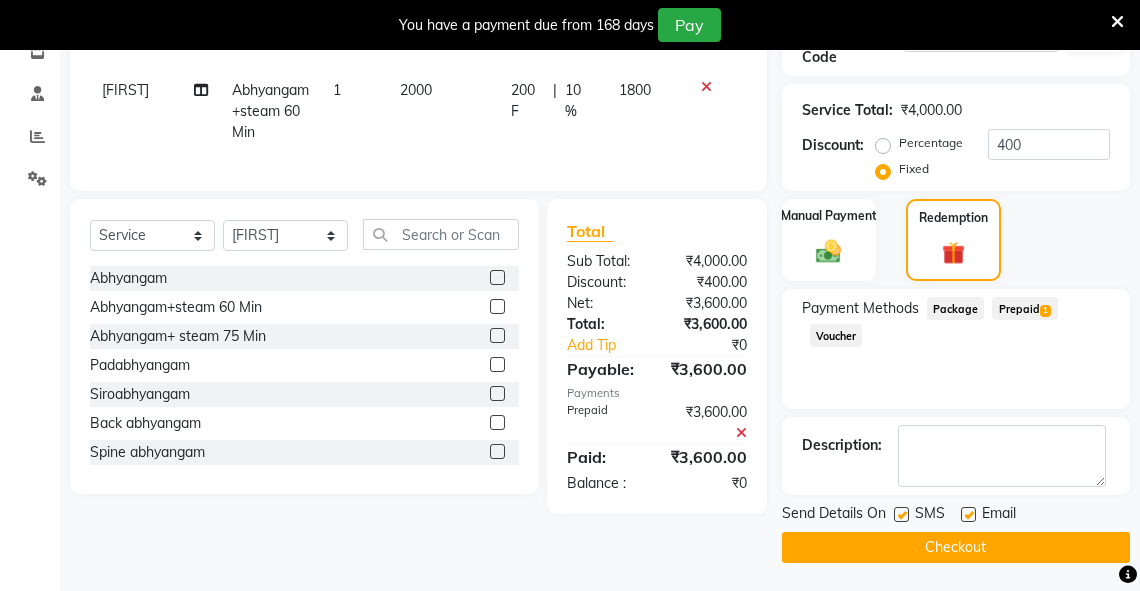 click on "Checkout" 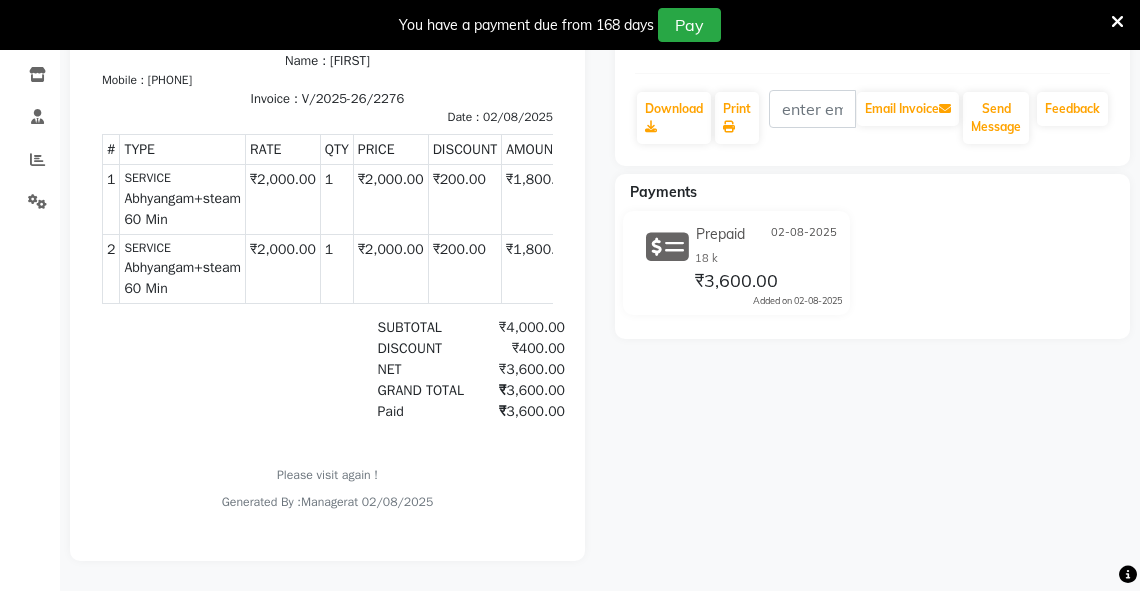 scroll, scrollTop: 0, scrollLeft: 0, axis: both 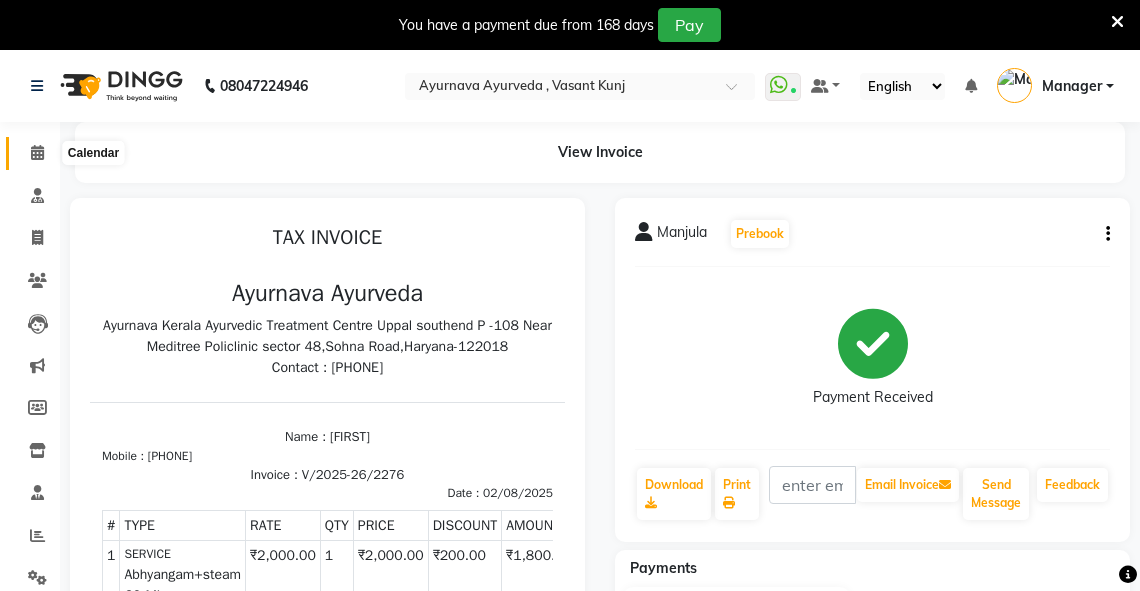 click 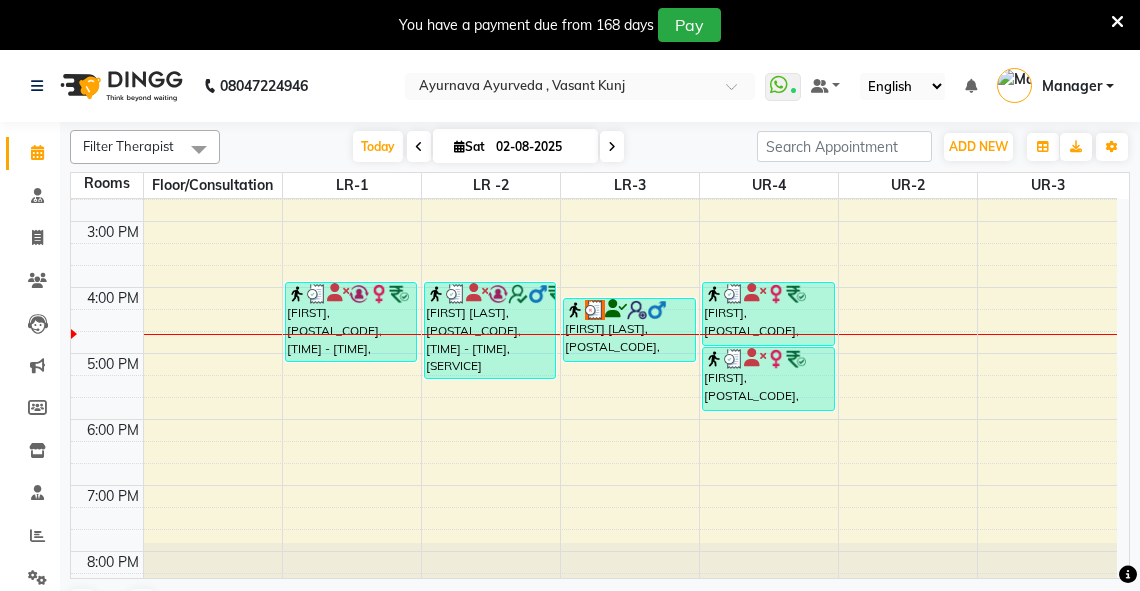 scroll, scrollTop: 600, scrollLeft: 0, axis: vertical 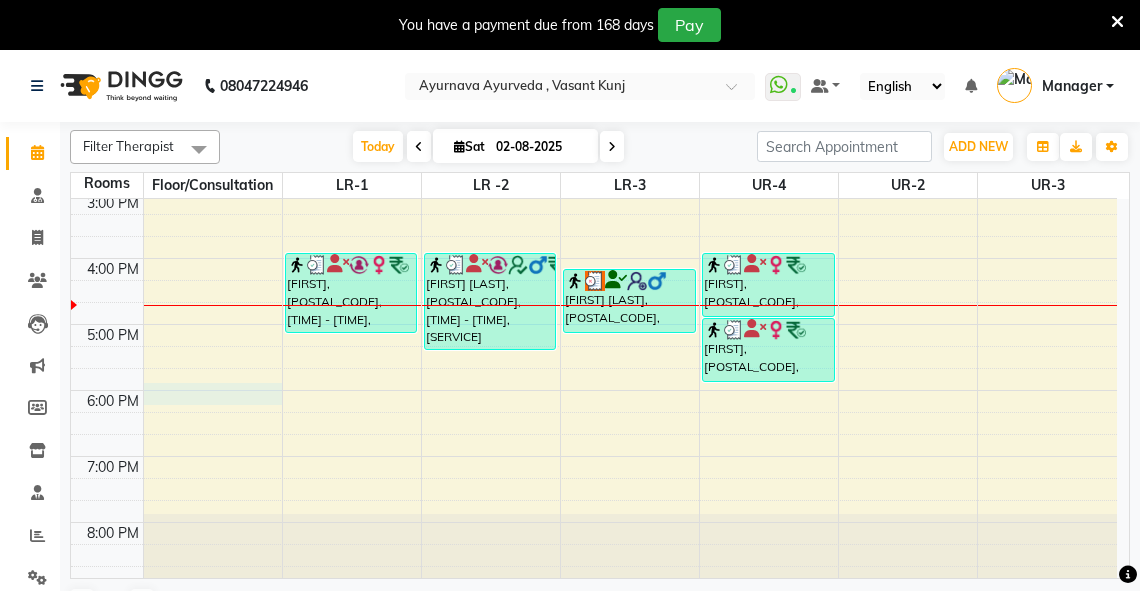 click on "6:00 AM 7:00 AM 8:00 AM 9:00 AM 10:00 AM 11:00 AM 12:00 PM 1:00 PM 2:00 PM 3:00 PM 4:00 PM 5:00 PM 6:00 PM 7:00 PM 8:00 PM     [FIRST] [PERCENT]%, [POSTAL_CODE], [TIME] - [TIME], [SERVICE]     [FIRST] [LAST], [POSTAL_CODE], [TIME] - [TIME], [SERVICE]     [FIRST] [PERCENT]%, [POSTAL_CODE], [TIME] - [TIME], [SERVICE]     [FIRST] [PERCENT]%, [POSTAL_CODE], [TIME] - [TIME], [SERVICE]     [FIRST], [POSTAL_CODE], [TIME] - [TIME], [SERVICE]     [FIRST], [POSTAL_CODE], [TIME] - [TIME], [SERVICE]     [FIRST] [PERCENT]%, [POSTAL_CODE], [TIME] - [TIME], [SERVICE]     [FIRST], [POSTAL_CODE], [TIME] - [TIME], [SERVICE]     [FIRST] [PERCENT]%, [POSTAL_CODE], [TIME] - [TIME], [SERVICE]     [FIRST] [PERCENT]%, [POSTAL_CODE], [TIME] - [TIME], [SERVICE]     [FIRST], [POSTAL_CODE], [TIME] - [TIME], [SERVICE]     [FIRST] [LAST], [POSTAL_CODE], [TIME] - [TIME], [SERVICE]     [FIRST] [LAST], [POSTAL_CODE], [TIME] - [TIME], [SERVICE]" at bounding box center (594, 93) 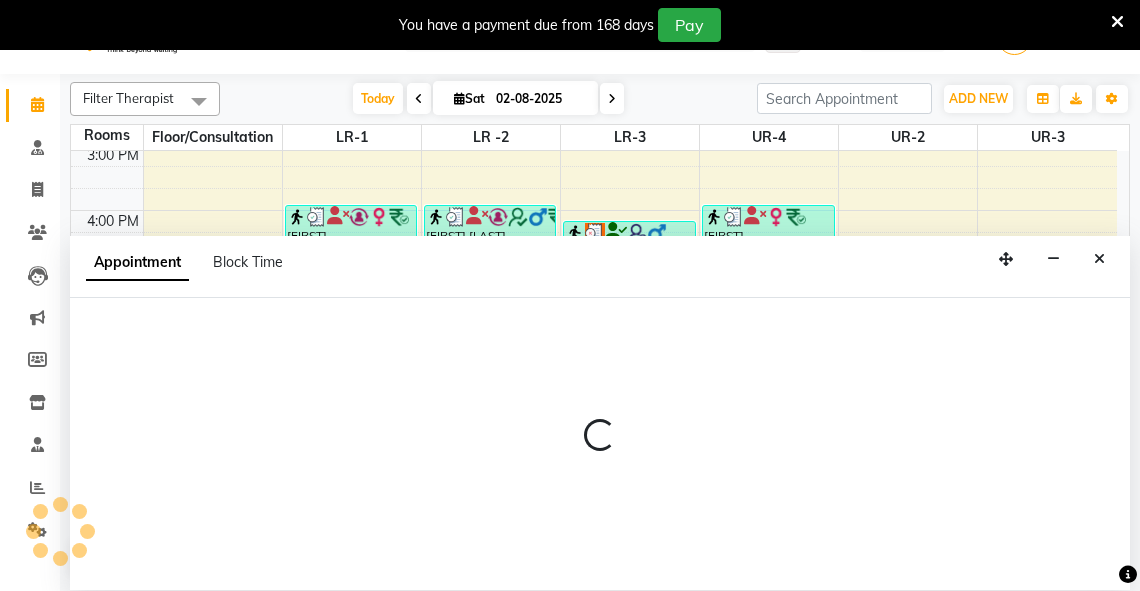 scroll, scrollTop: 50, scrollLeft: 0, axis: vertical 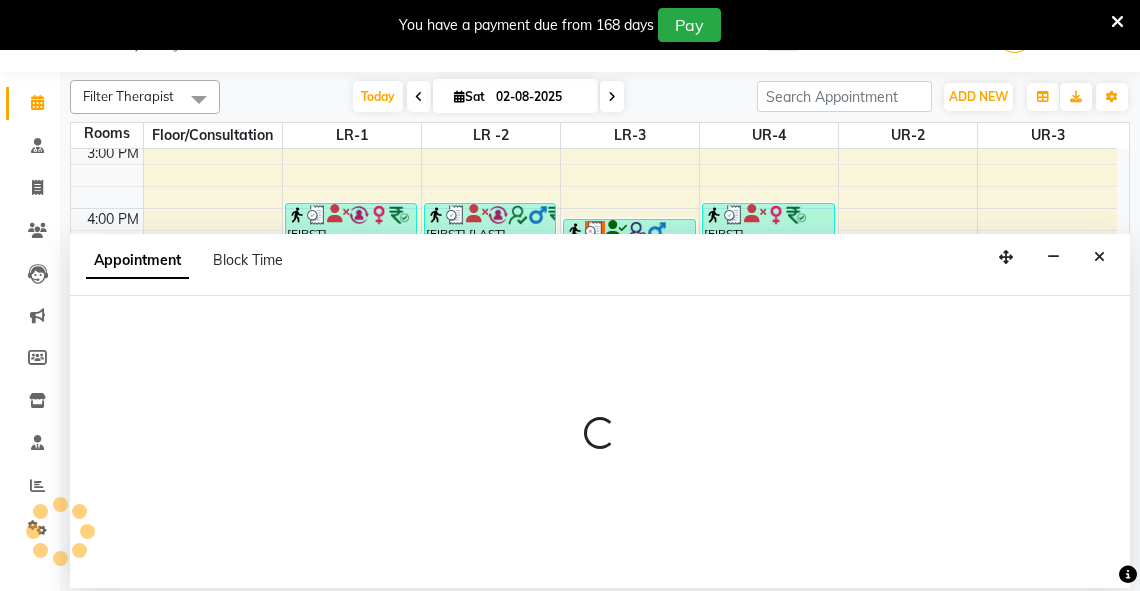 select on "1080" 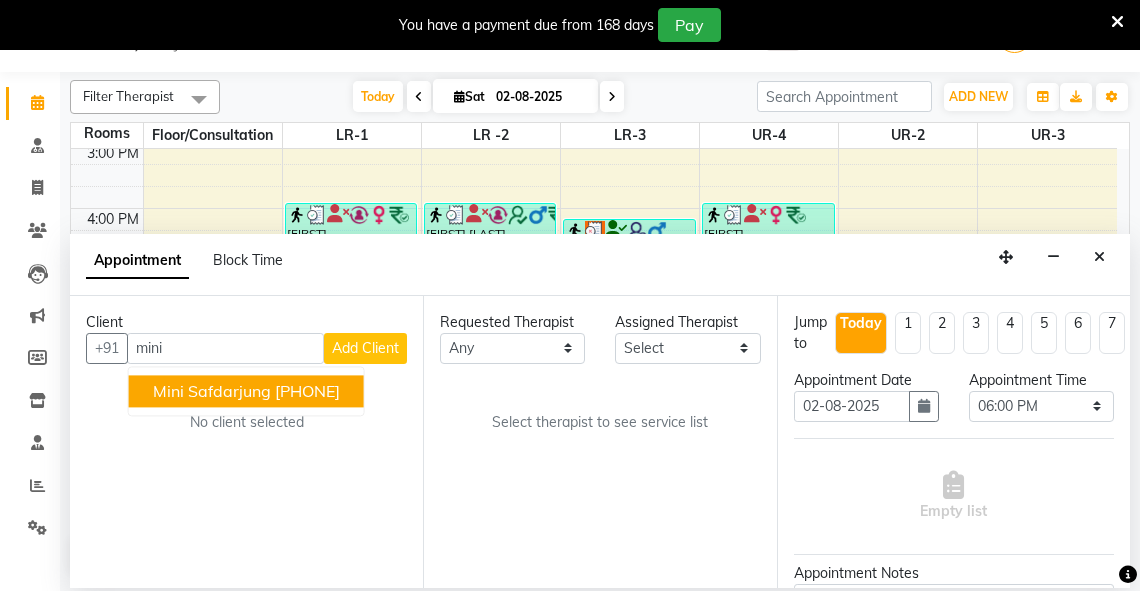 click on "Mini safdarjung" at bounding box center [212, 391] 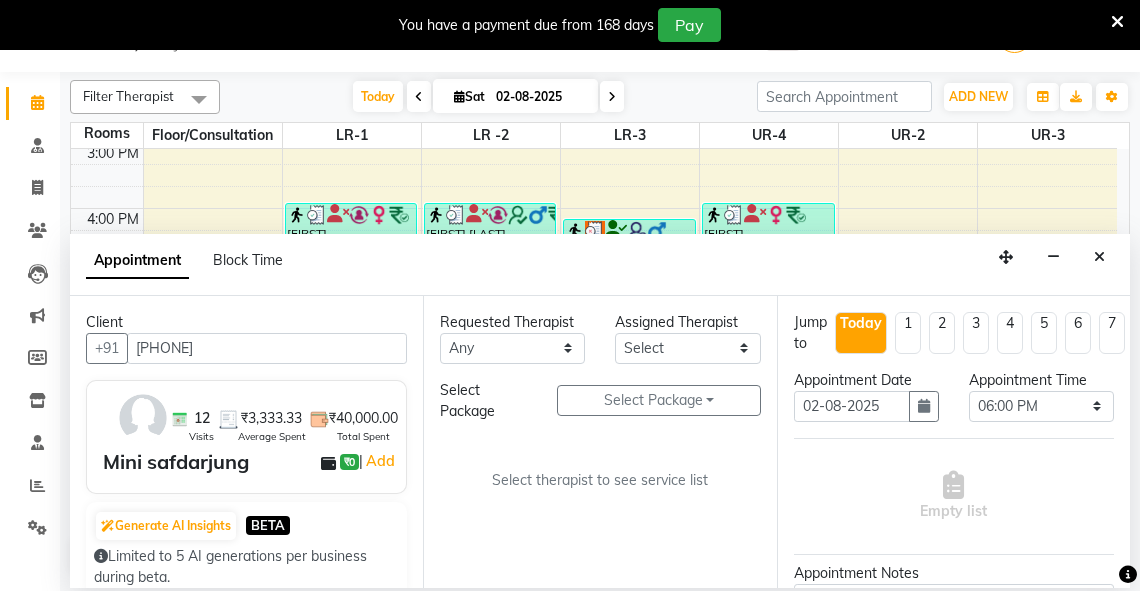type on "[PHONE]" 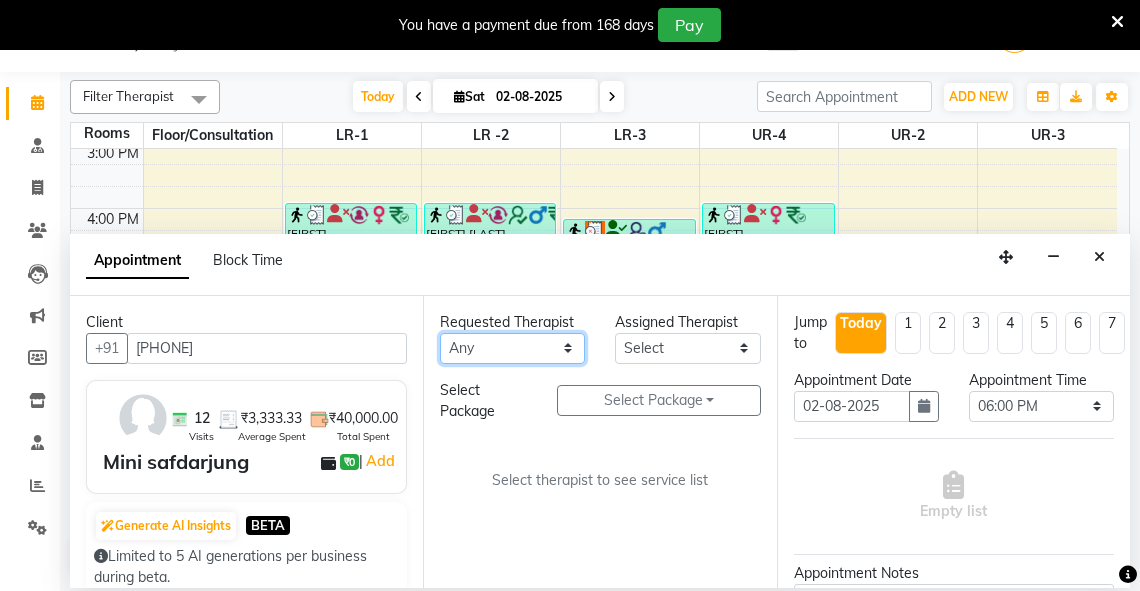 click on "Any Adarsh Akshaya V Aleena Thankachan Anakha A K Anaswara N anusha  Dhaneesha Dr JIJI K P elizabeth gopika Guddu Maurya JISHNU maneesha a Manoj K M OTHER BRANCH Sardinia Shyamjith Vineeth Vijayan vishnu priya yadhu" at bounding box center (512, 348) 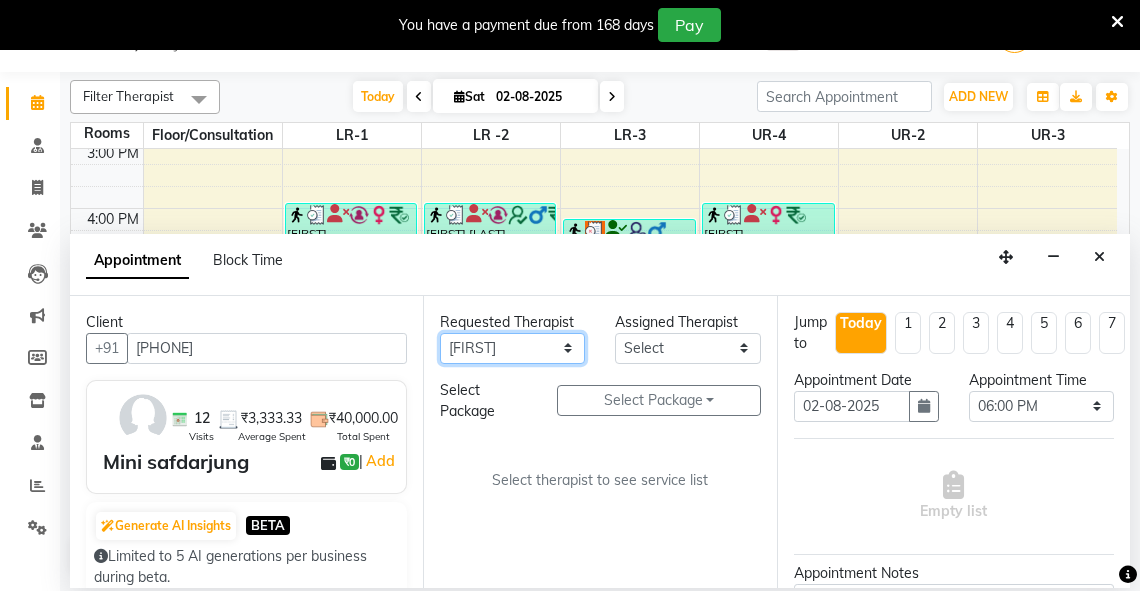 click on "Any Adarsh Akshaya V Aleena Thankachan Anakha A K Anaswara N anusha  Dhaneesha Dr JIJI K P elizabeth gopika Guddu Maurya JISHNU maneesha a Manoj K M OTHER BRANCH Sardinia Shyamjith Vineeth Vijayan vishnu priya yadhu" at bounding box center (512, 348) 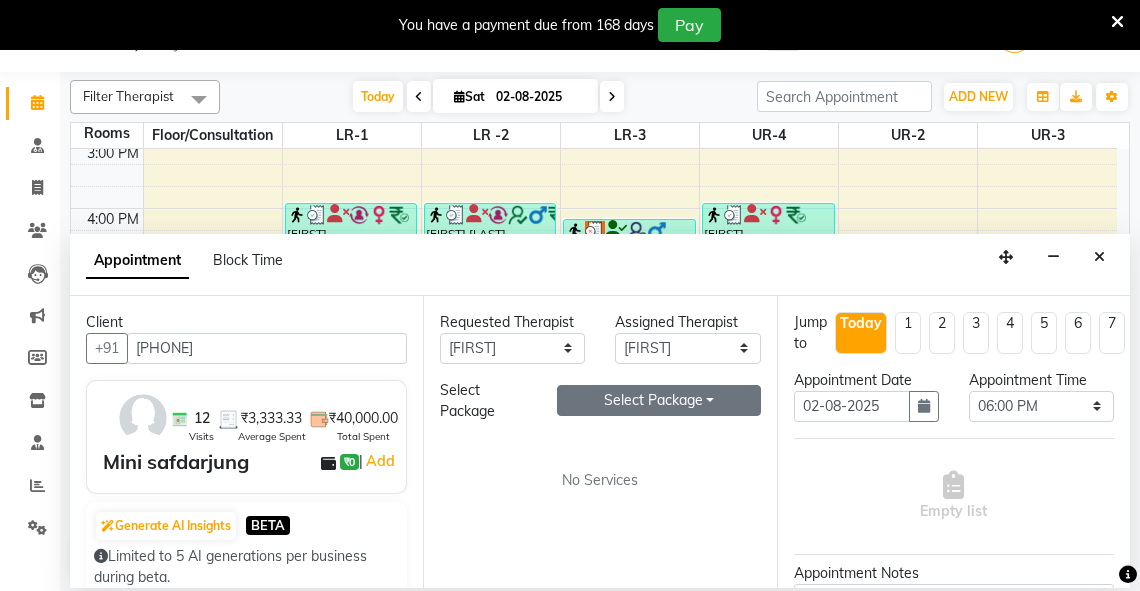 click on "Select Package  Toggle Dropdown" at bounding box center (659, 400) 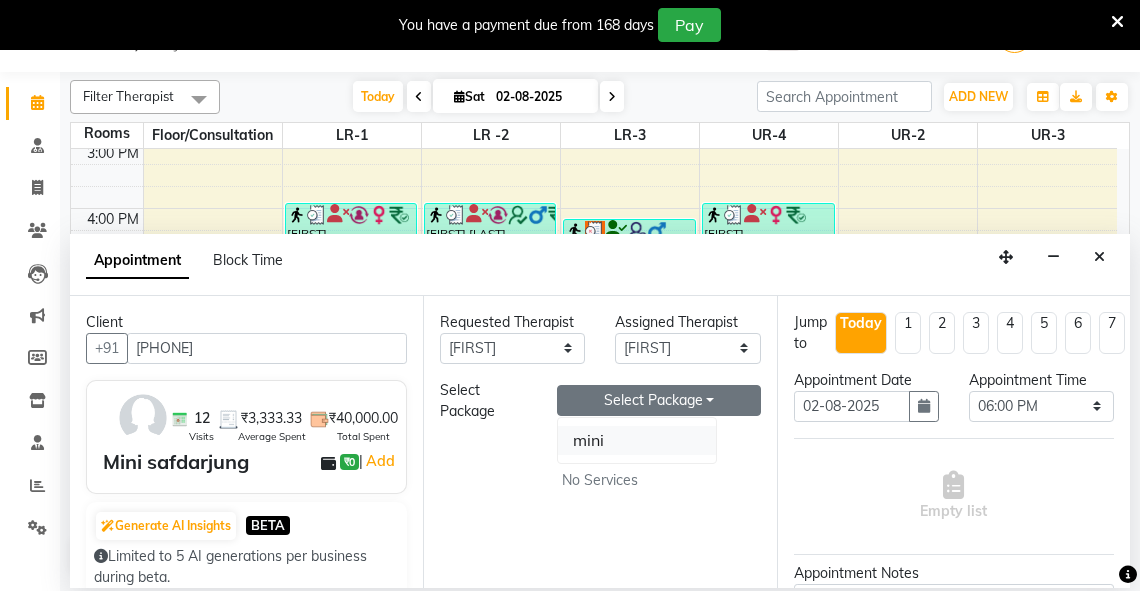 click on "mini" at bounding box center [637, 440] 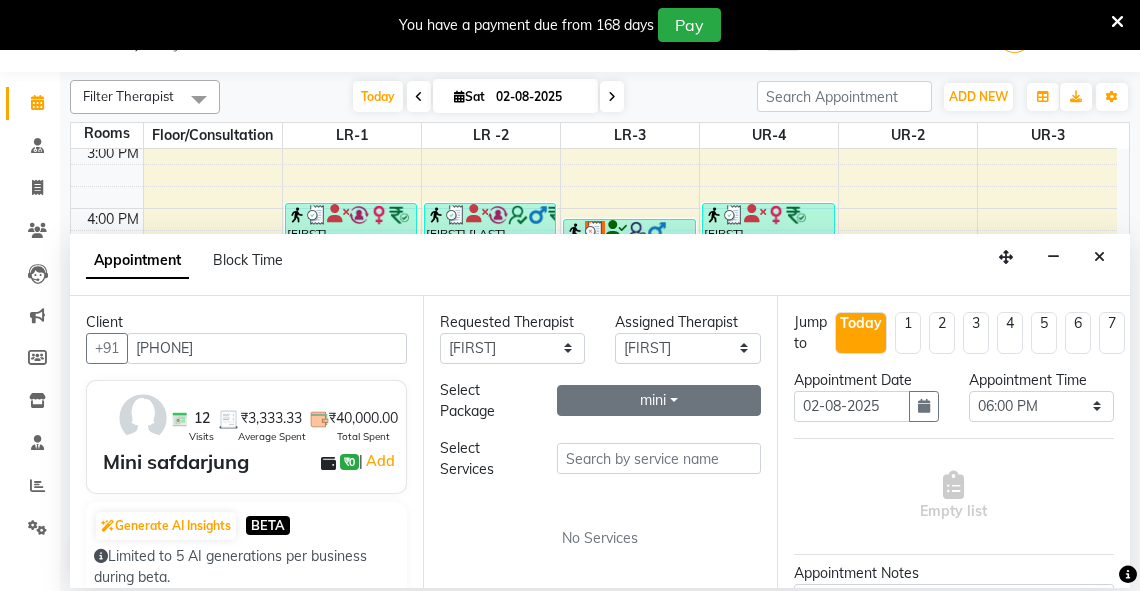 click on "mini" at bounding box center [659, 400] 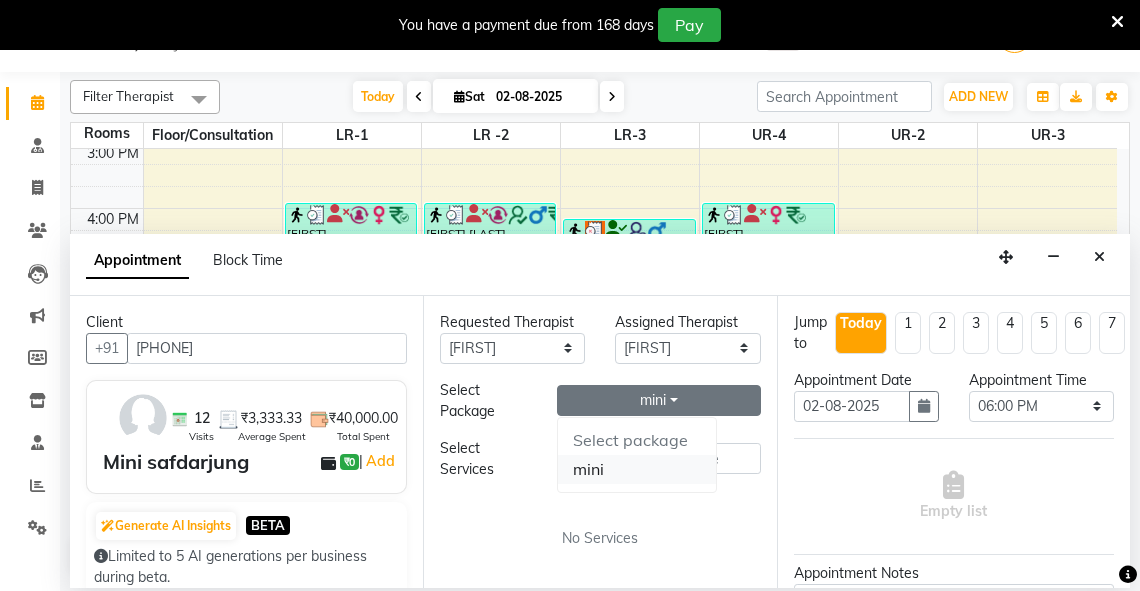 click on "mini" at bounding box center (637, 469) 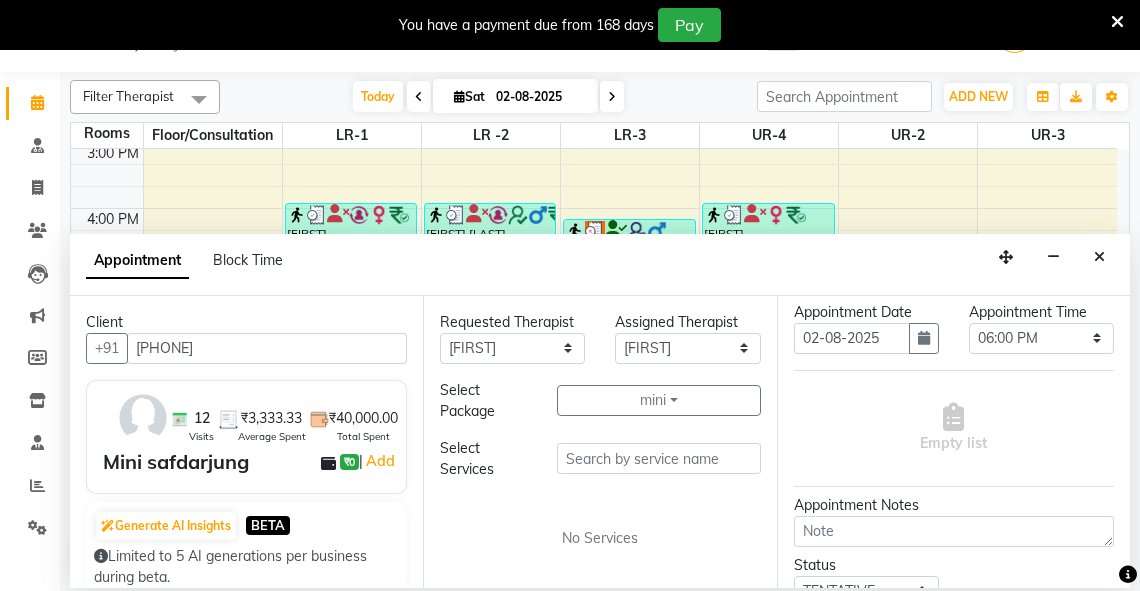 scroll, scrollTop: 32, scrollLeft: 0, axis: vertical 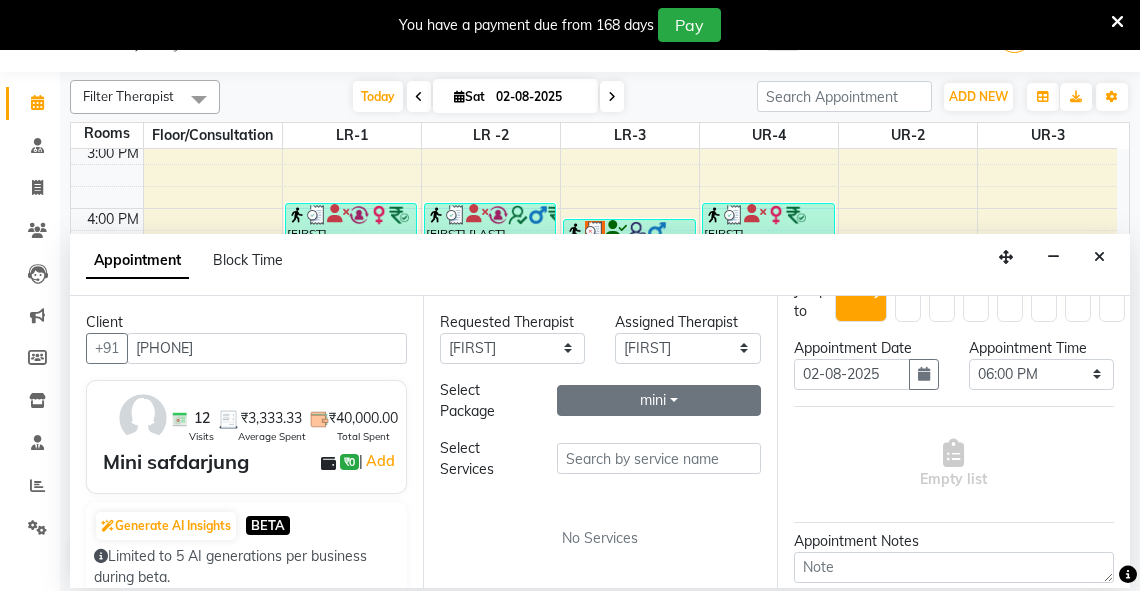 click on "mini" at bounding box center [659, 400] 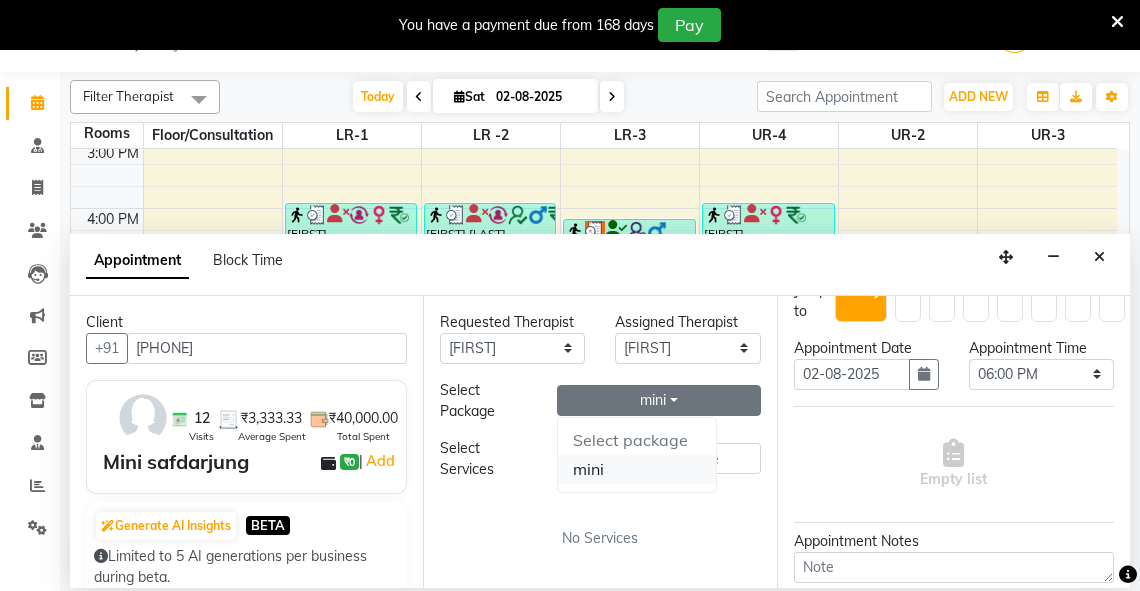 click on "mini" at bounding box center [637, 469] 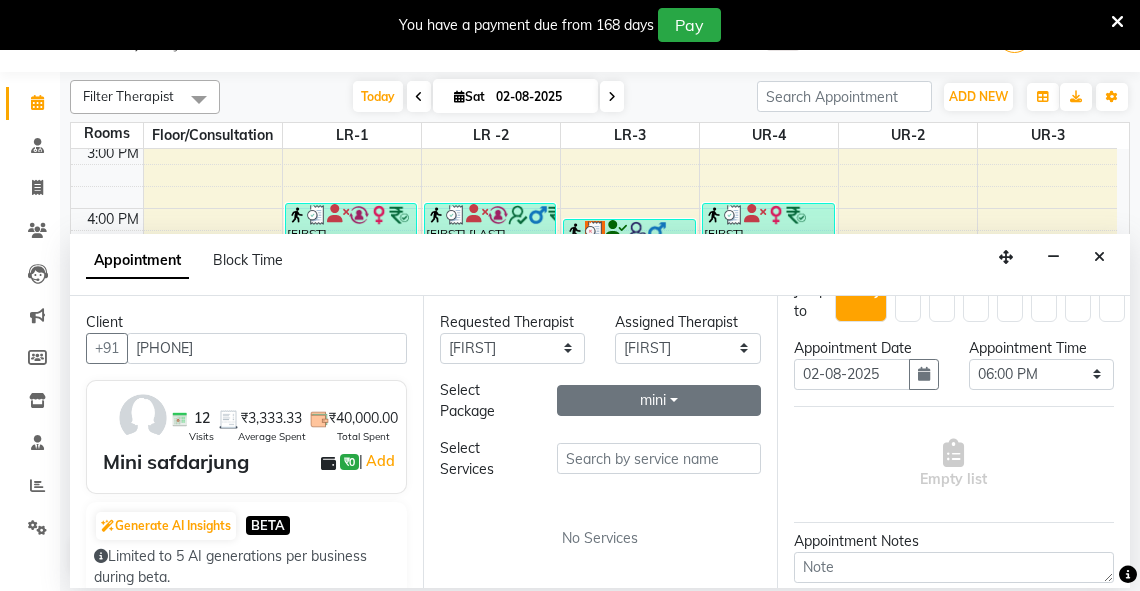 click on "mini" at bounding box center (659, 400) 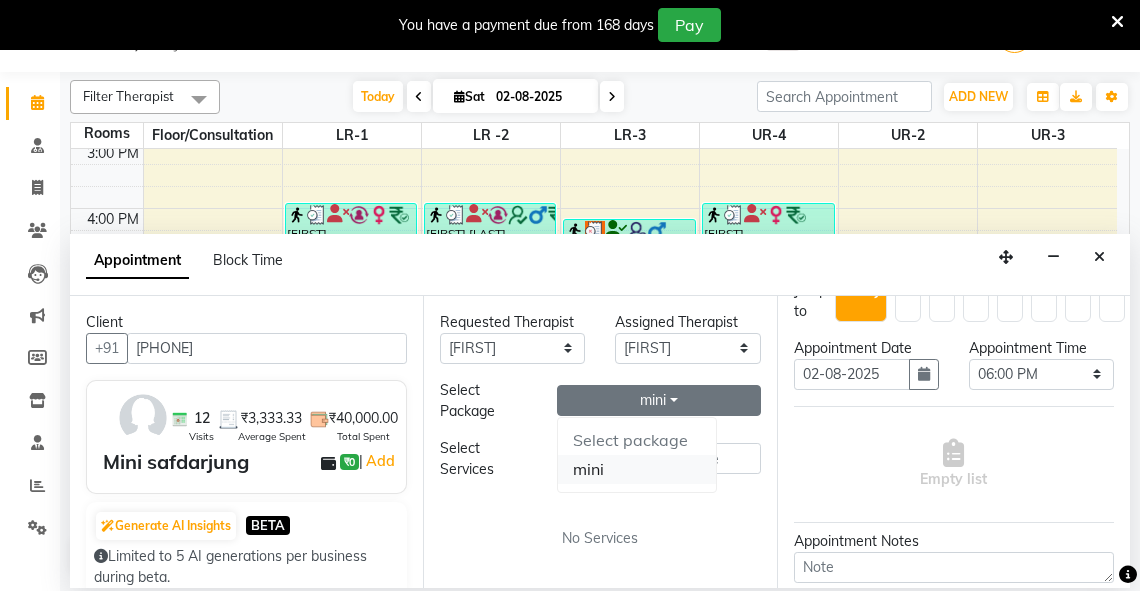 click on "mini" at bounding box center [637, 469] 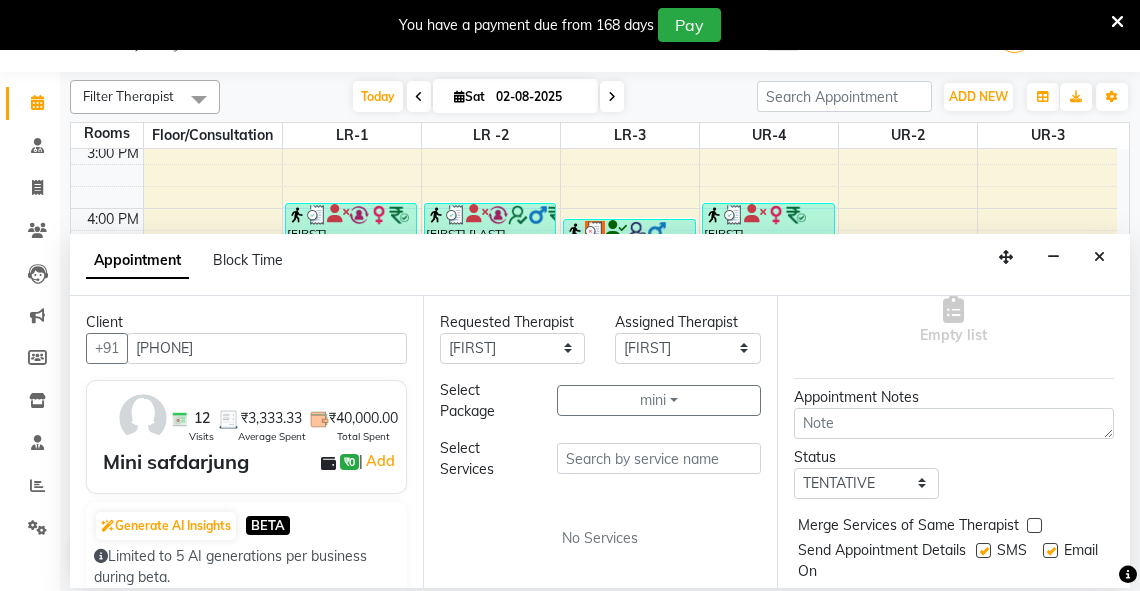 scroll, scrollTop: 0, scrollLeft: 0, axis: both 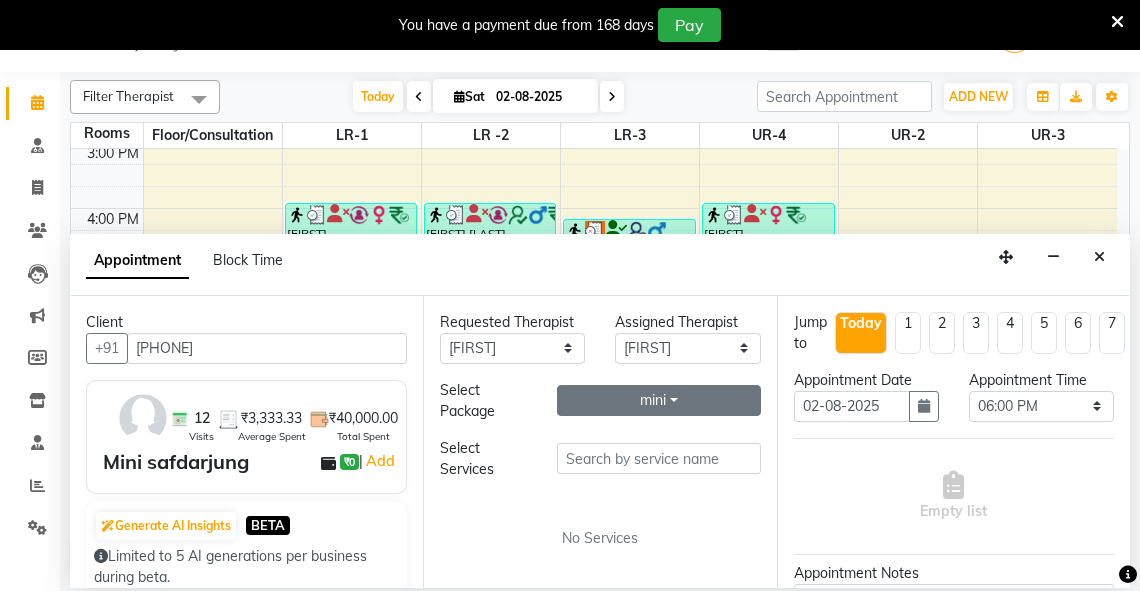click on "mini" at bounding box center [659, 400] 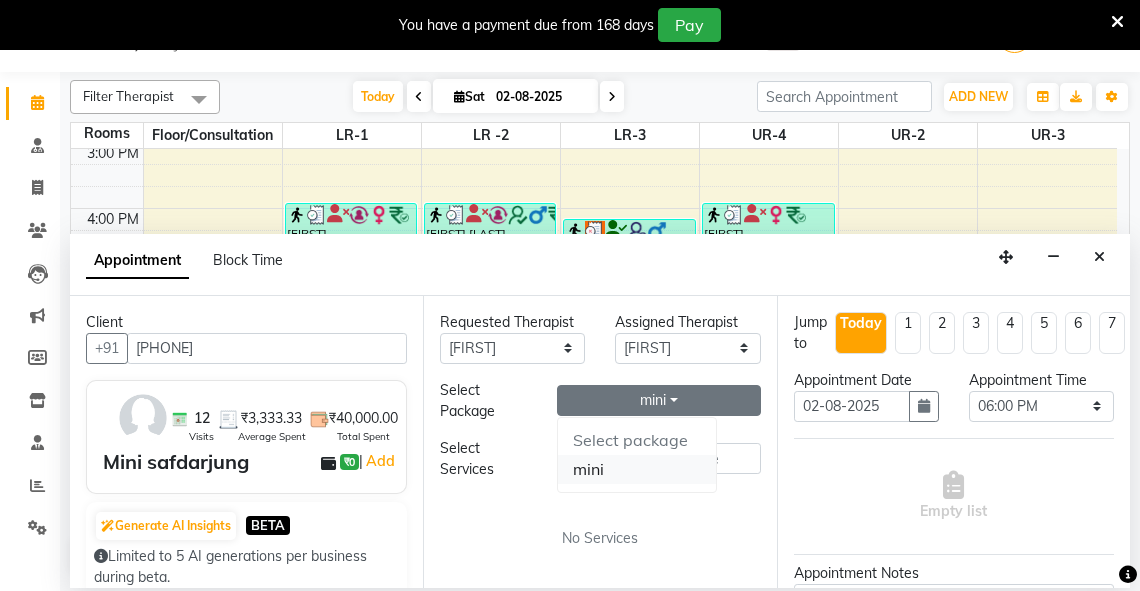click on "mini" at bounding box center [637, 469] 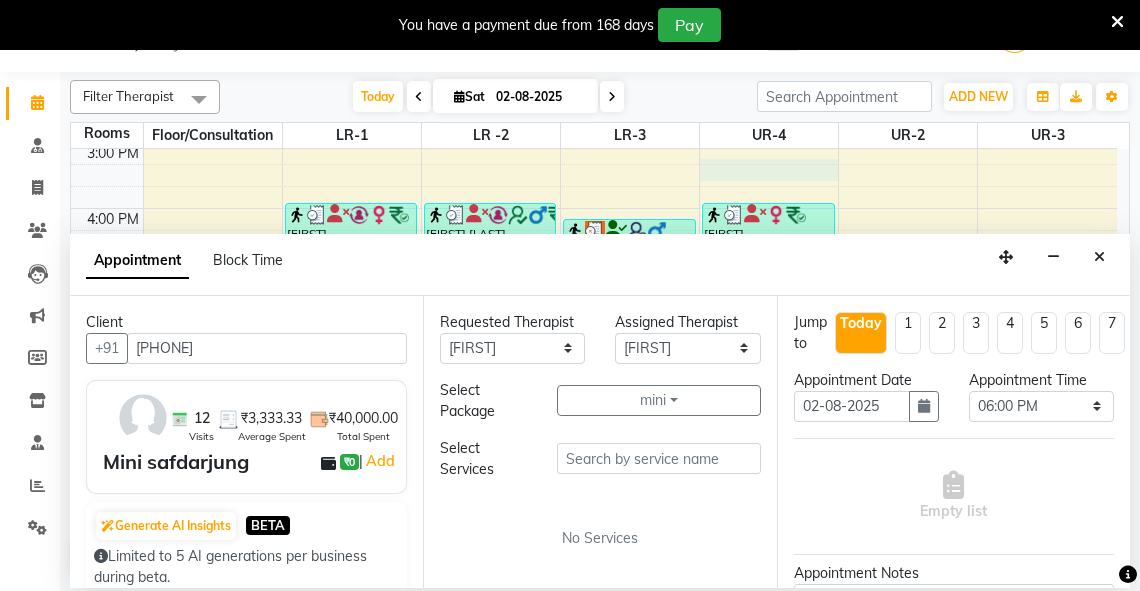 click on "6:00 AM 7:00 AM 8:00 AM 9:00 AM 10:00 AM 11:00 AM 12:00 PM 1:00 PM 2:00 PM 3:00 PM 4:00 PM 5:00 PM 6:00 PM 7:00 PM 8:00 PM     [FIRST] [PERCENT]%, [POSTAL_CODE], [TIME] - [TIME], [SERVICE]     [FIRST] [LAST], [POSTAL_CODE], [TIME] - [TIME], [SERVICE]     [FIRST] [PERCENT]%, [POSTAL_CODE], [TIME] - [TIME], [SERVICE]     [FIRST] [PERCENT]%, [POSTAL_CODE], [TIME] - [TIME], [SERVICE]     [FIRST], [POSTAL_CODE], [TIME] - [TIME], [SERVICE]     [FIRST], [POSTAL_CODE], [TIME] - [TIME], [SERVICE]     [FIRST] [PERCENT]%, [POSTAL_CODE], [TIME] - [TIME], [SERVICE]     [FIRST], [POSTAL_CODE], [TIME] - [TIME], [SERVICE]     [FIRST] [PERCENT]%, [POSTAL_CODE], [TIME] - [TIME], [SERVICE]     [FIRST] [PERCENT]%, [POSTAL_CODE], [TIME] - [TIME], [SERVICE]     [FIRST], [POSTAL_CODE], [TIME] - [TIME], [SERVICE]     [FIRST] [LAST], [POSTAL_CODE], [TIME] - [TIME], [SERVICE]     [FIRST] [LAST], [POSTAL_CODE], [TIME] - [TIME], [SERVICE]" at bounding box center [594, 43] 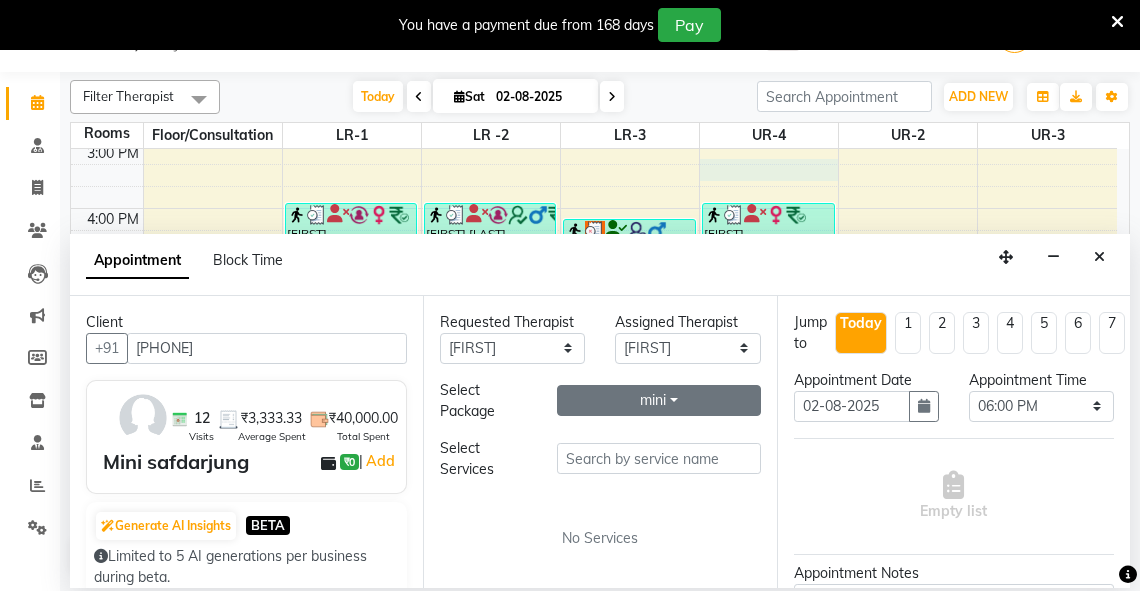 click on "mini" at bounding box center [659, 400] 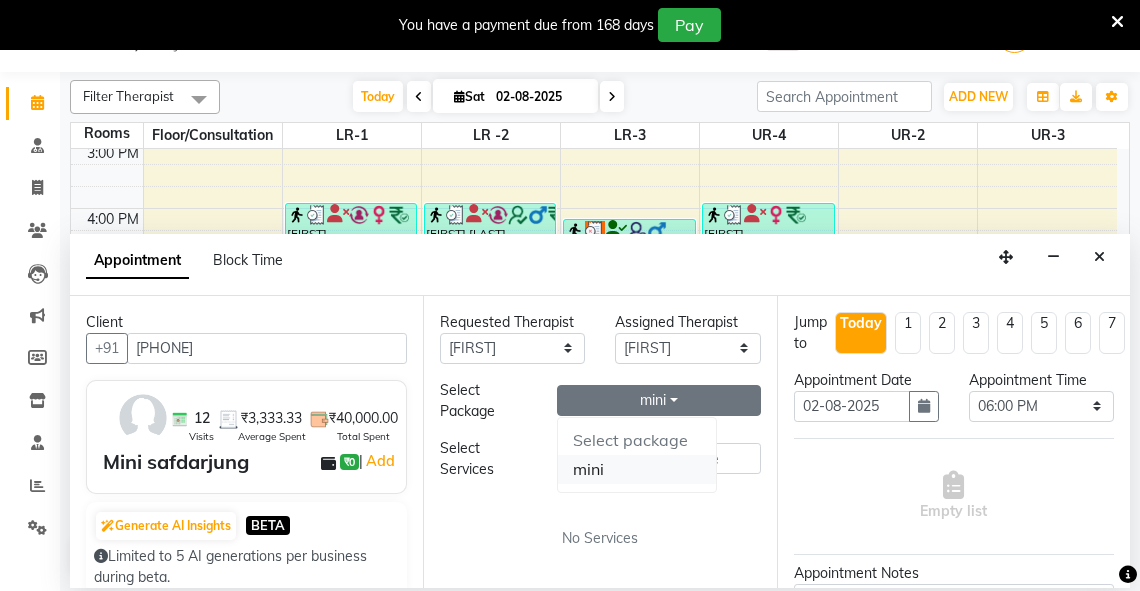 click on "mini" at bounding box center [637, 469] 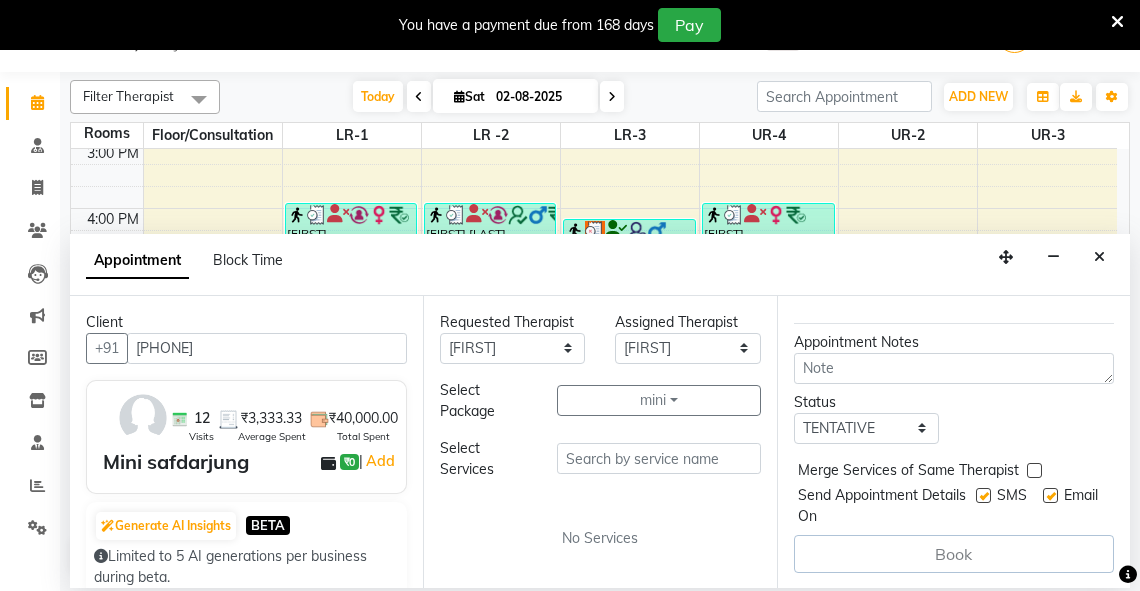 scroll, scrollTop: 0, scrollLeft: 0, axis: both 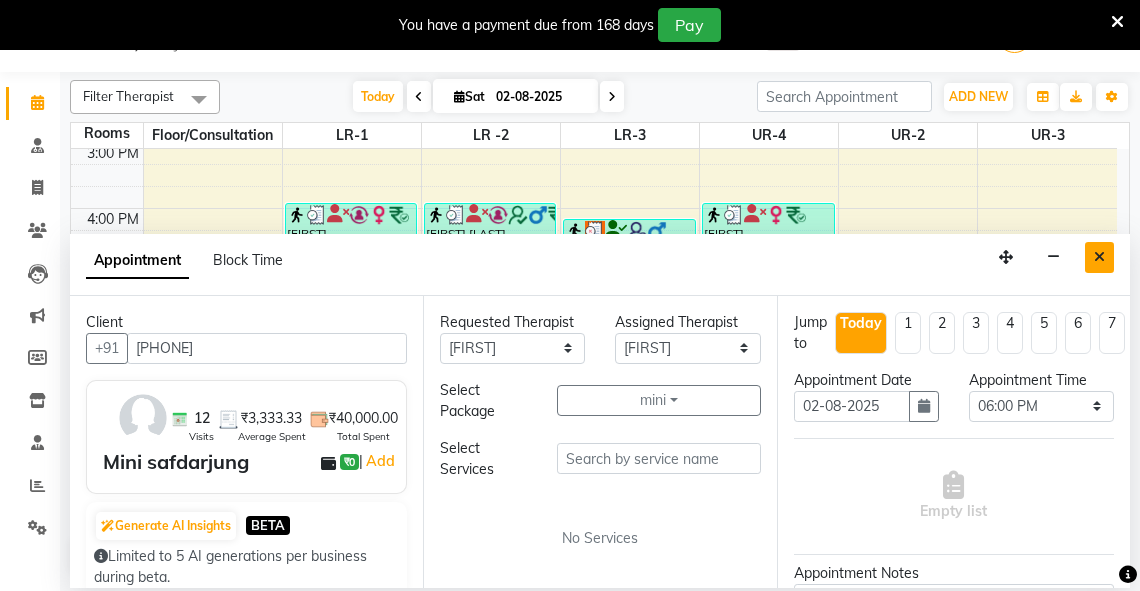 click at bounding box center [1099, 257] 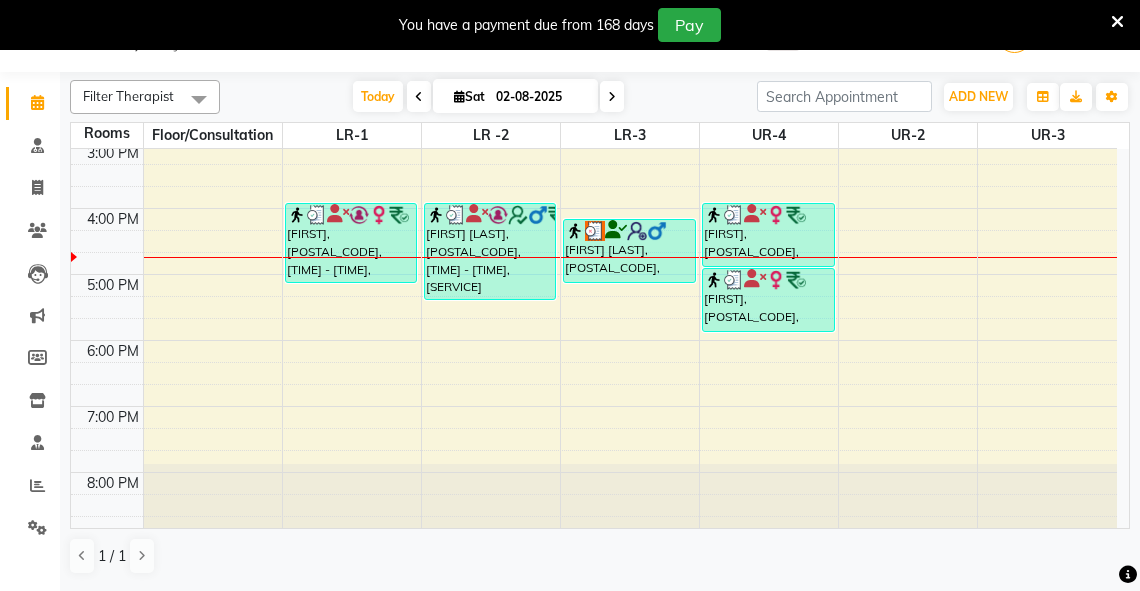click on "6:00 AM 7:00 AM 8:00 AM 9:00 AM 10:00 AM 11:00 AM 12:00 PM 1:00 PM 2:00 PM 3:00 PM 4:00 PM 5:00 PM 6:00 PM 7:00 PM 8:00 PM     [FIRST] [PERCENT]%, [POSTAL_CODE], [TIME] - [TIME], [SERVICE]     [FIRST] [LAST], [POSTAL_CODE], [TIME] - [TIME], [SERVICE]     [FIRST] [PERCENT]%, [POSTAL_CODE], [TIME] - [TIME], [SERVICE]     [FIRST] [PERCENT]%, [POSTAL_CODE], [TIME] - [TIME], [SERVICE]     [FIRST], [POSTAL_CODE], [TIME] - [TIME], [SERVICE]     [FIRST], [POSTAL_CODE], [TIME] - [TIME], [SERVICE]     [FIRST] [PERCENT]%, [POSTAL_CODE], [TIME] - [TIME], [SERVICE]     [FIRST], [POSTAL_CODE], [TIME] - [TIME], [SERVICE]     [FIRST] [PERCENT]%, [POSTAL_CODE], [TIME] - [TIME], [SERVICE]     [FIRST] [PERCENT]%, [POSTAL_CODE], [TIME] - [TIME], [SERVICE]     [FIRST], [POSTAL_CODE], [TIME] - [TIME], [SERVICE]     [FIRST] [LAST], [POSTAL_CODE], [TIME] - [TIME], [SERVICE]     [FIRST] [LAST], [POSTAL_CODE], [TIME] - [TIME], [SERVICE]" at bounding box center [594, 43] 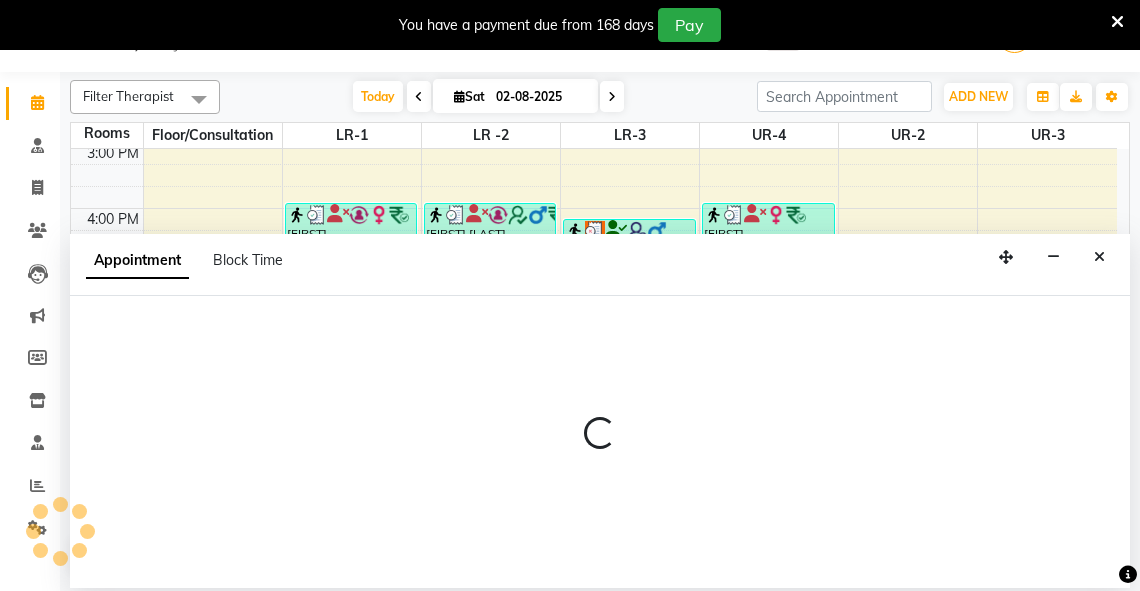 select on "1080" 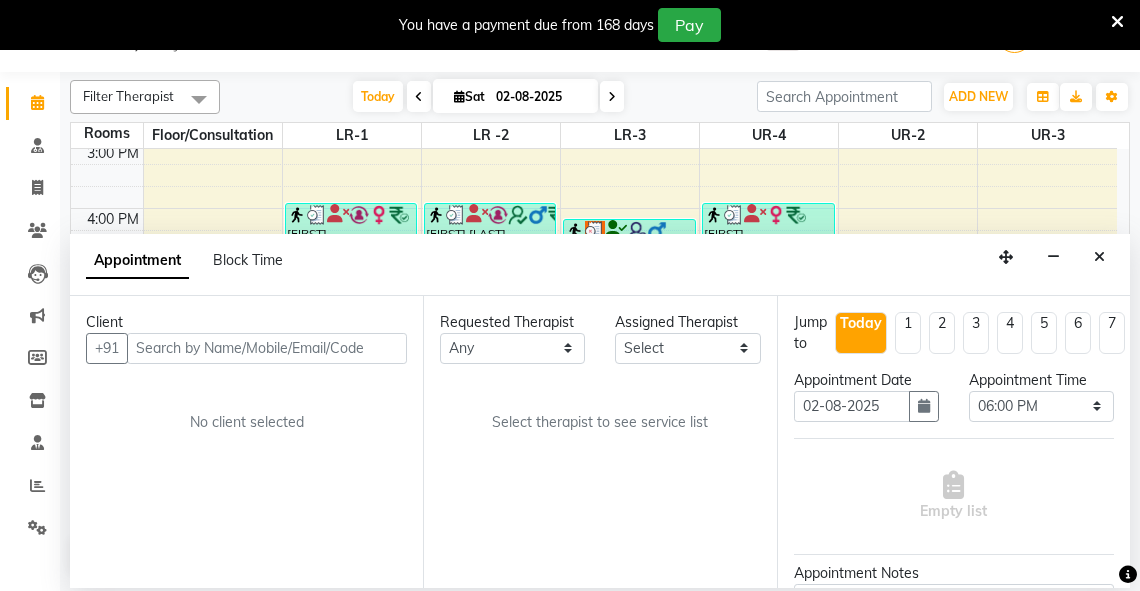 drag, startPoint x: 172, startPoint y: 328, endPoint x: 165, endPoint y: 348, distance: 21.189621 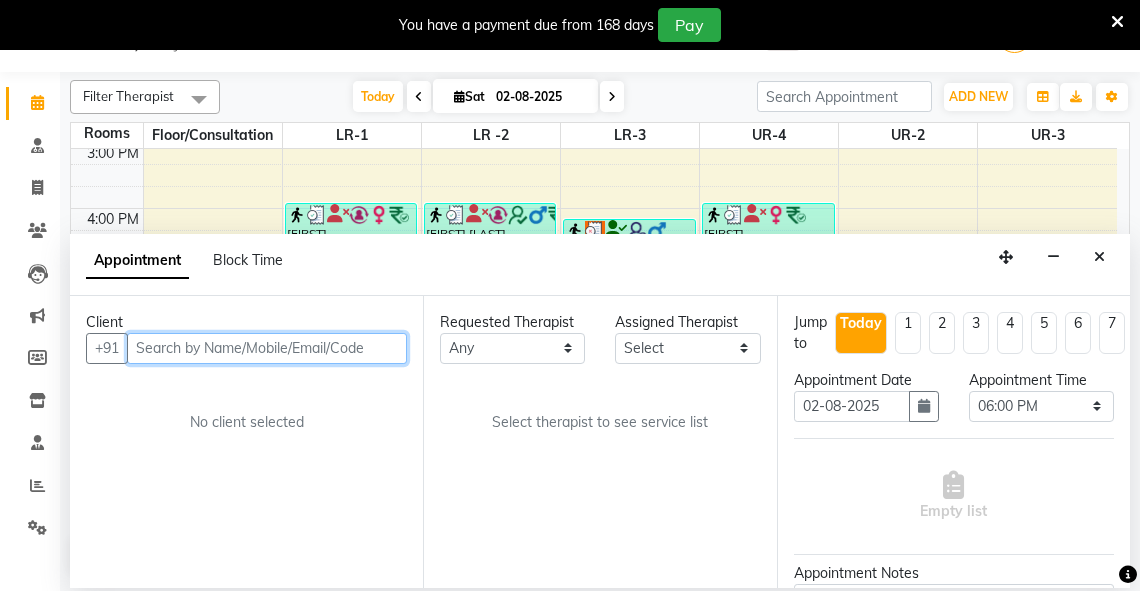 click at bounding box center (267, 348) 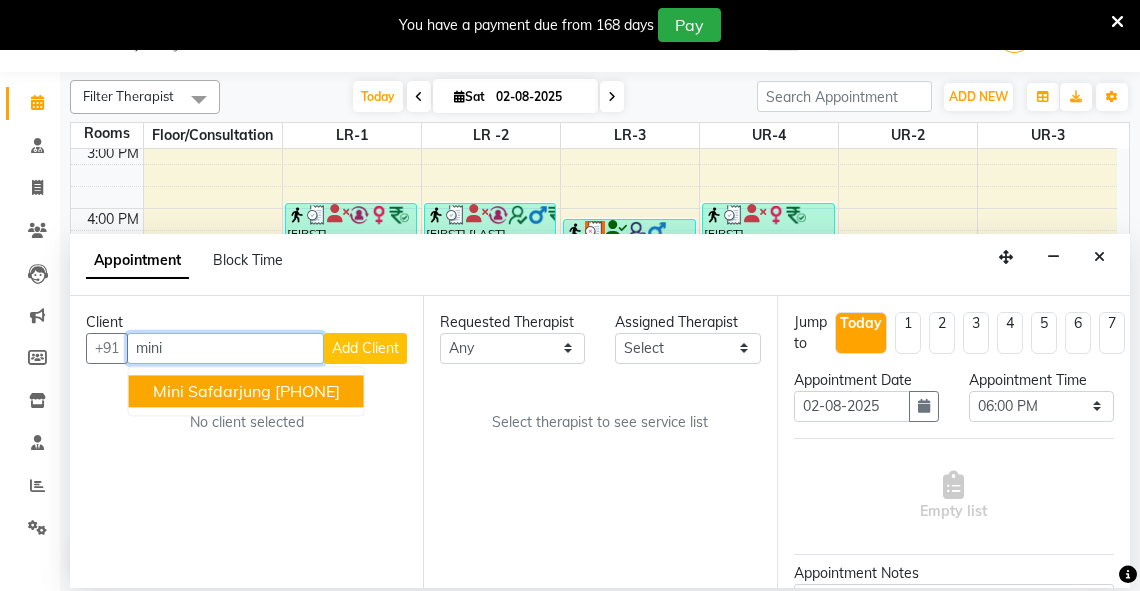 click on "Mini safdarjung" at bounding box center (212, 391) 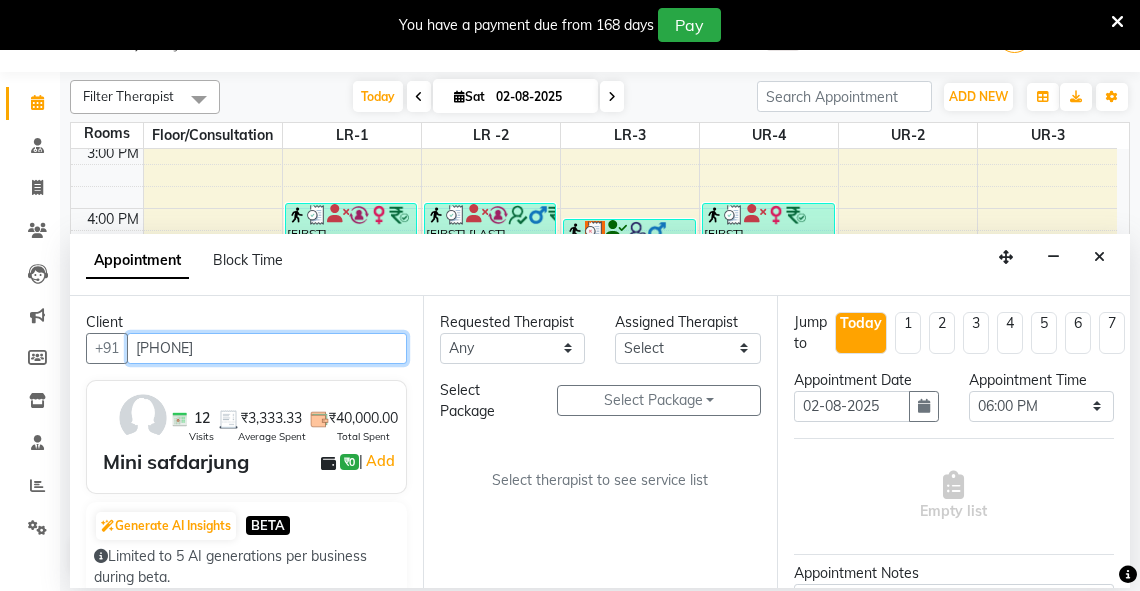 type on "[PHONE]" 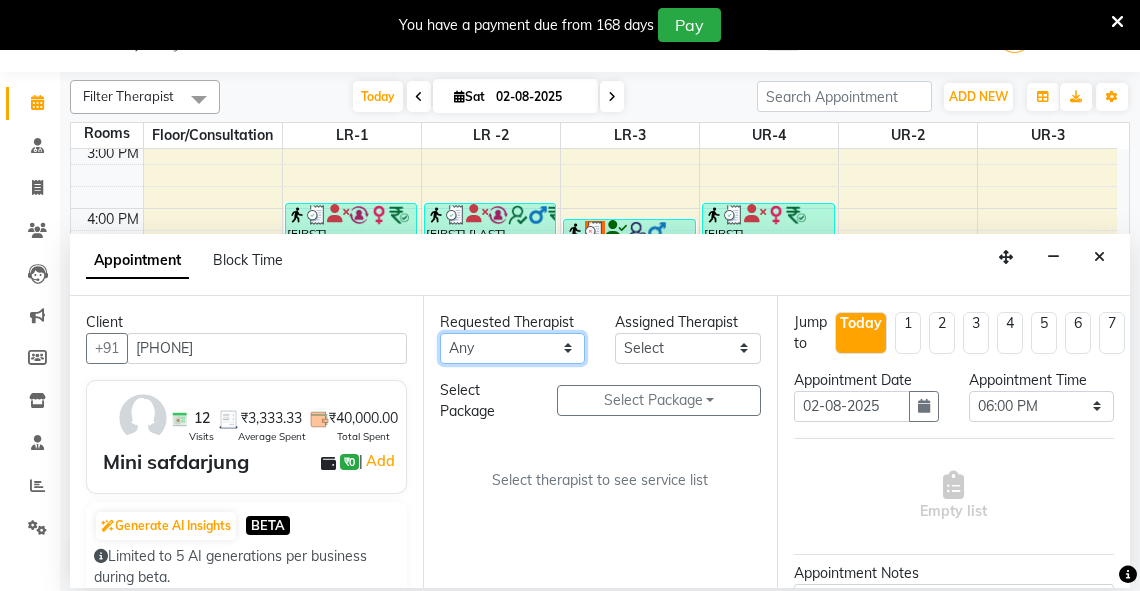 click on "Any Adarsh Akshaya V Aleena Thankachan Anakha A K Anaswara N anusha  Dhaneesha Dr JIJI K P elizabeth gopika Guddu Maurya JISHNU maneesha a Manoj K M OTHER BRANCH Sardinia Shyamjith Vineeth Vijayan vishnu priya yadhu" at bounding box center (512, 348) 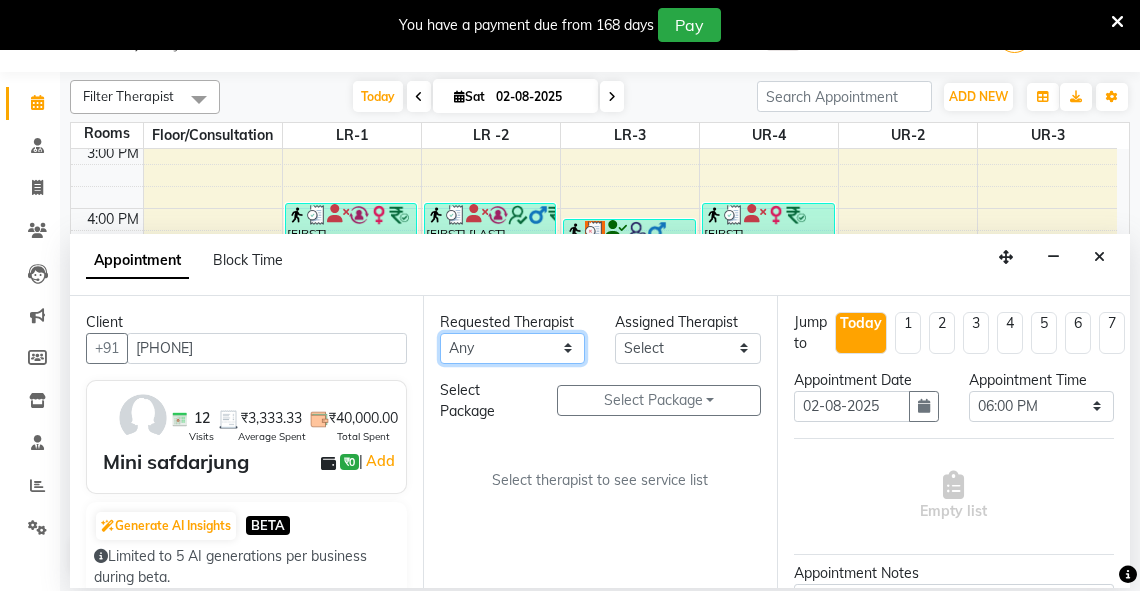 select on "48502" 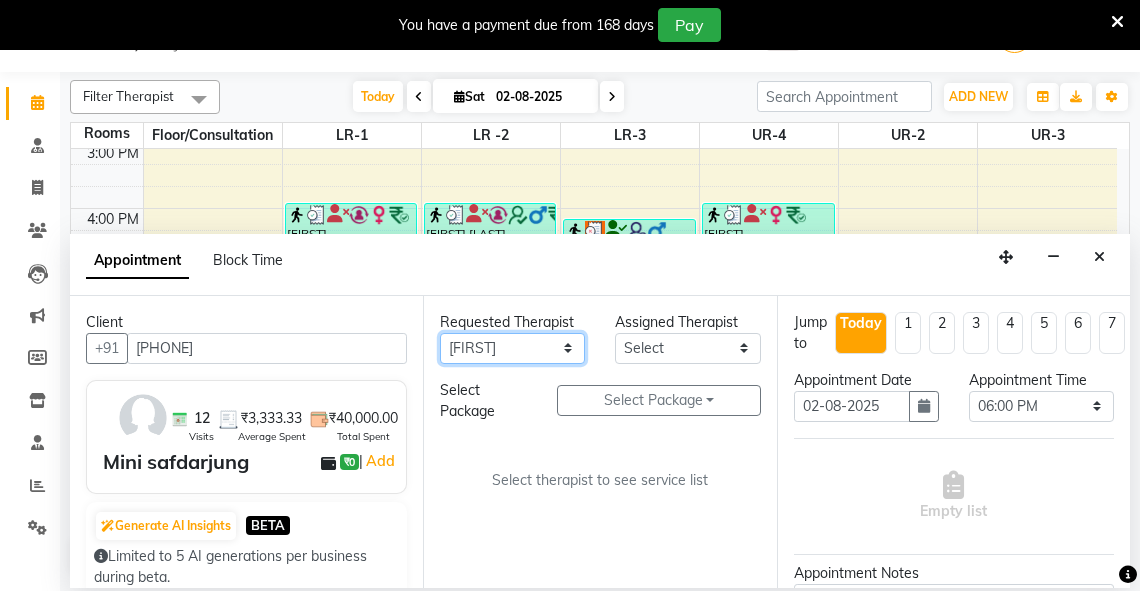 click on "Any Adarsh Akshaya V Aleena Thankachan Anakha A K Anaswara N anusha  Dhaneesha Dr JIJI K P elizabeth gopika Guddu Maurya JISHNU maneesha a Manoj K M OTHER BRANCH Sardinia Shyamjith Vineeth Vijayan vishnu priya yadhu" at bounding box center (512, 348) 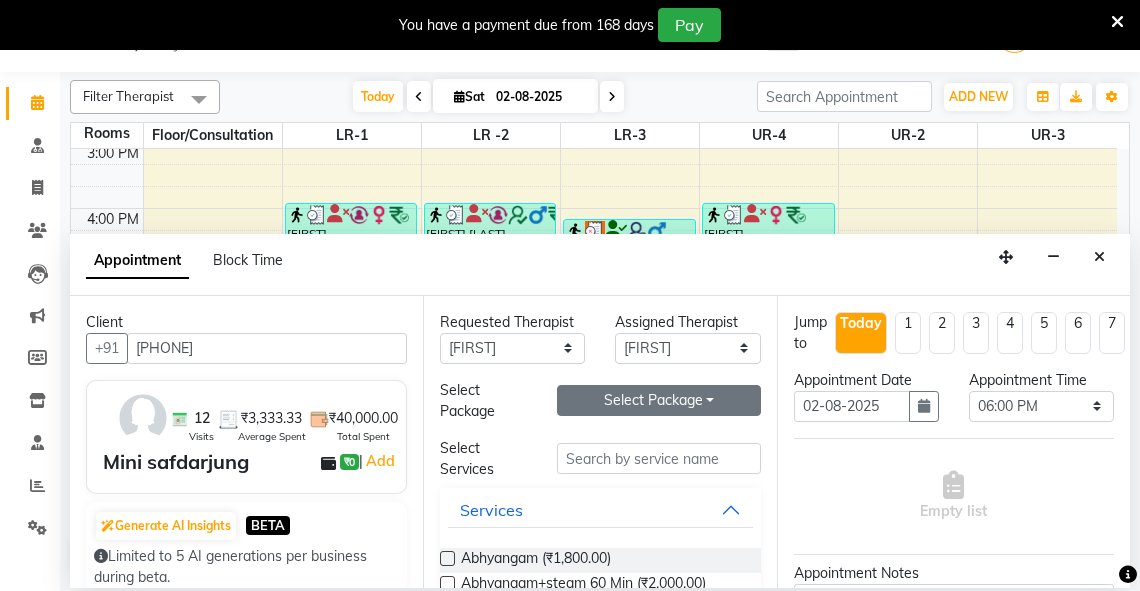 click on "Select Package  Toggle Dropdown" at bounding box center [659, 400] 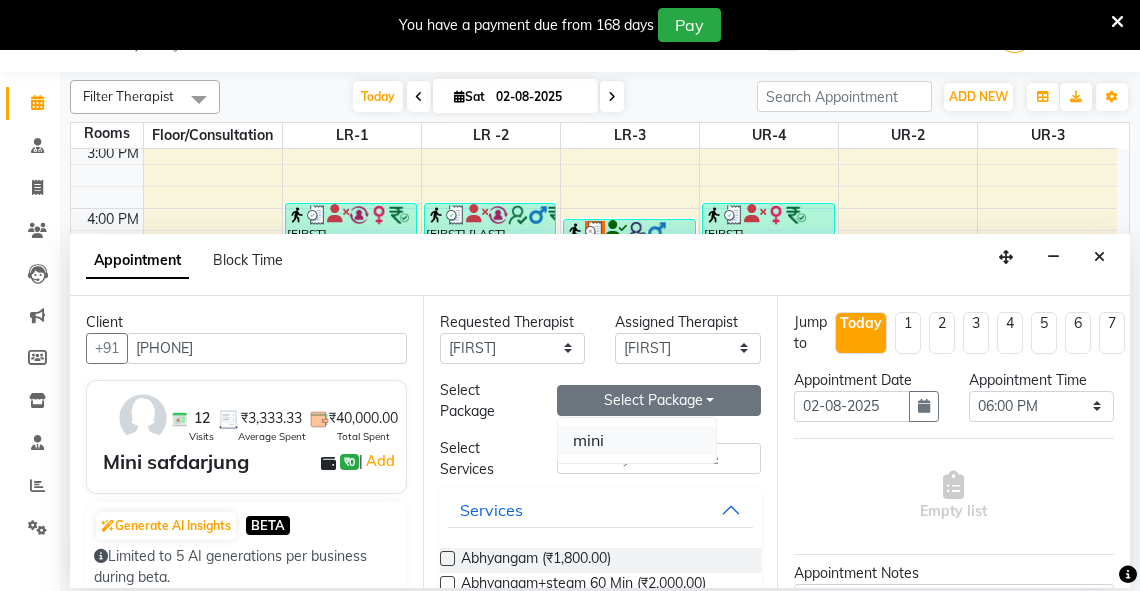 click on "mini" at bounding box center [637, 440] 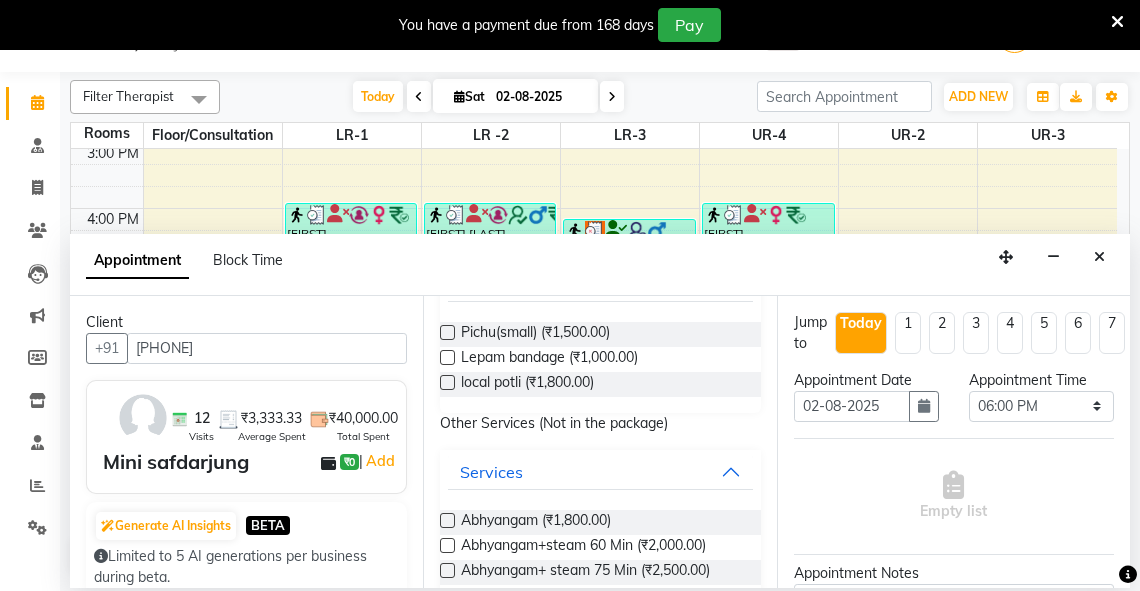 scroll, scrollTop: 236, scrollLeft: 0, axis: vertical 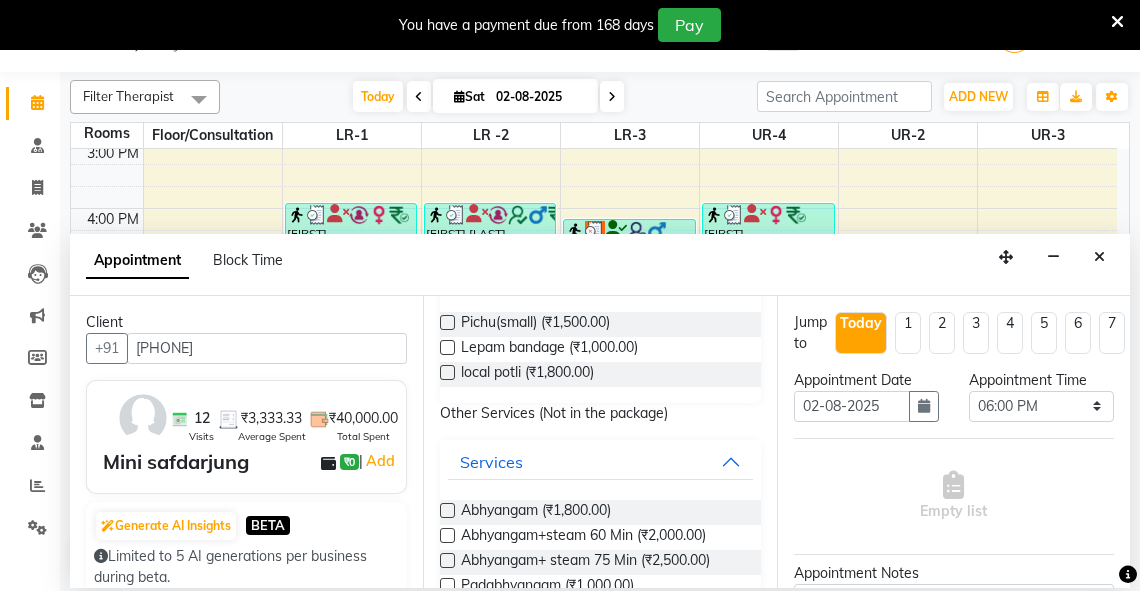 click at bounding box center [447, 322] 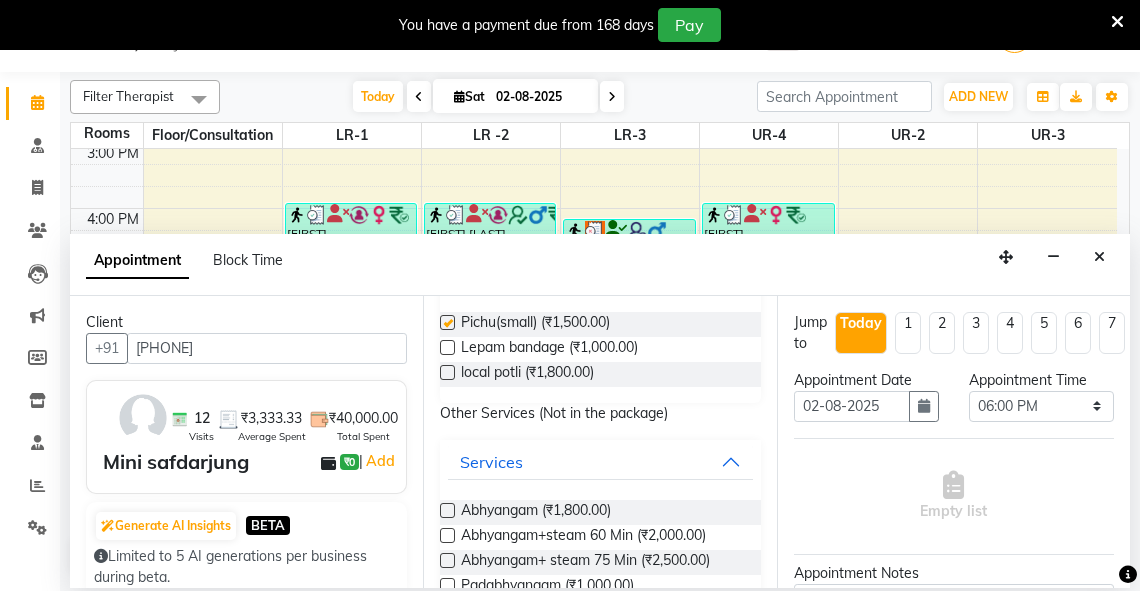 select on "2610" 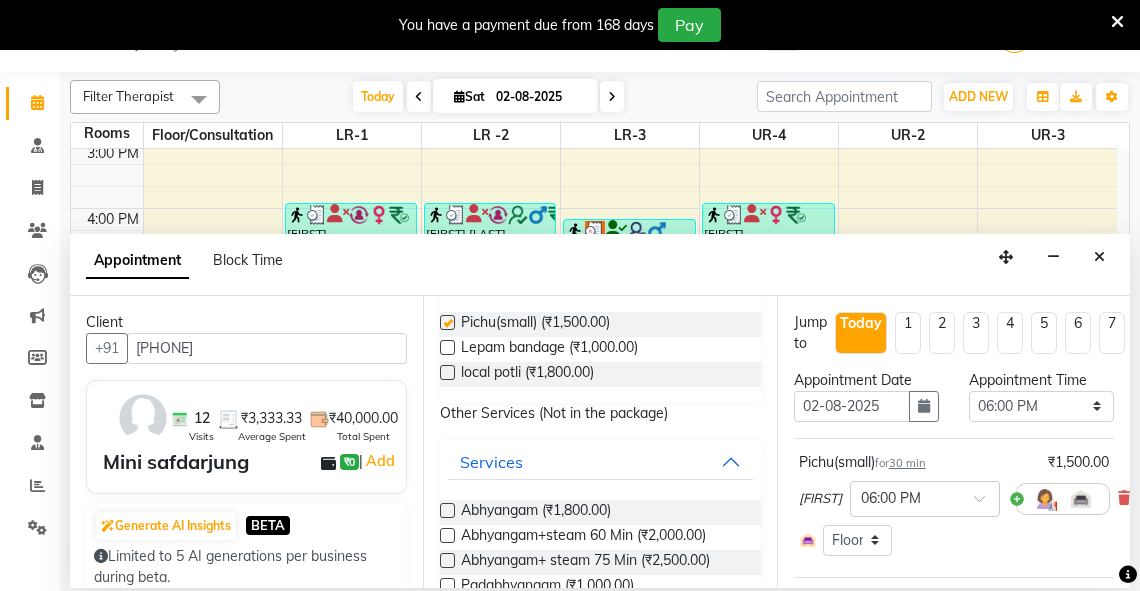 click at bounding box center [447, 347] 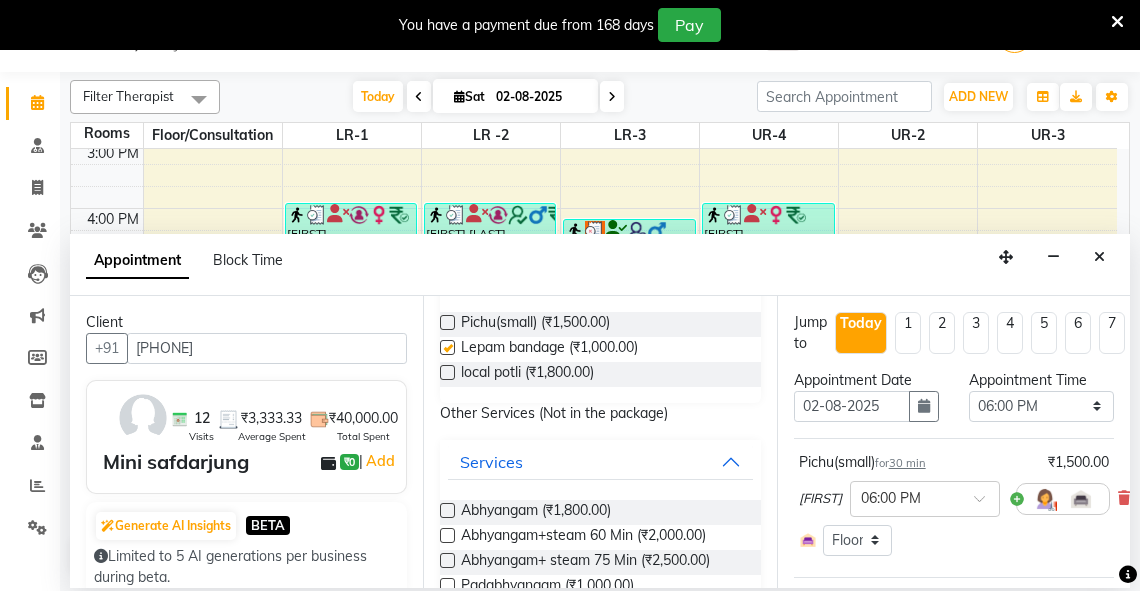 checkbox on "false" 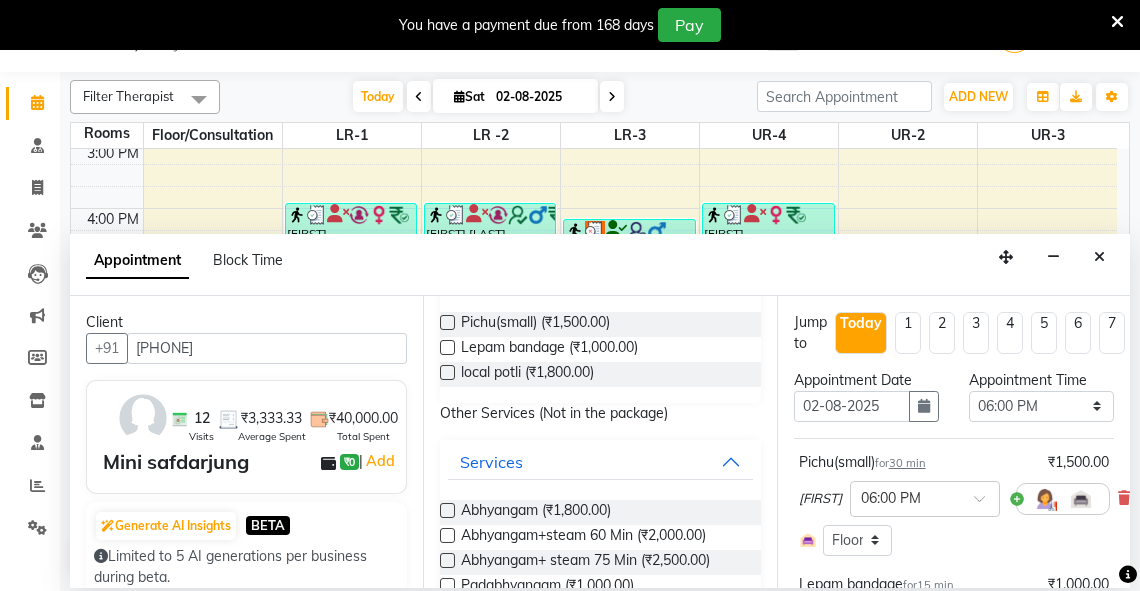 checkbox on "false" 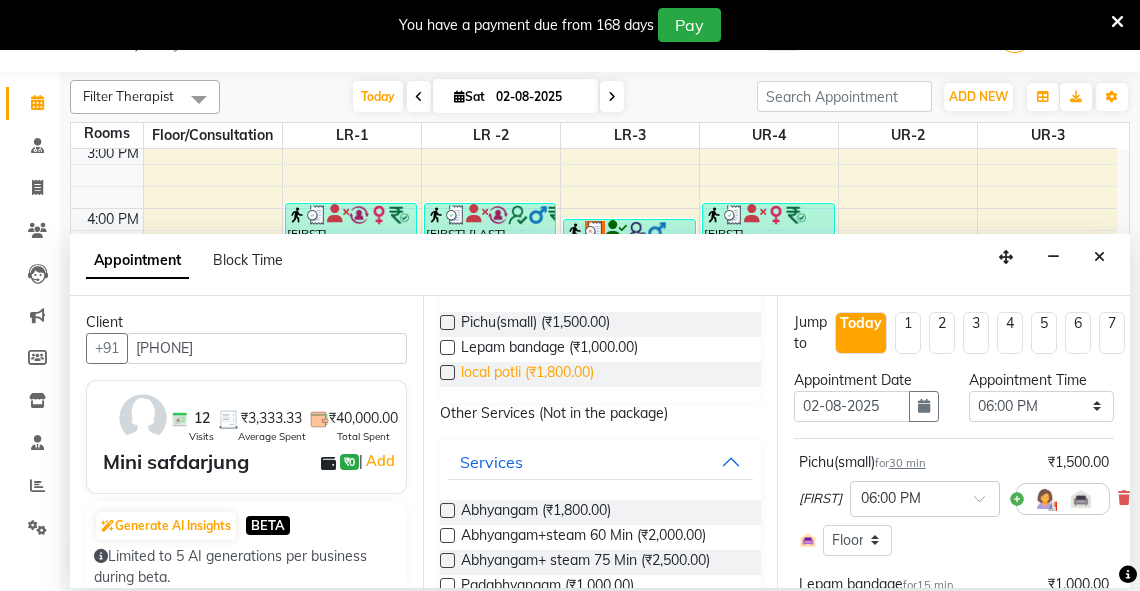 drag, startPoint x: 448, startPoint y: 371, endPoint x: 462, endPoint y: 372, distance: 14.035668 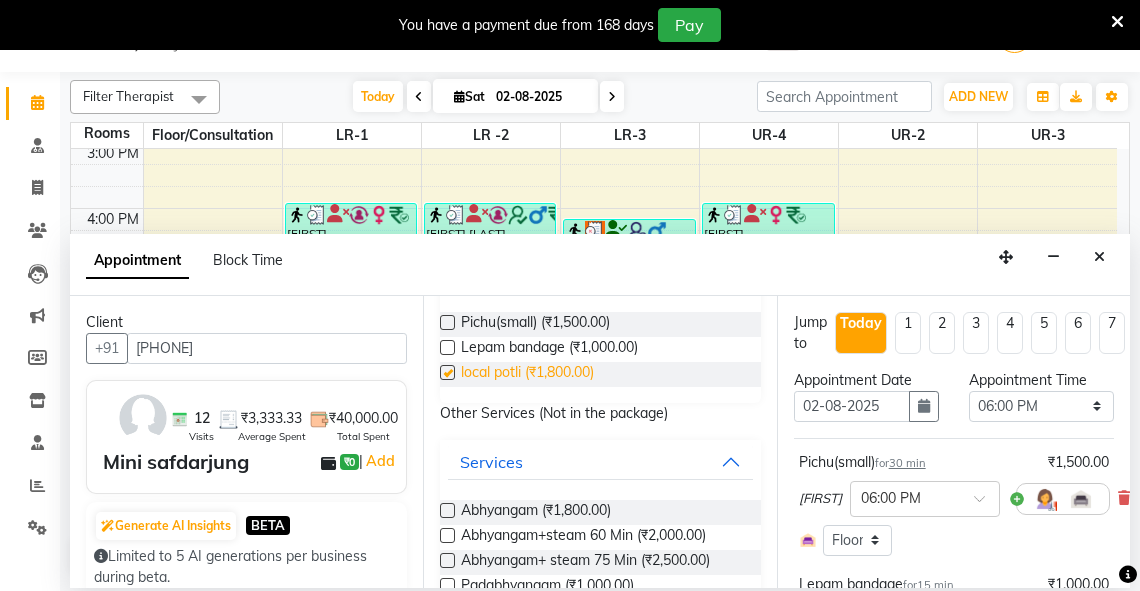 select on "2610" 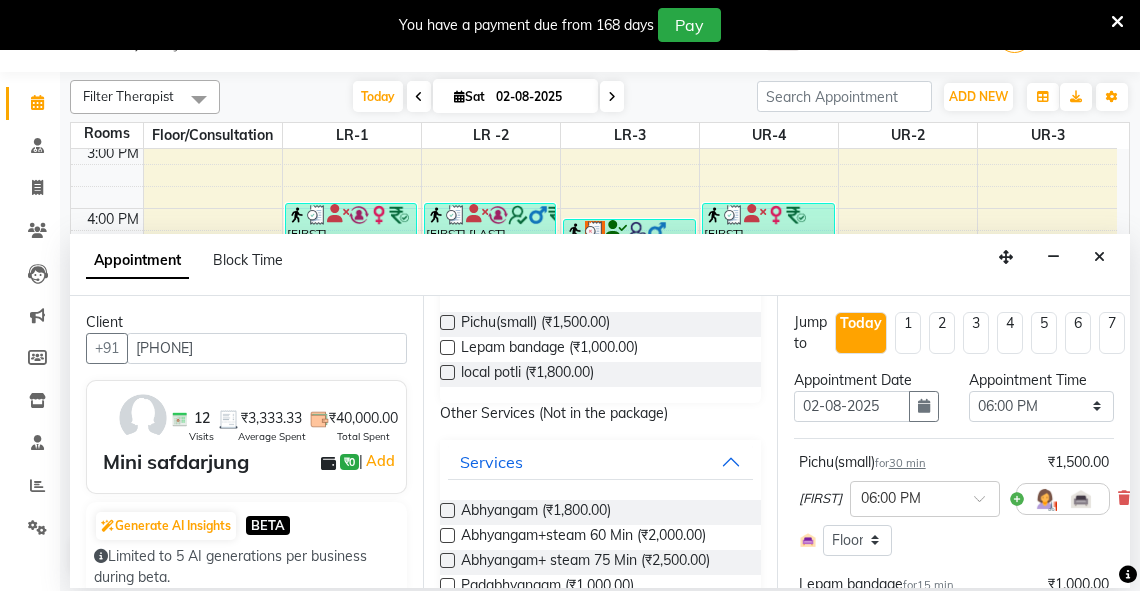 checkbox on "false" 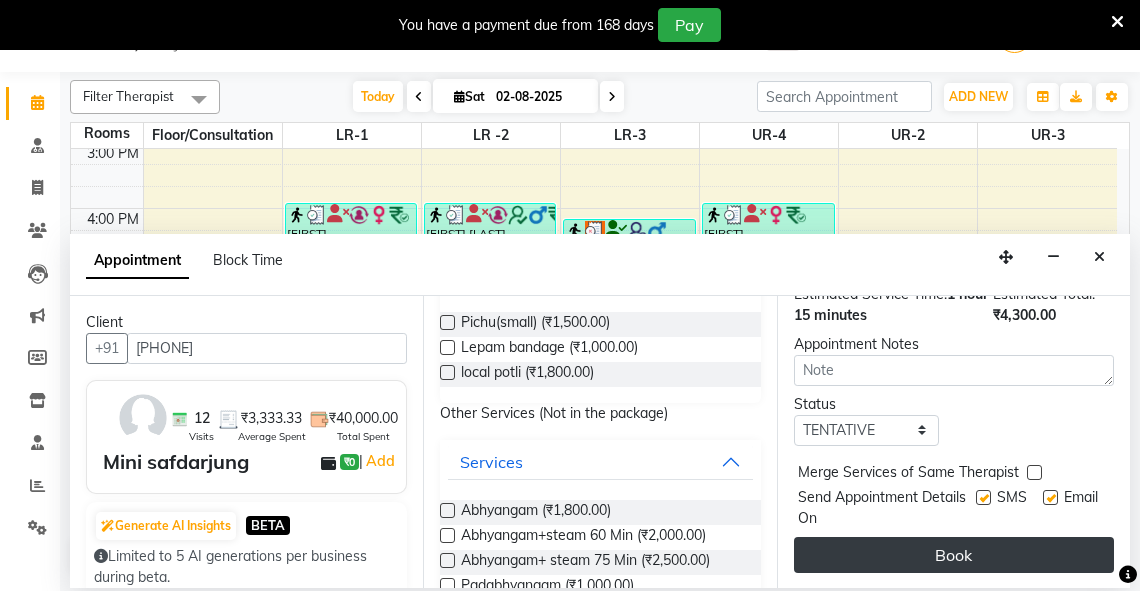 click on "Book" at bounding box center (954, 555) 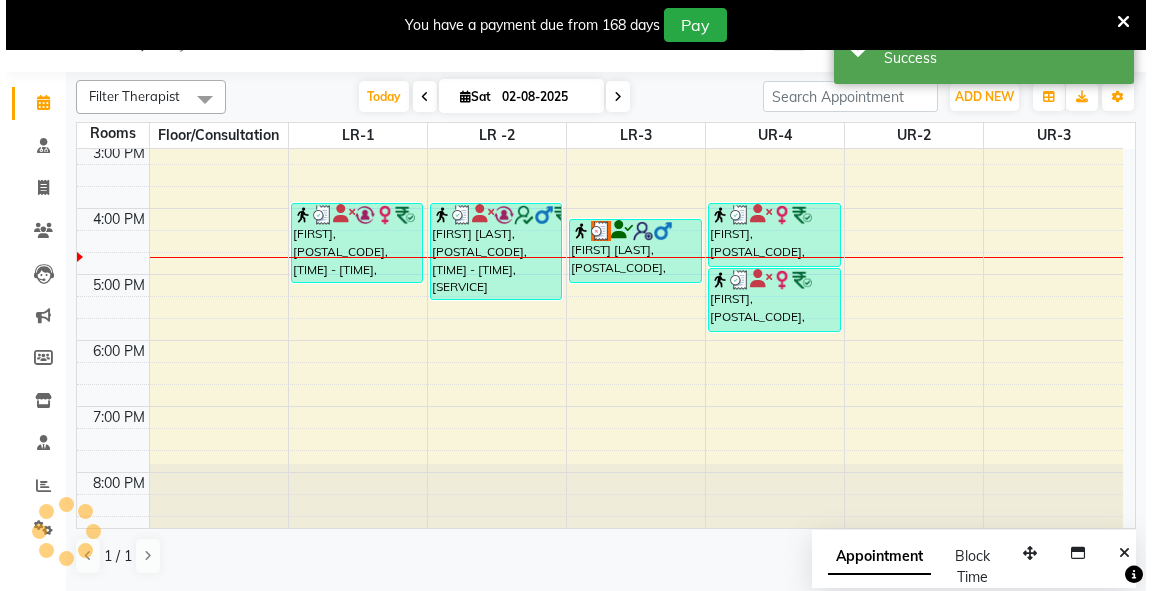 scroll, scrollTop: 0, scrollLeft: 0, axis: both 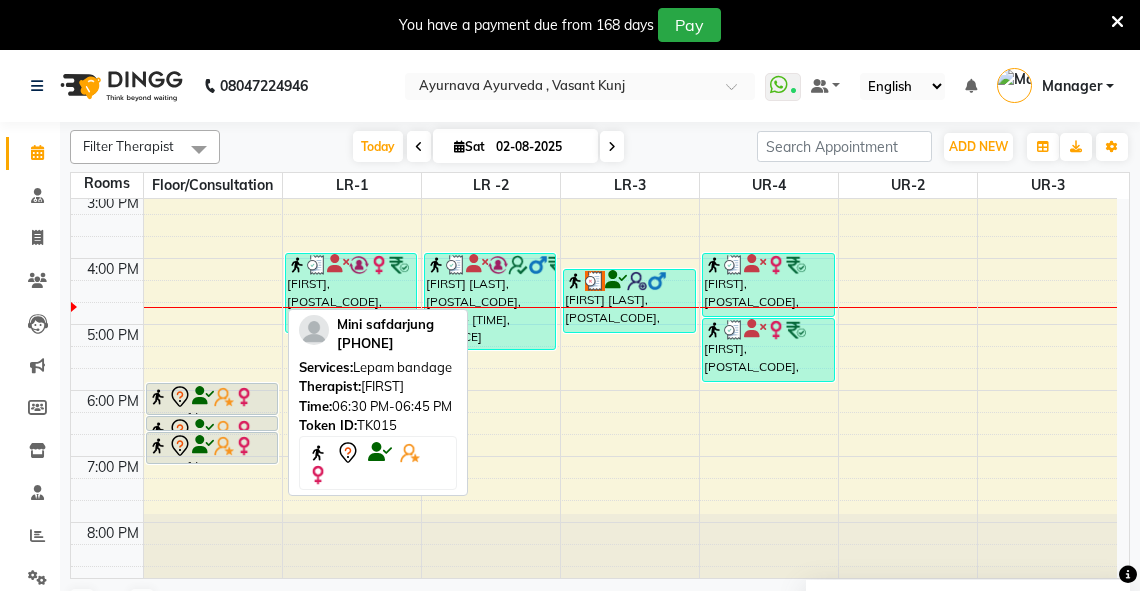 click at bounding box center [212, 430] 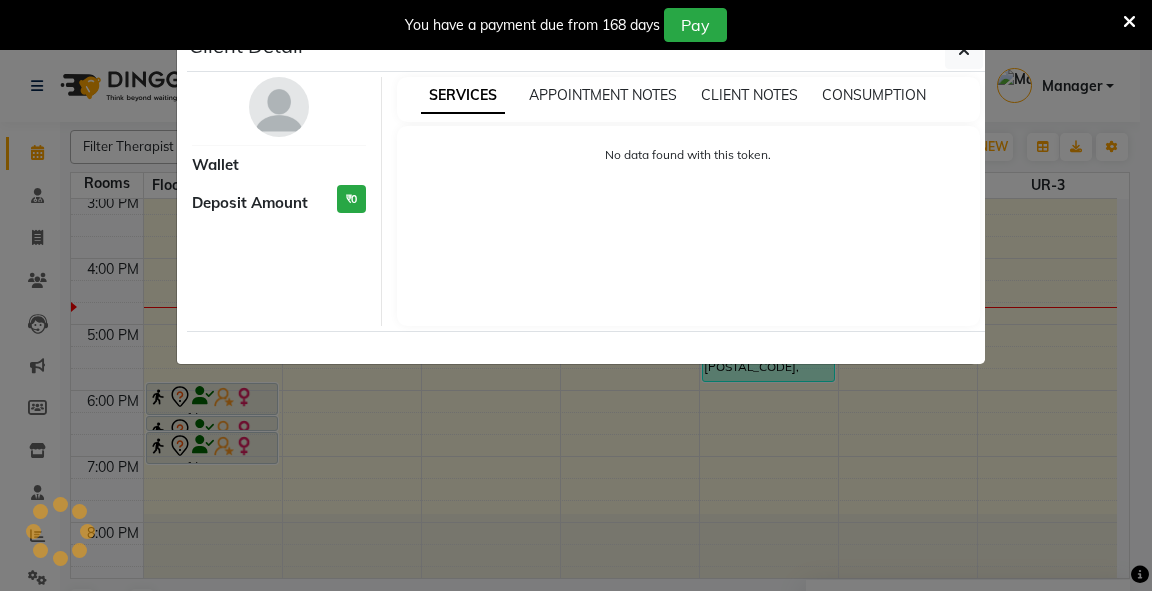 select on "7" 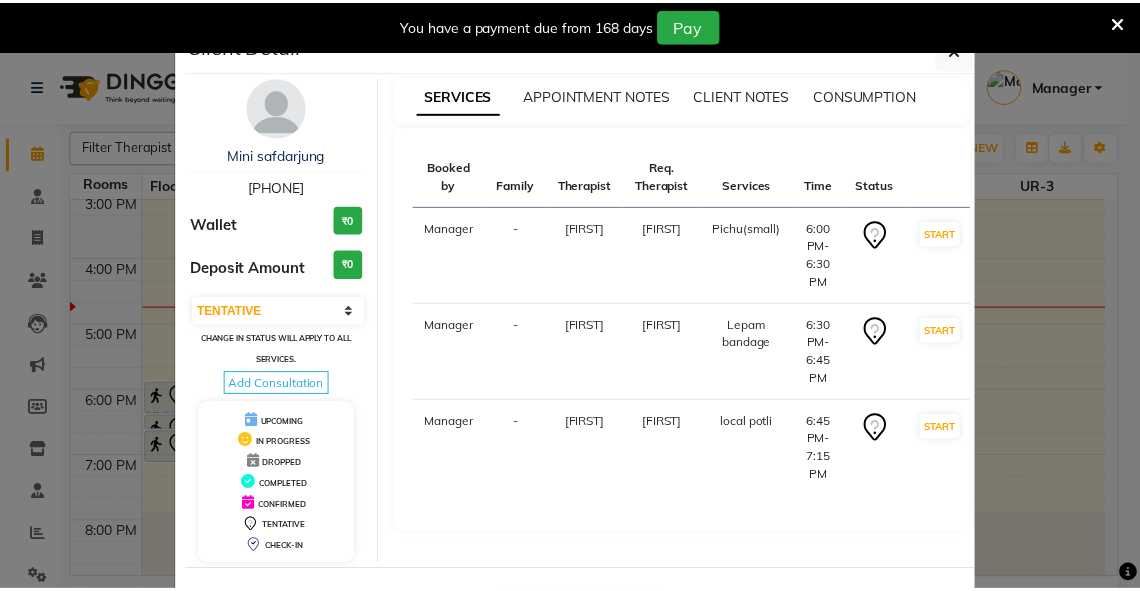 scroll, scrollTop: 78, scrollLeft: 0, axis: vertical 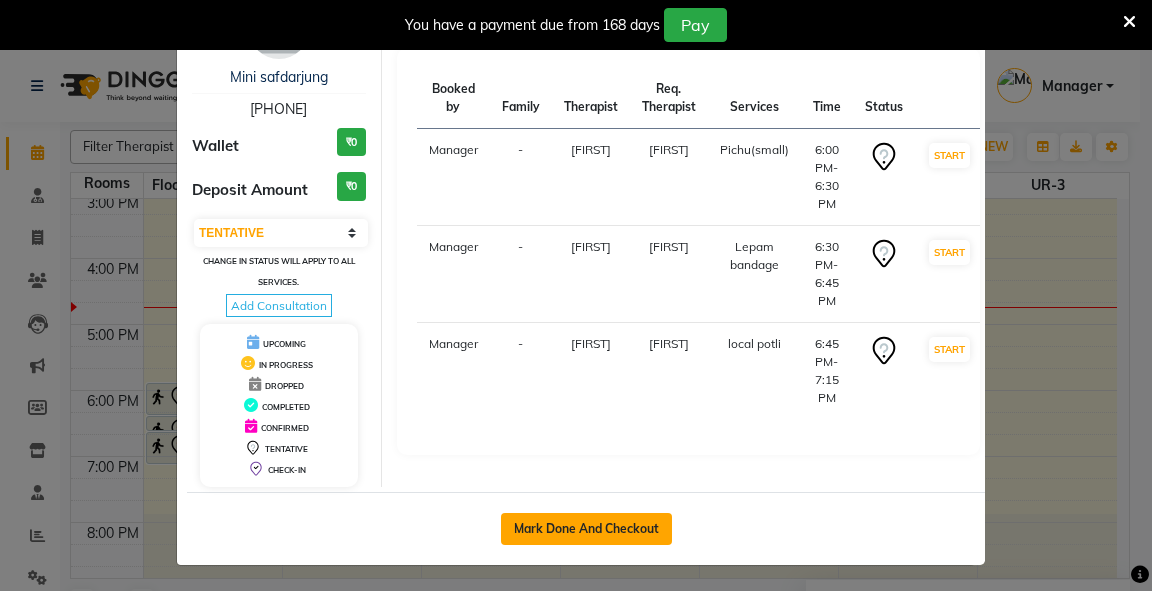 click on "Mark Done And Checkout" 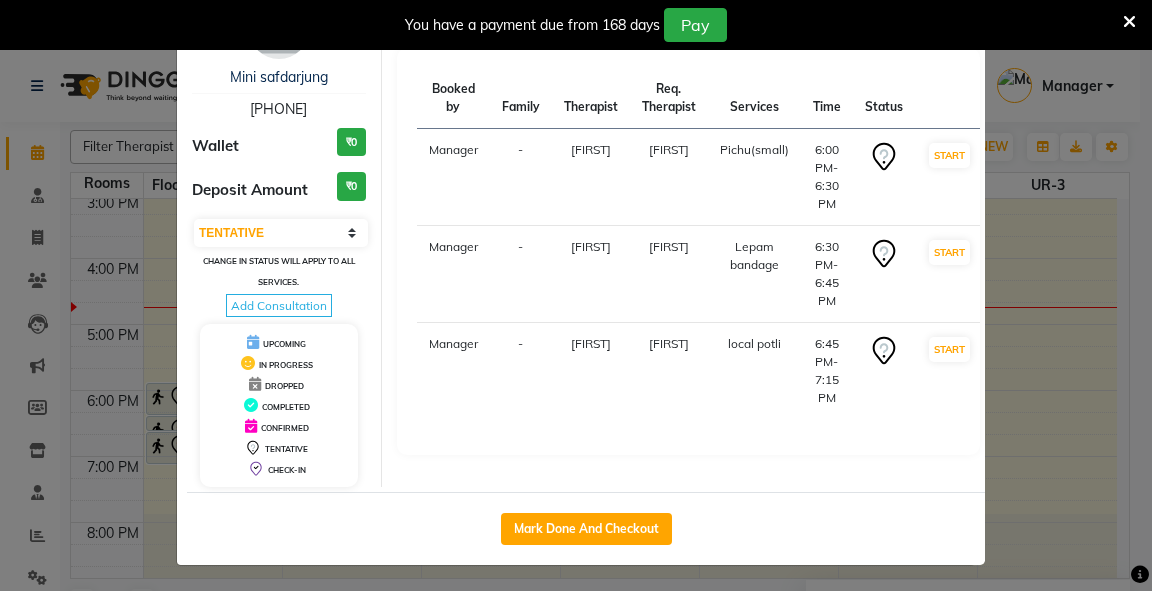 select on "service" 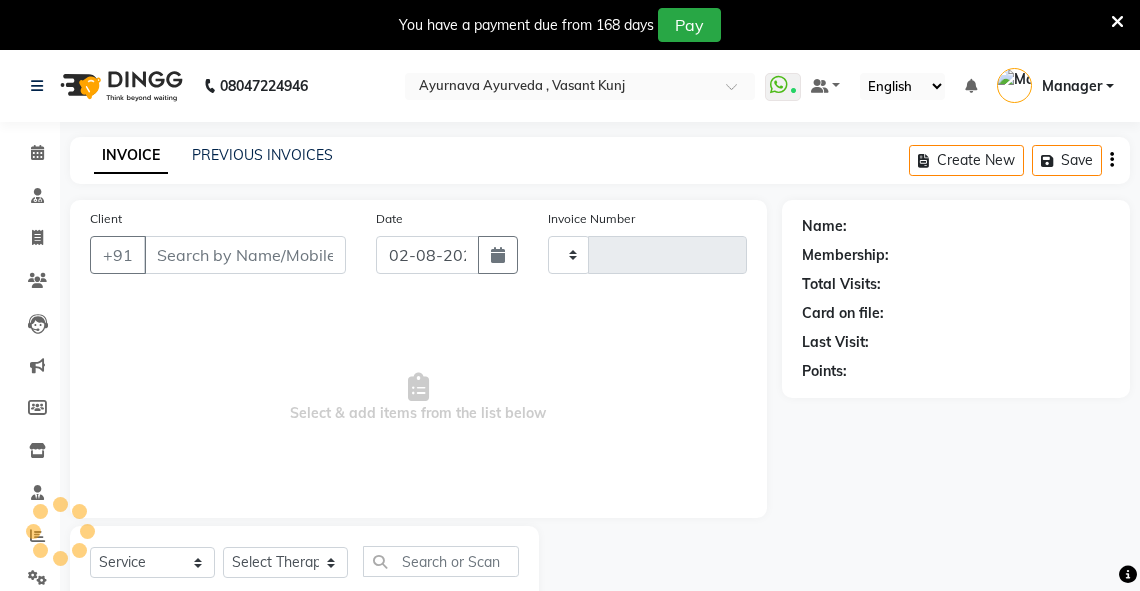 type on "2277" 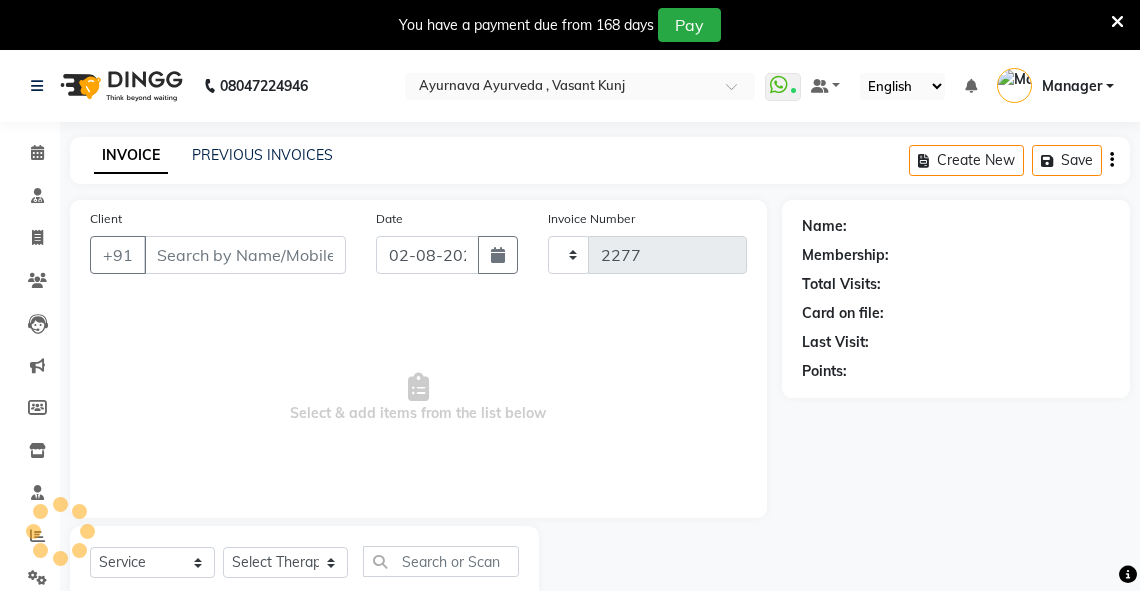 select on "5571" 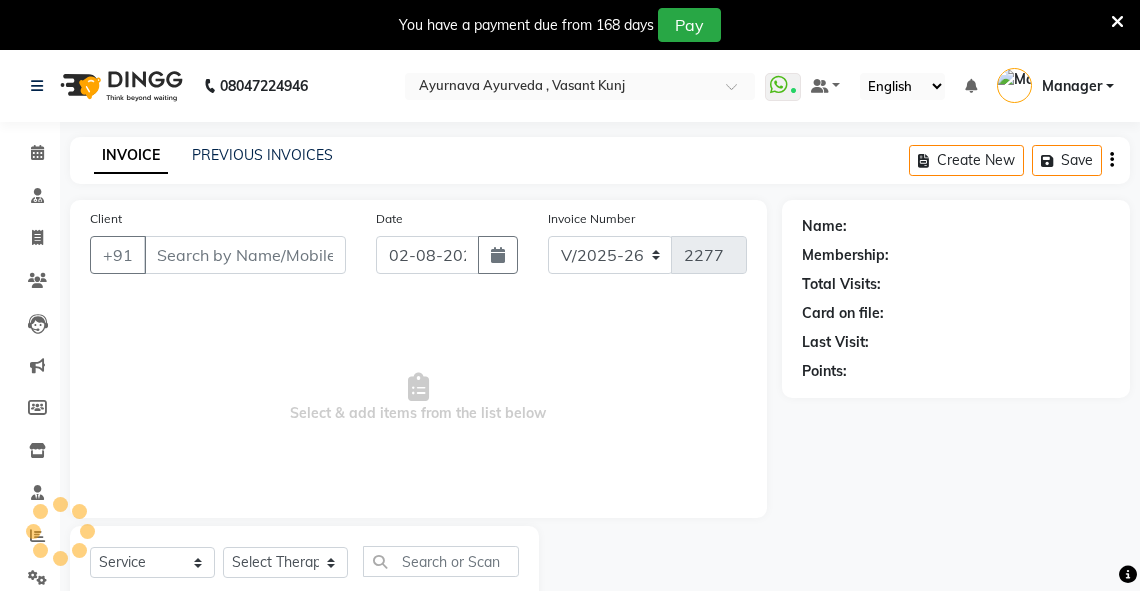 type on "[PHONE]" 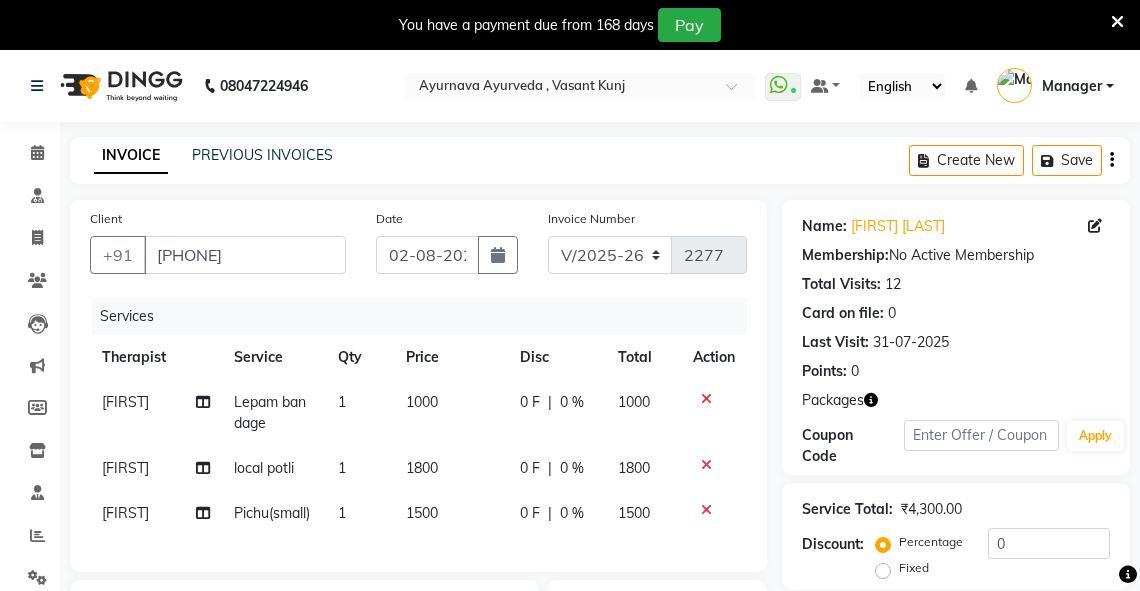 scroll, scrollTop: 395, scrollLeft: 0, axis: vertical 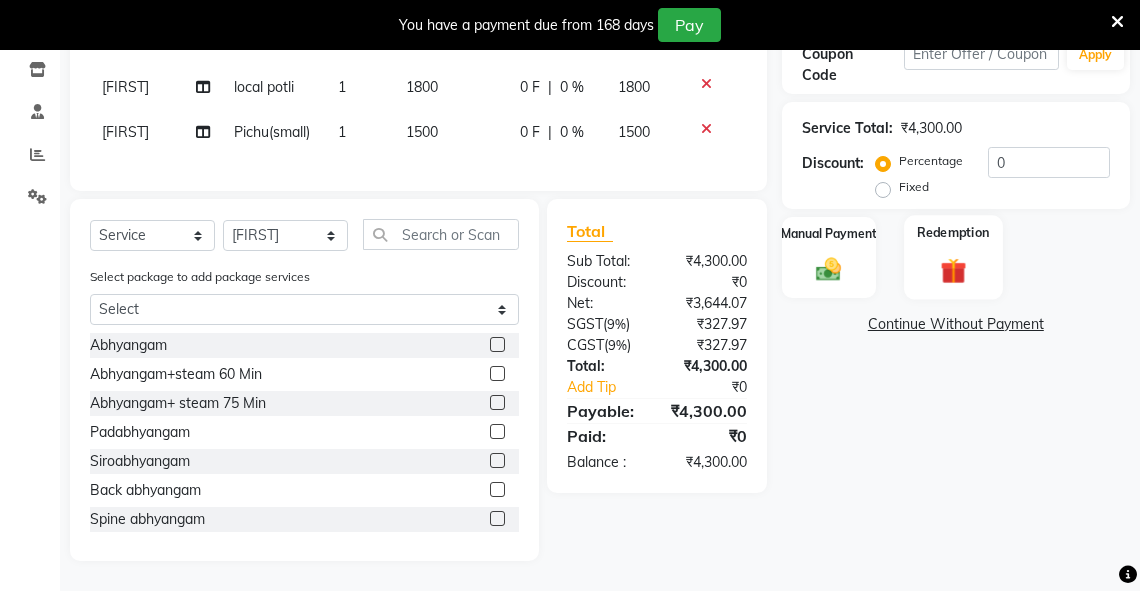 drag, startPoint x: 944, startPoint y: 229, endPoint x: 976, endPoint y: 253, distance: 40 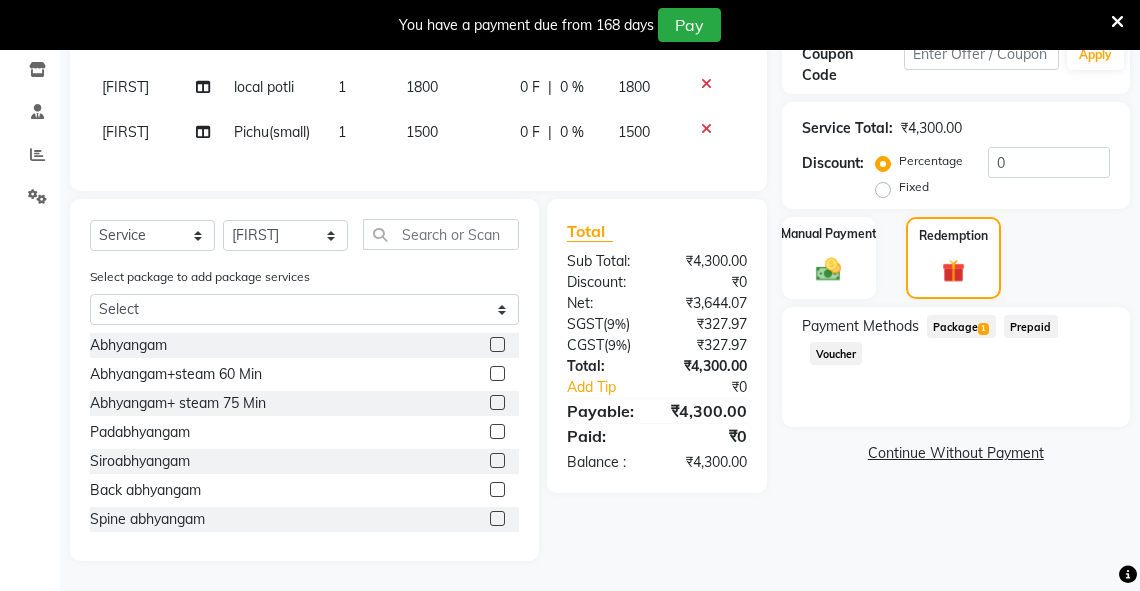 click on "Package  1" 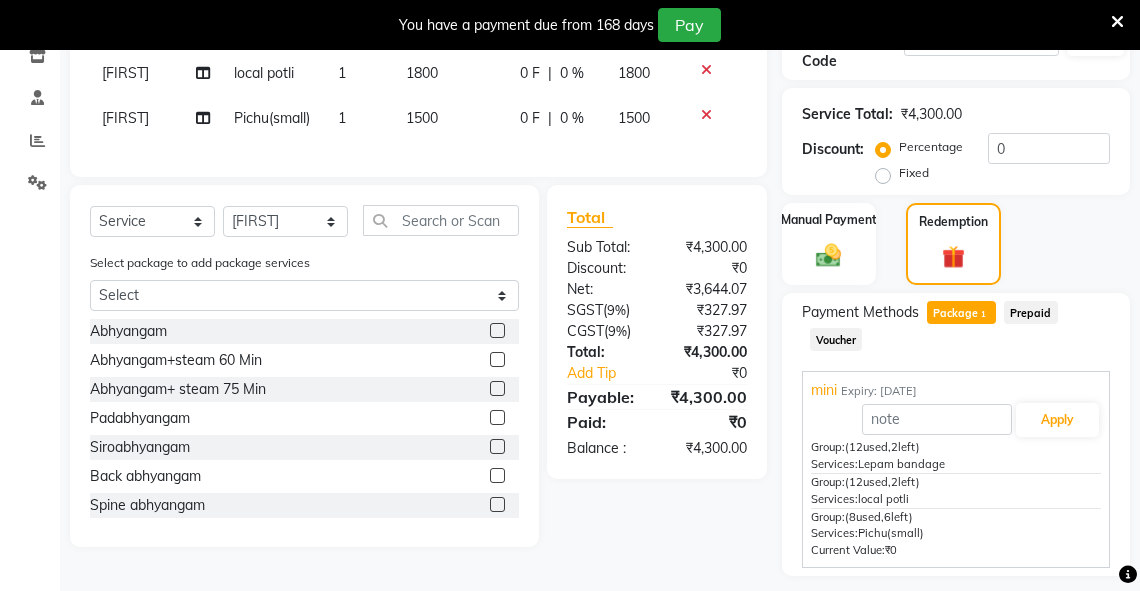 scroll, scrollTop: 450, scrollLeft: 0, axis: vertical 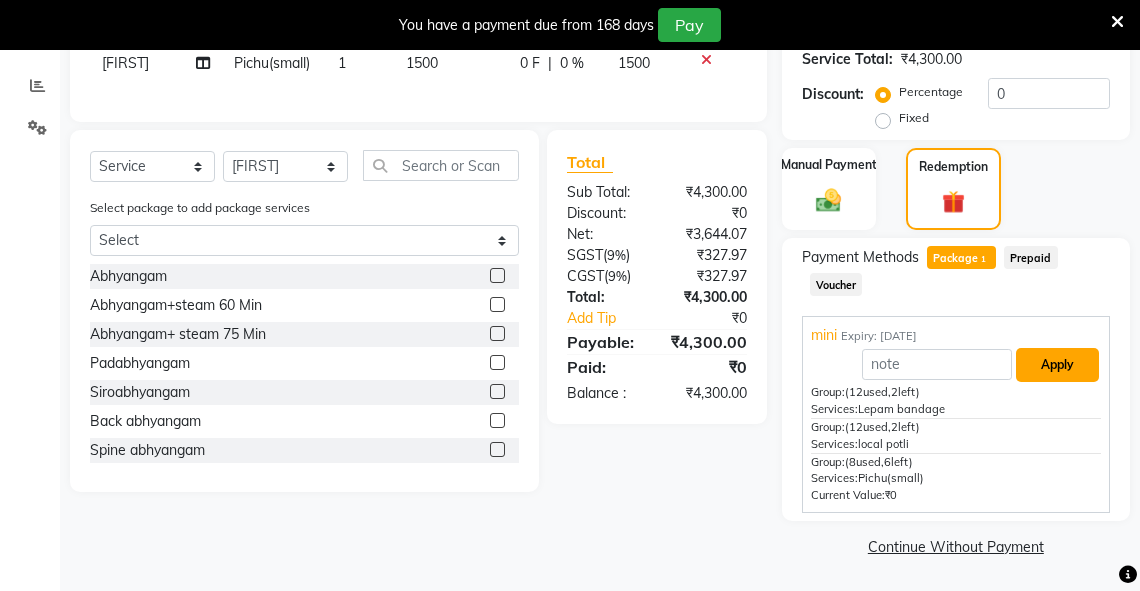 click on "Apply" at bounding box center (1057, 365) 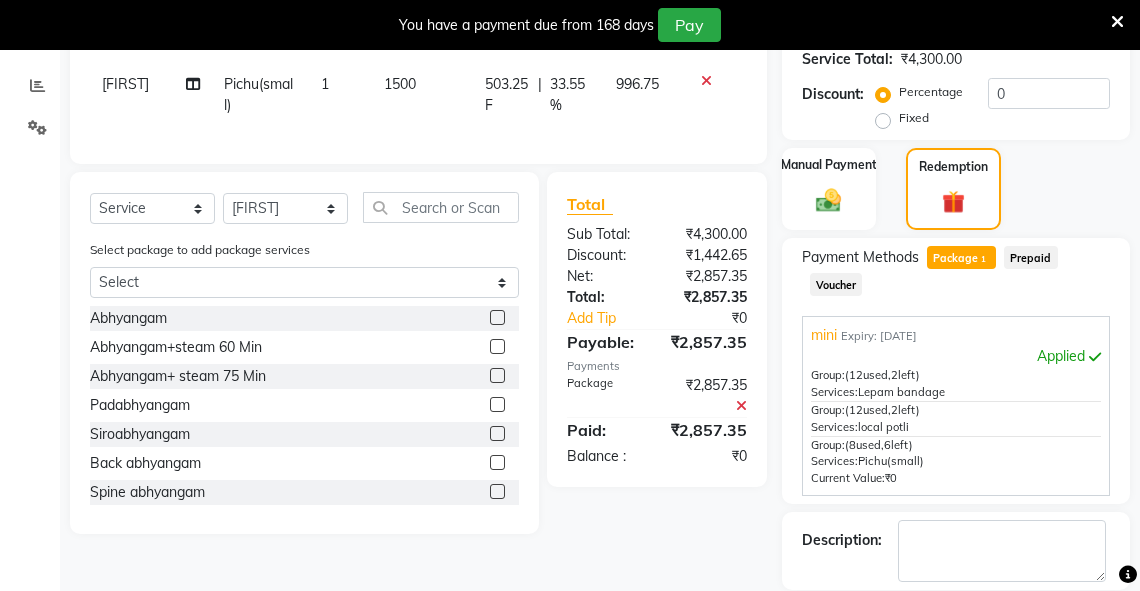 scroll, scrollTop: 545, scrollLeft: 0, axis: vertical 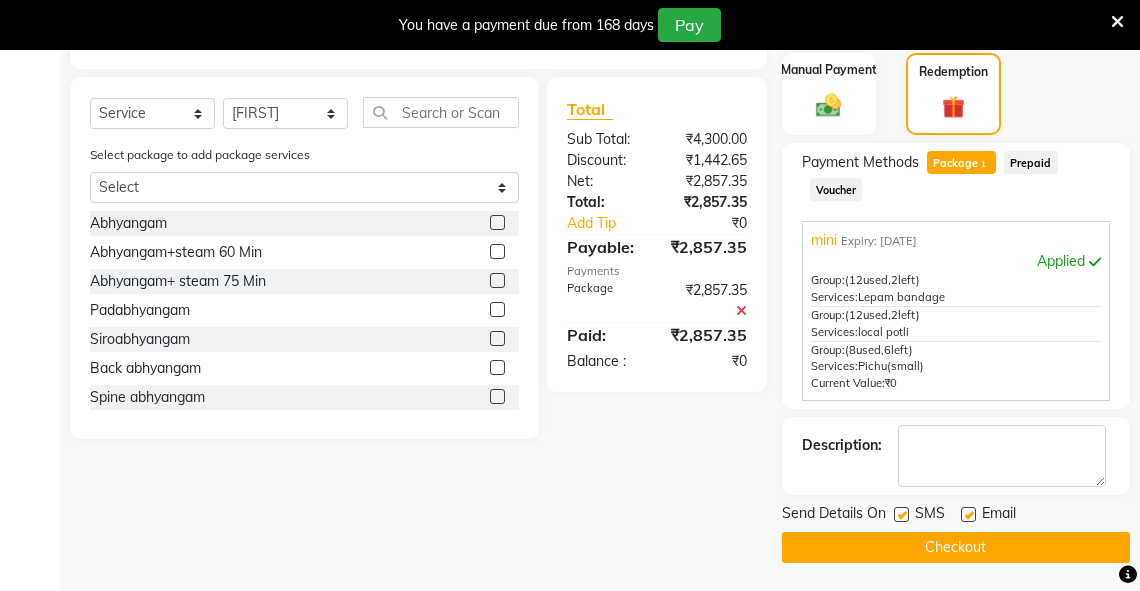 click on "Checkout" 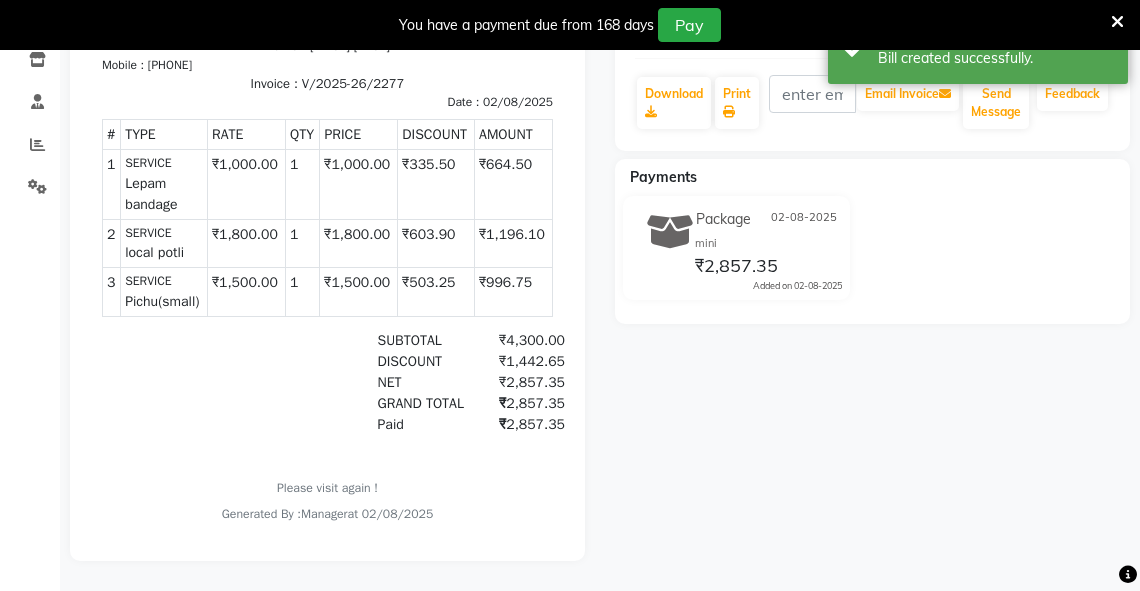 scroll, scrollTop: 0, scrollLeft: 0, axis: both 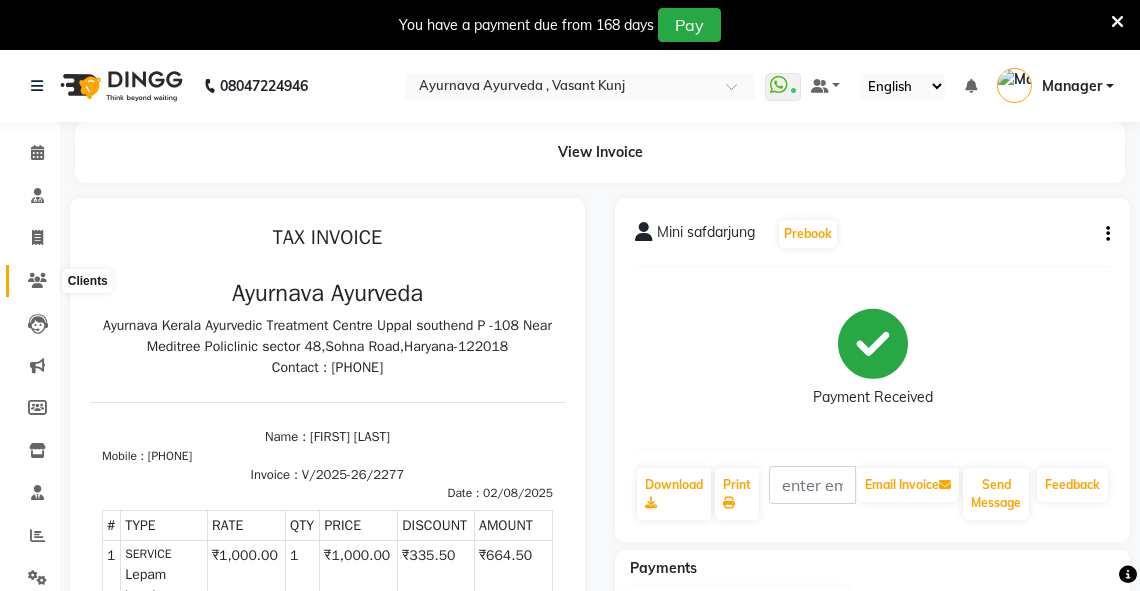 click 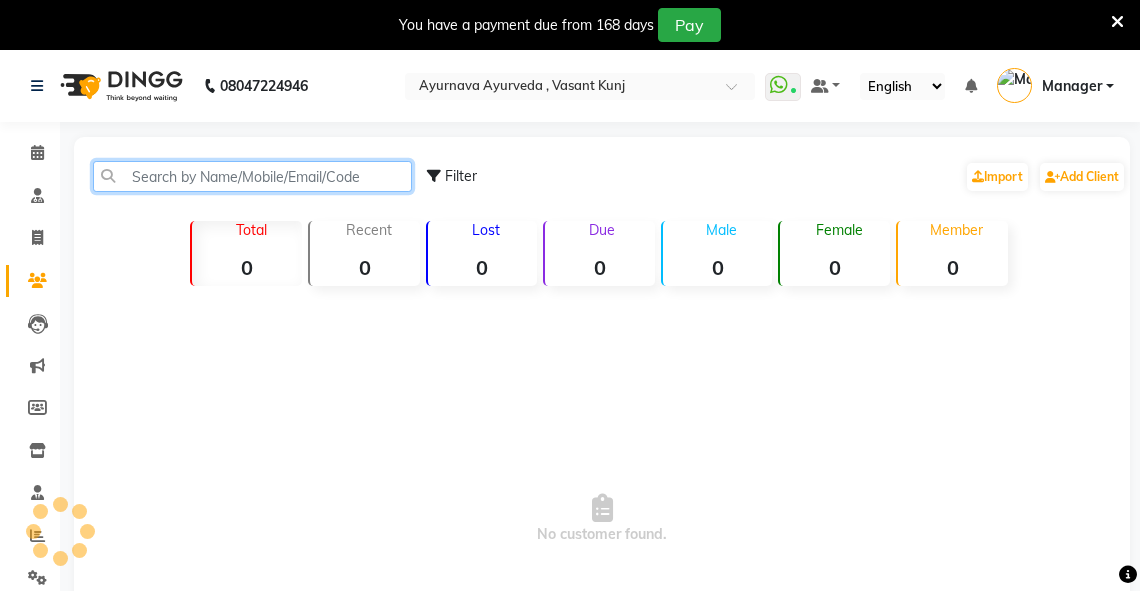 click 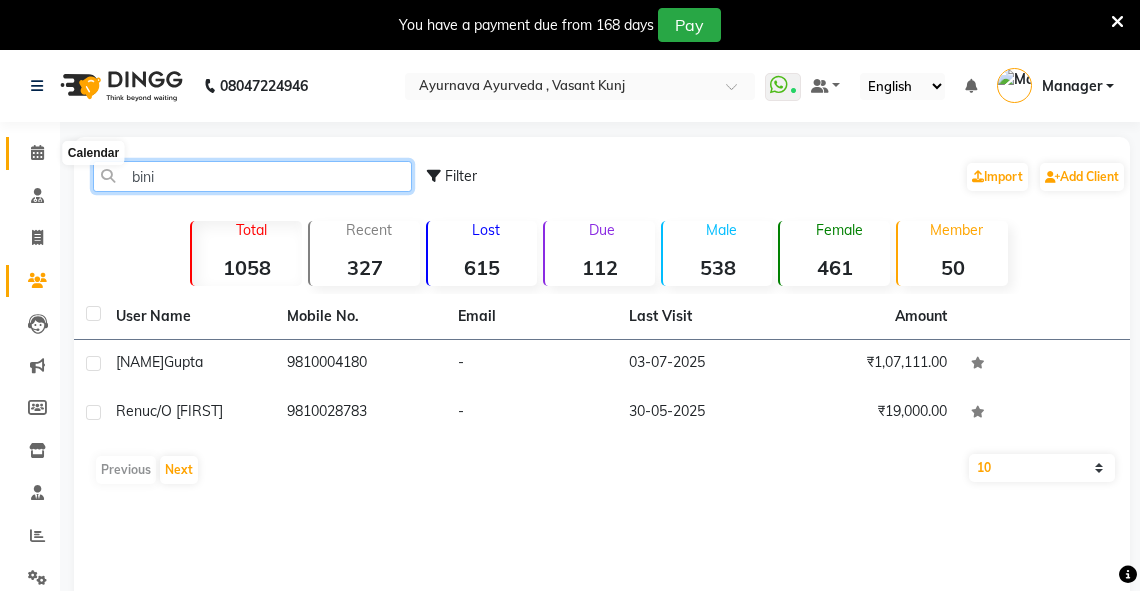 type on "bini" 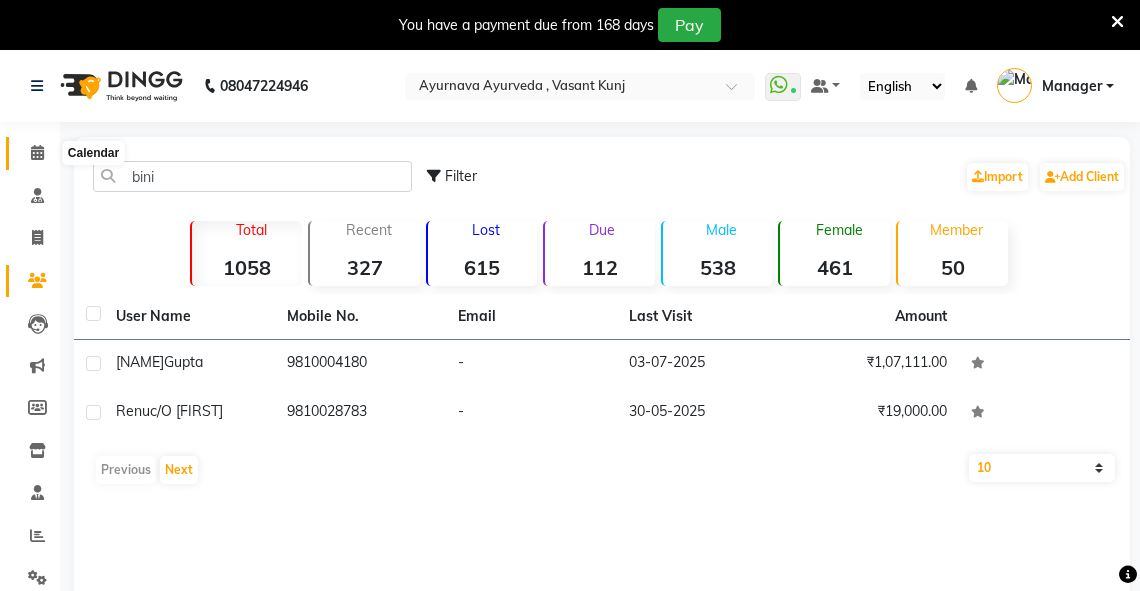 click 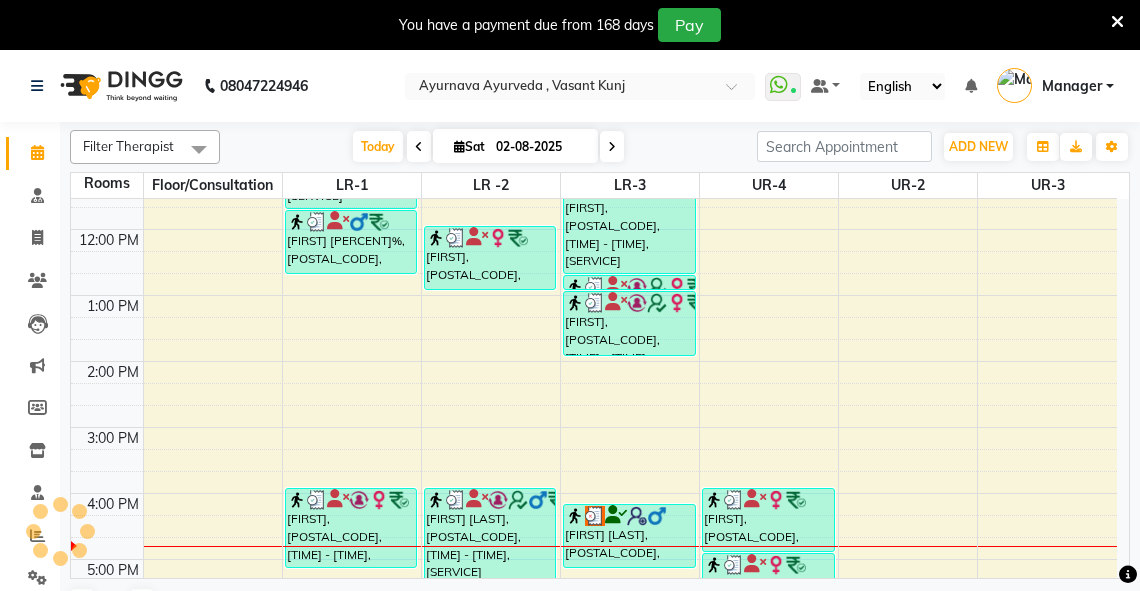 scroll, scrollTop: 0, scrollLeft: 0, axis: both 